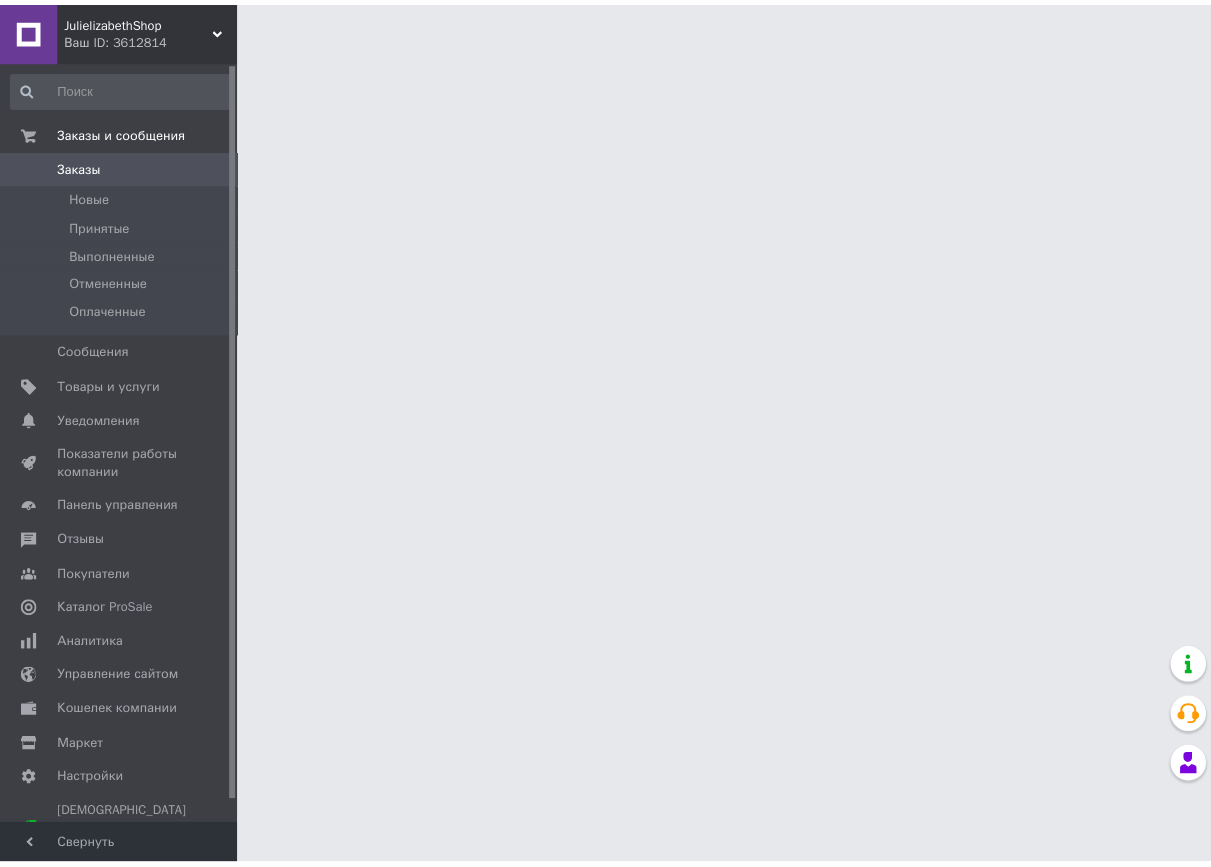 scroll, scrollTop: 0, scrollLeft: 0, axis: both 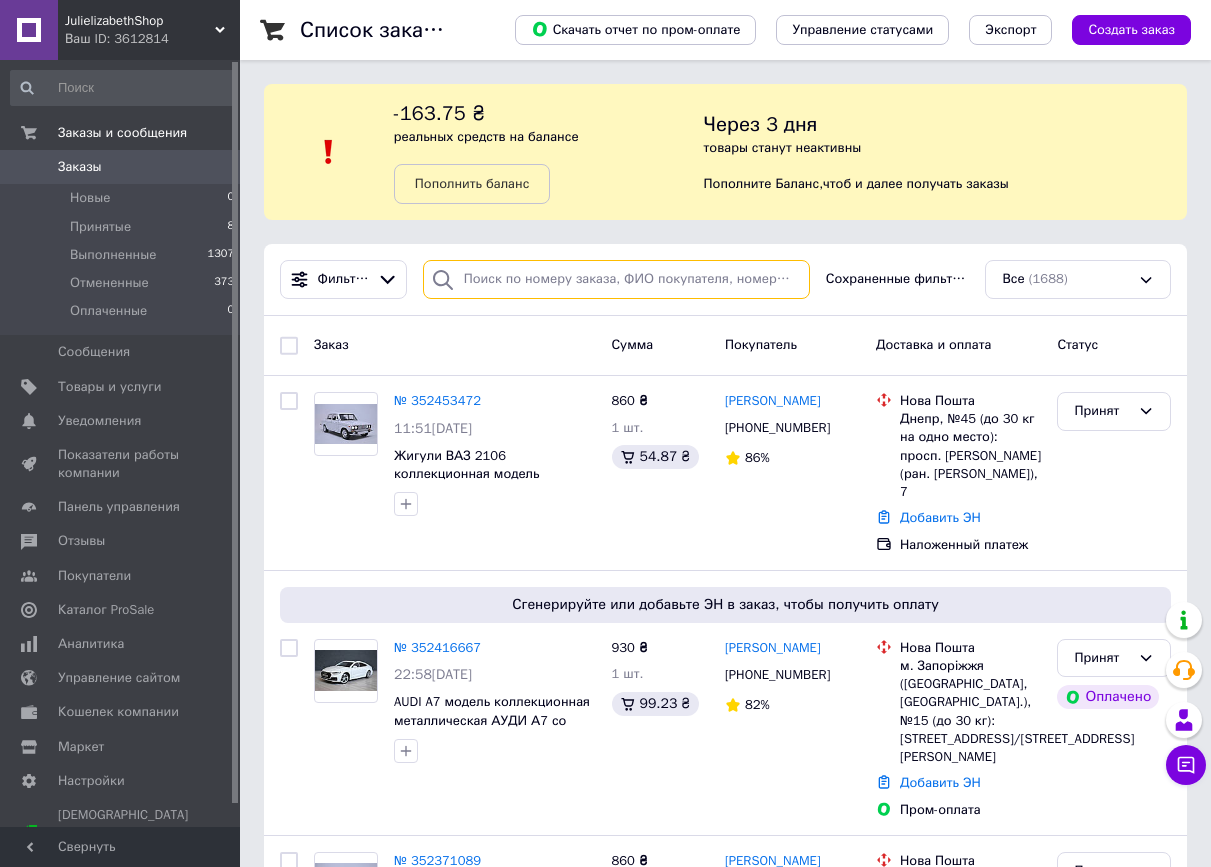click at bounding box center (616, 279) 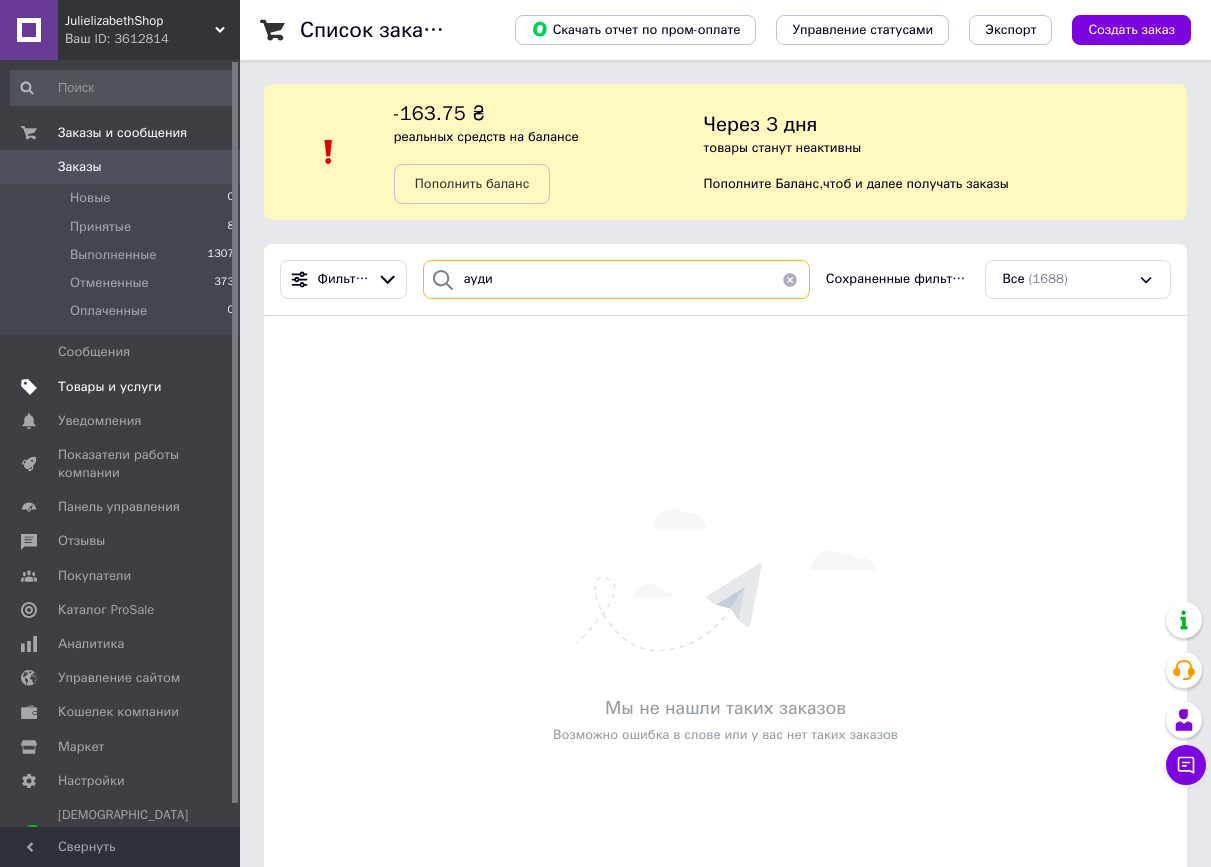 type on "ауди" 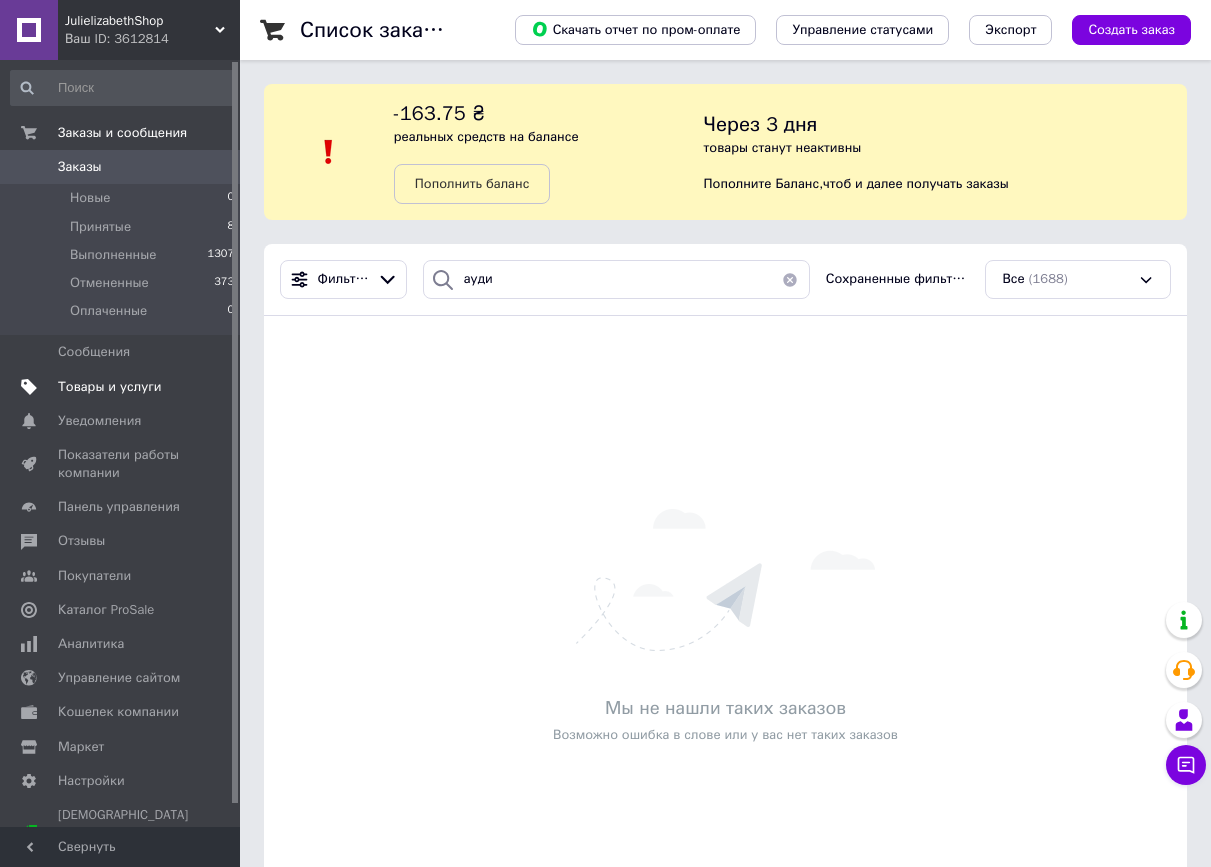 click on "Товары и услуги" at bounding box center (110, 387) 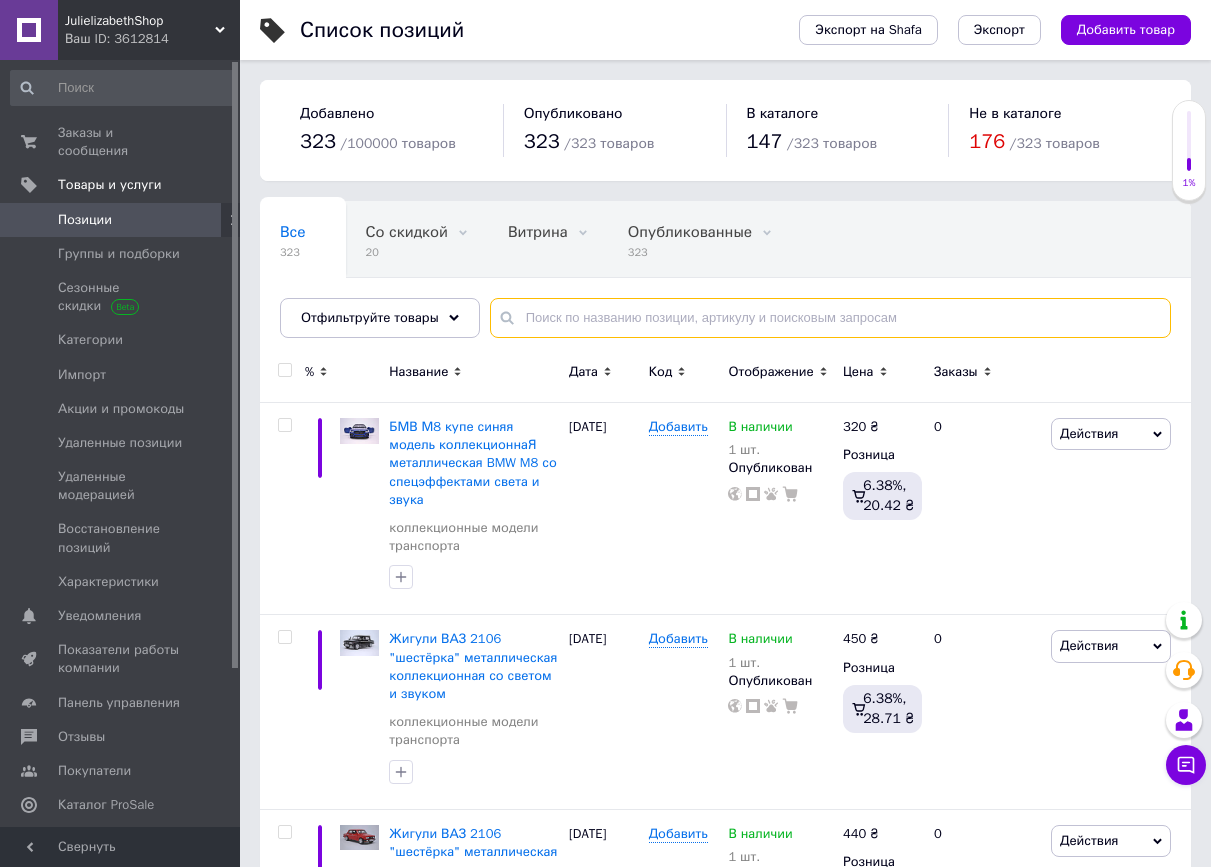 click at bounding box center (830, 318) 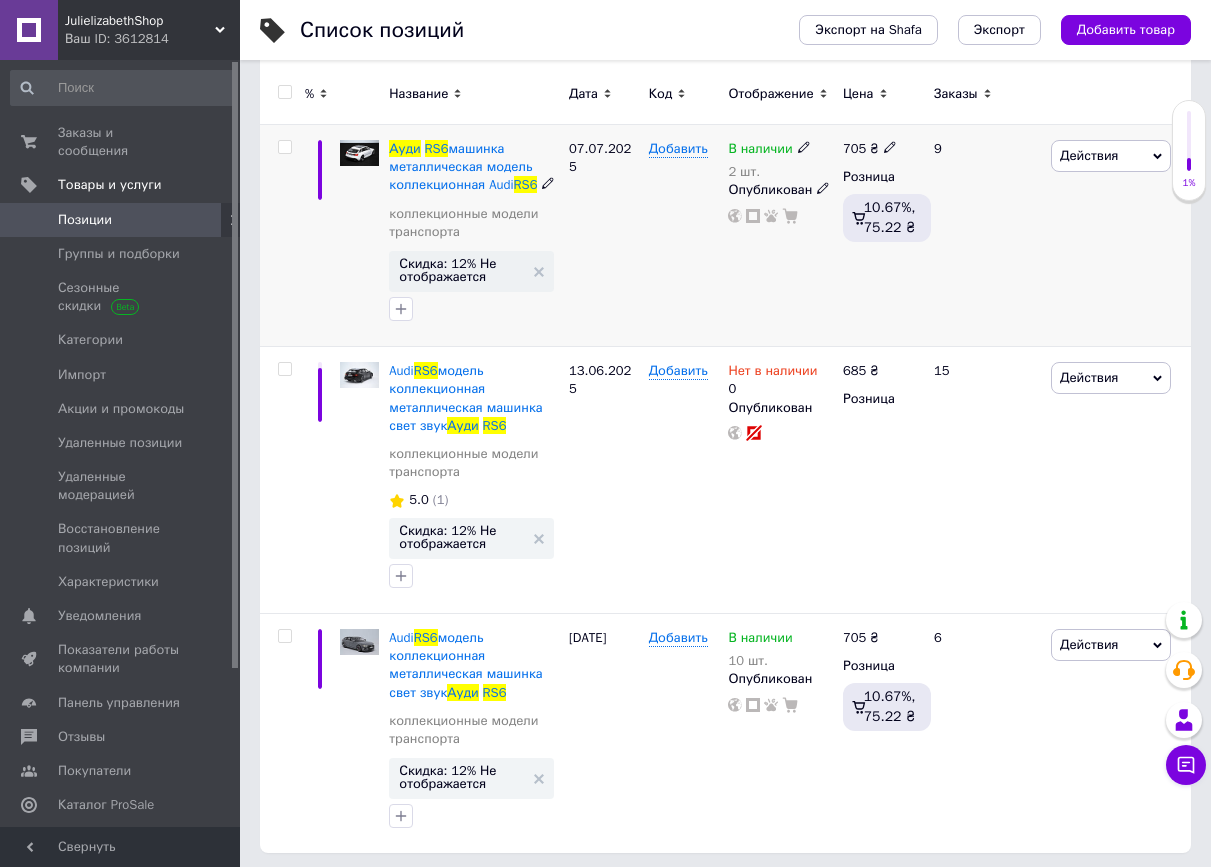 scroll, scrollTop: 284, scrollLeft: 0, axis: vertical 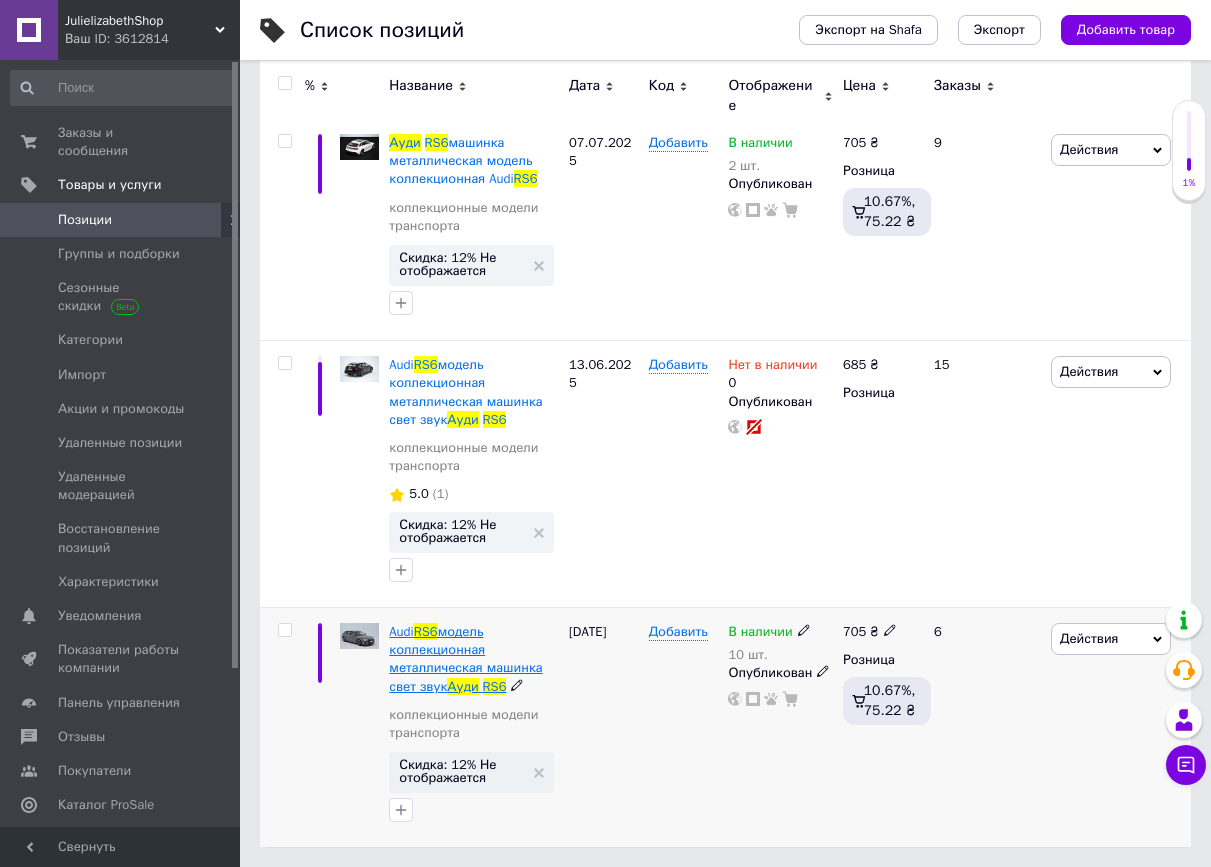type on "ауди rs6" 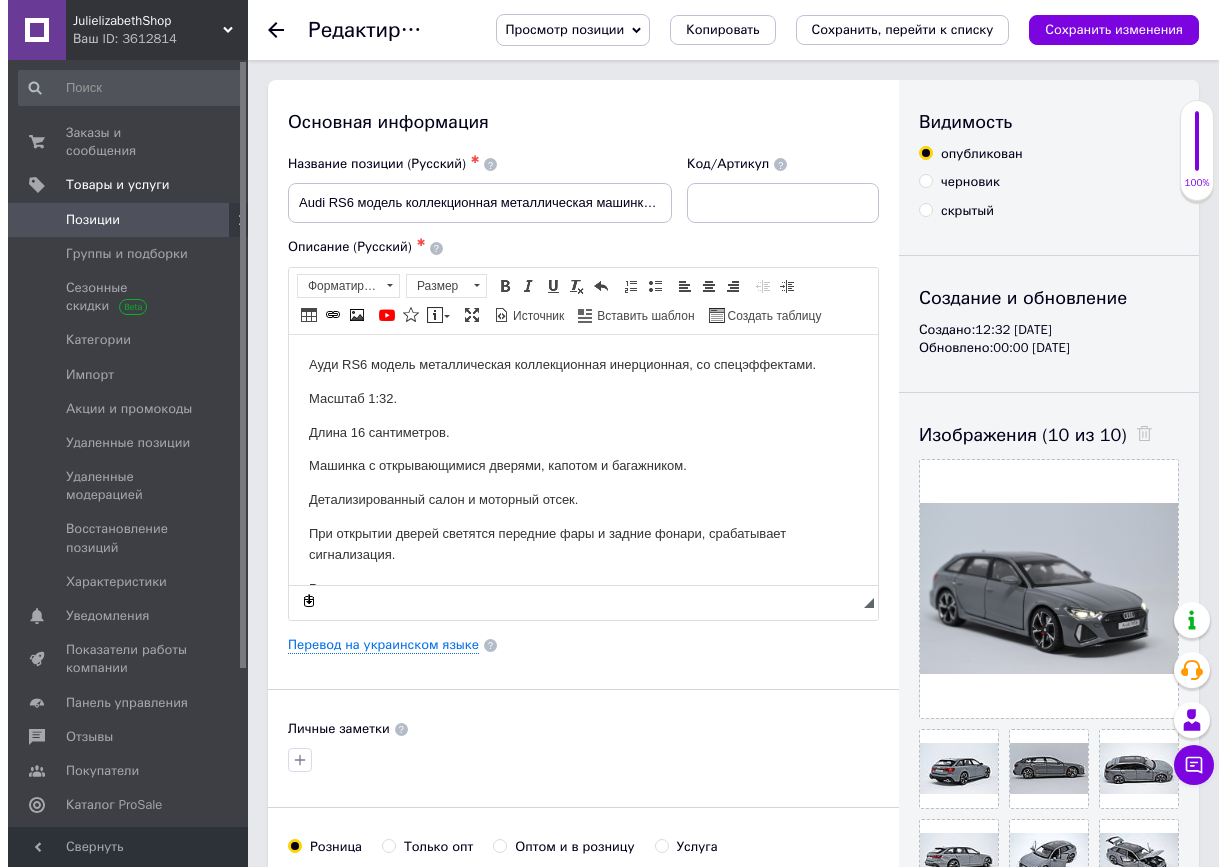 scroll, scrollTop: 0, scrollLeft: 0, axis: both 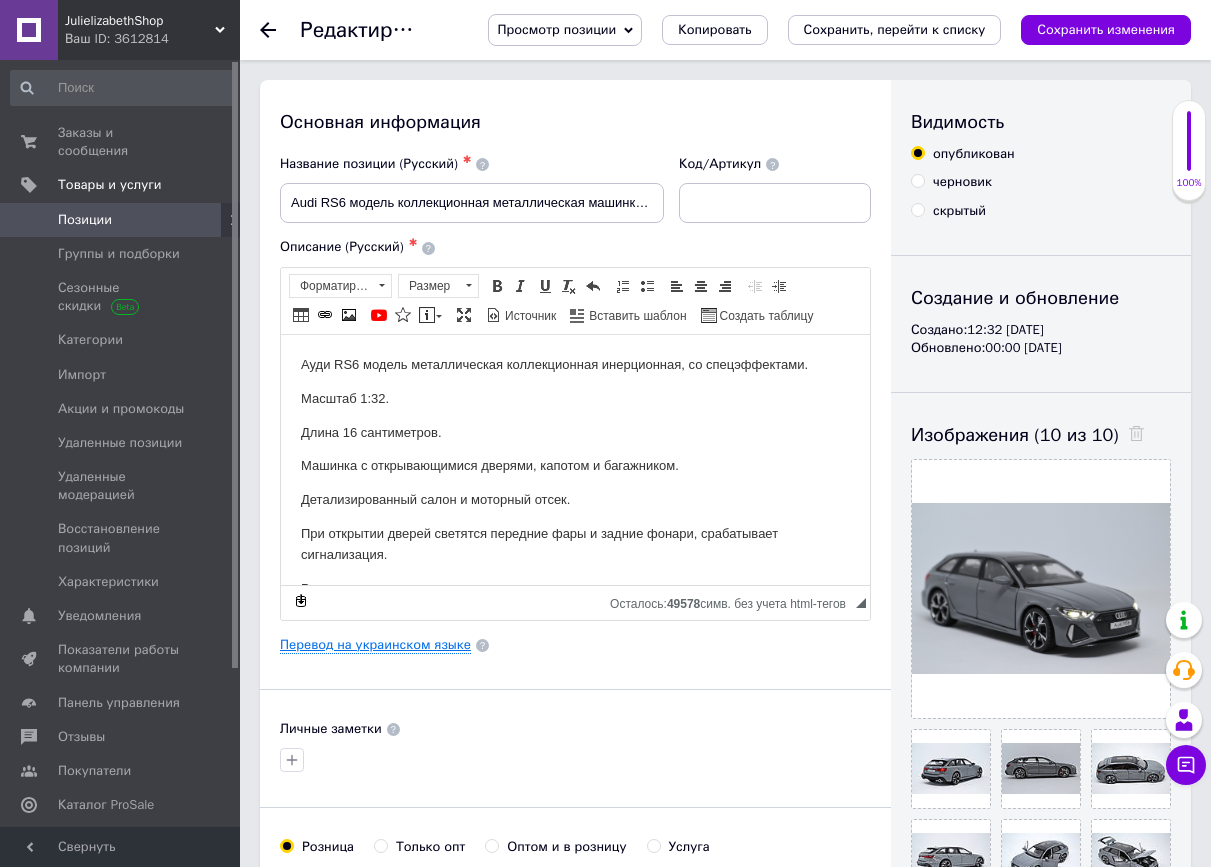 click on "Перевод на украинском языке" at bounding box center [375, 645] 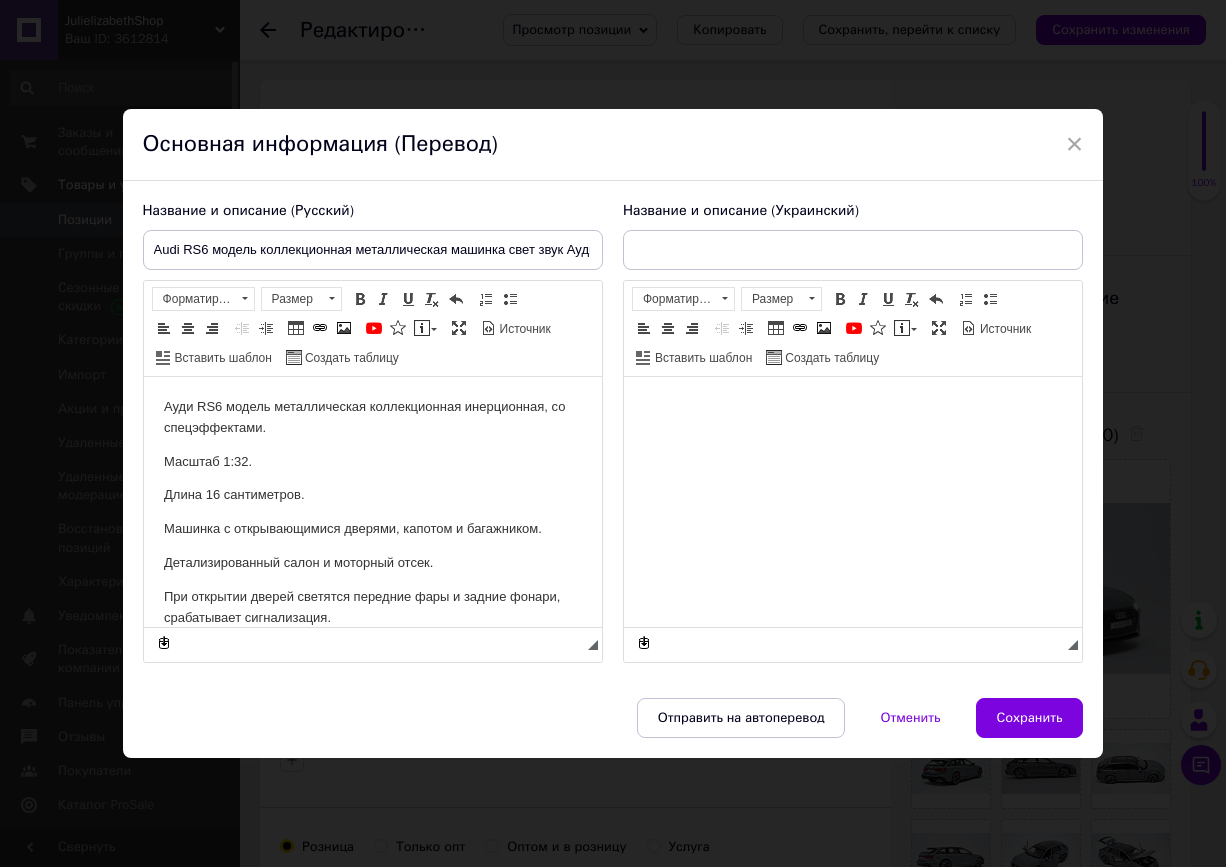 scroll, scrollTop: 0, scrollLeft: 0, axis: both 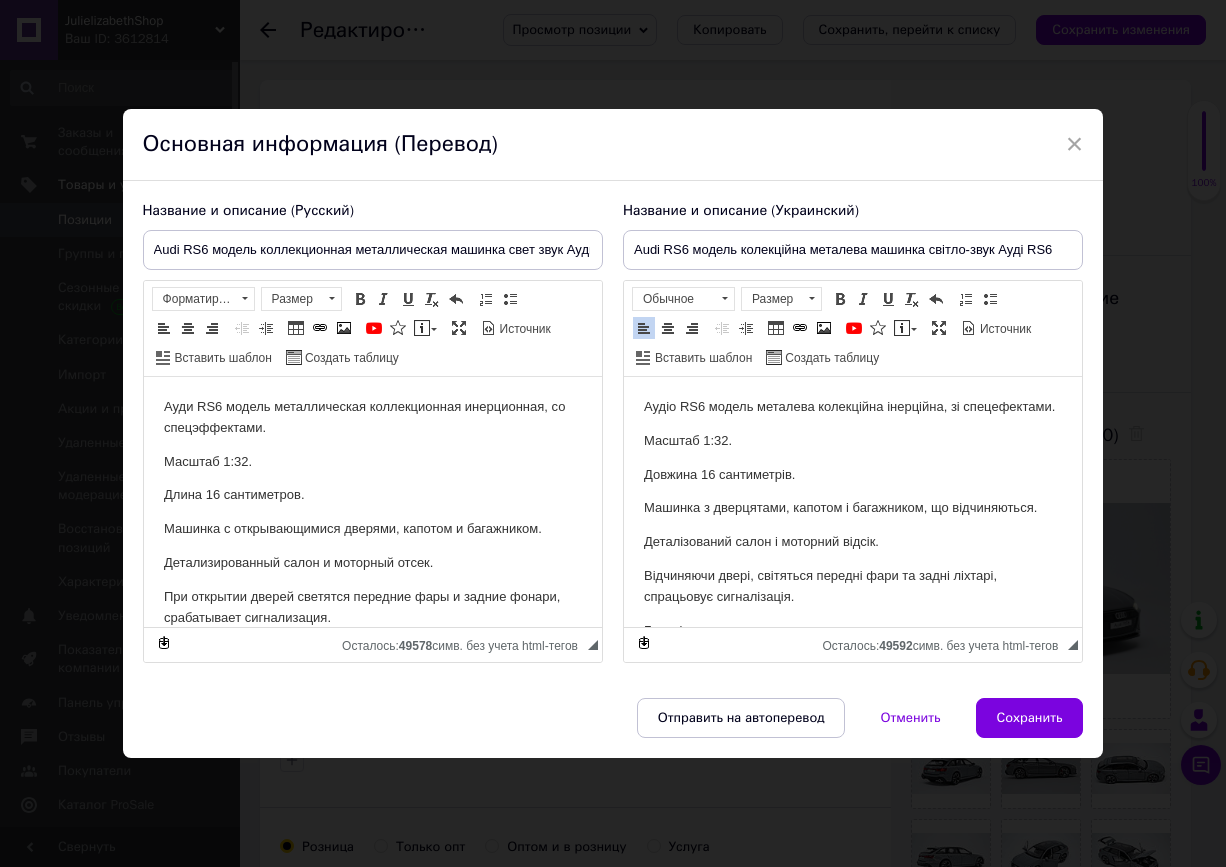 click on "Аудіо RS6 модель металева колекційна інерційна, зі спецефектами." at bounding box center [852, 407] 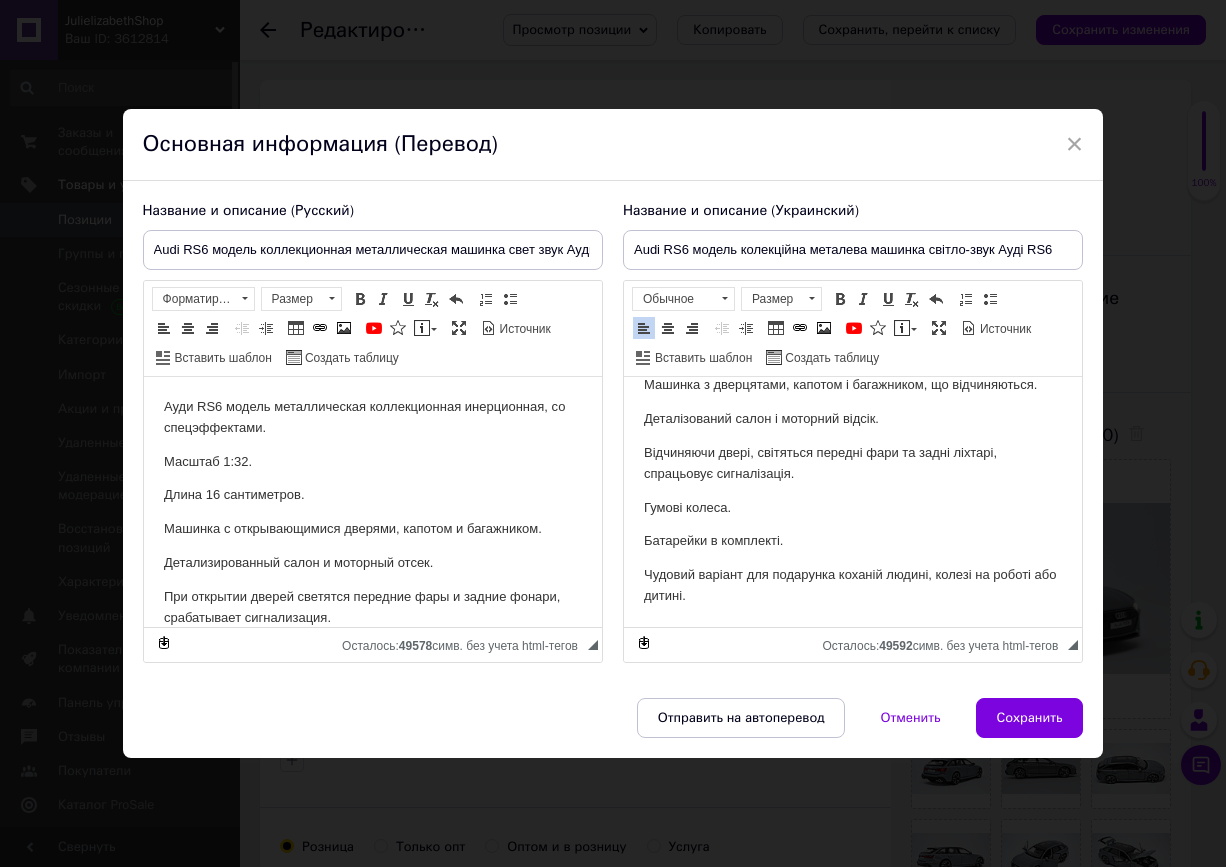scroll, scrollTop: 144, scrollLeft: 0, axis: vertical 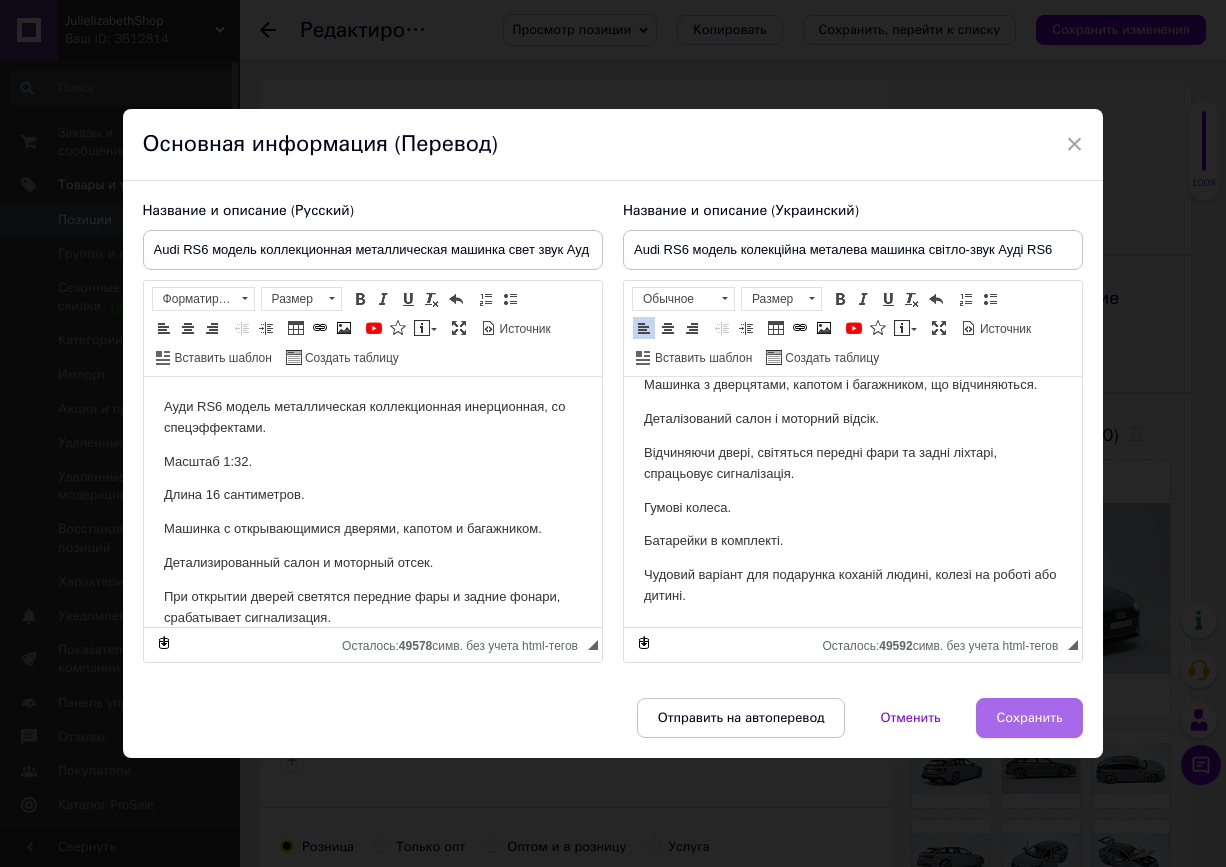 click on "Сохранить" at bounding box center [1030, 718] 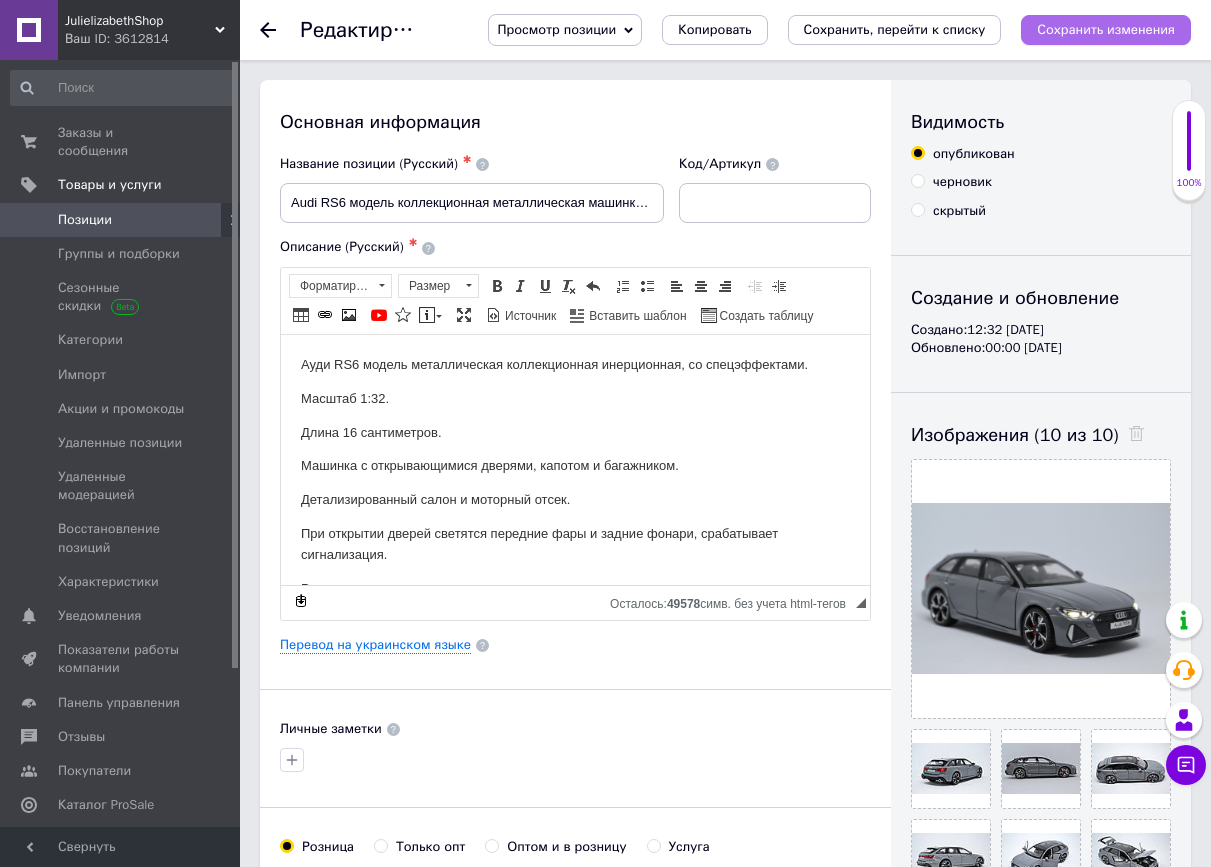 click on "Сохранить изменения" at bounding box center [1106, 29] 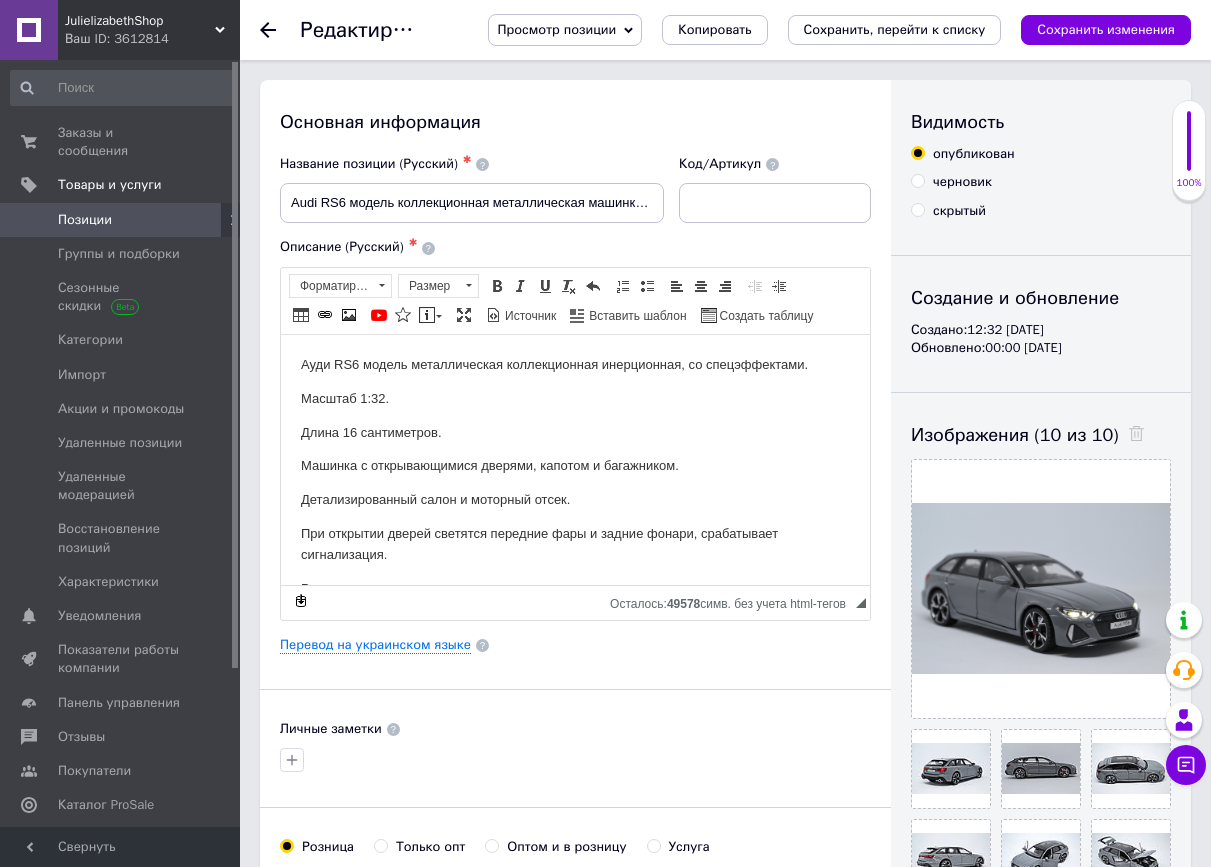 click 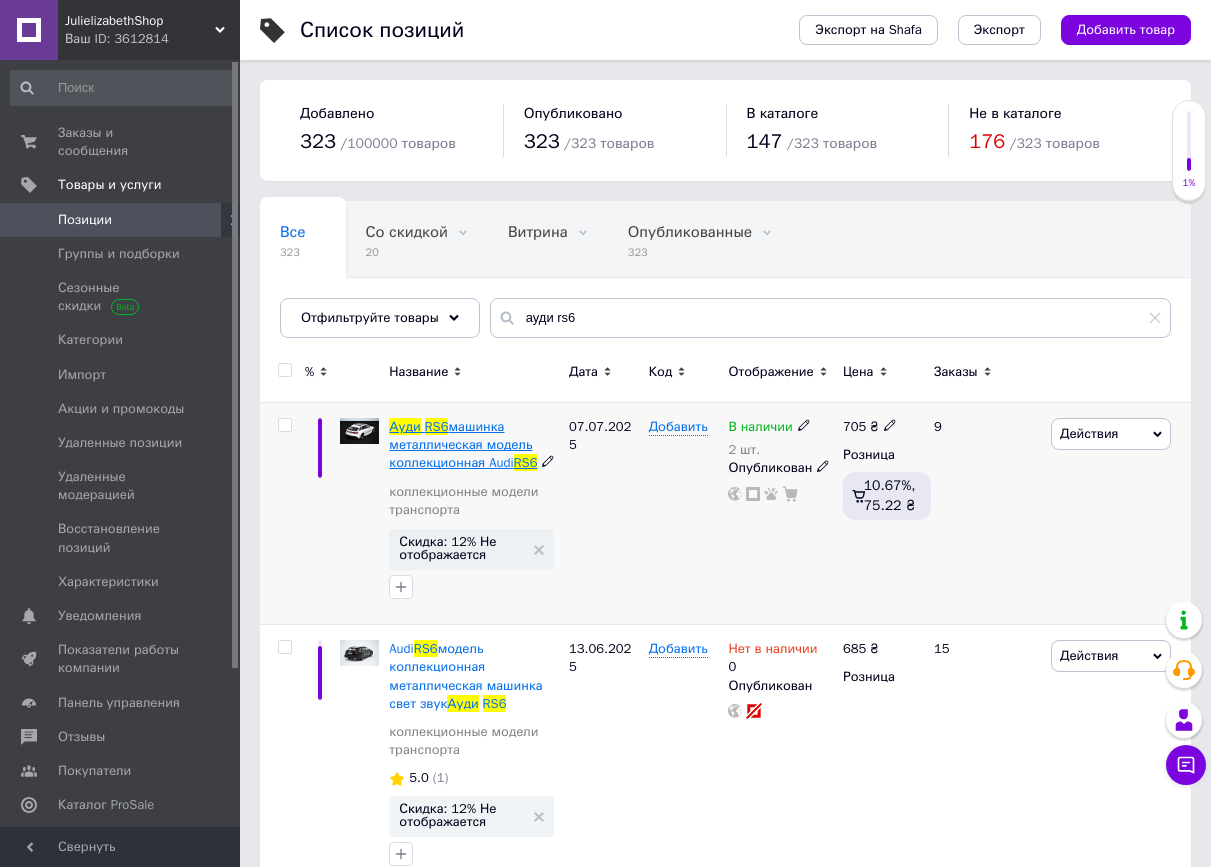 click on "машинка металлическая модель коллекционная Audi" at bounding box center [460, 444] 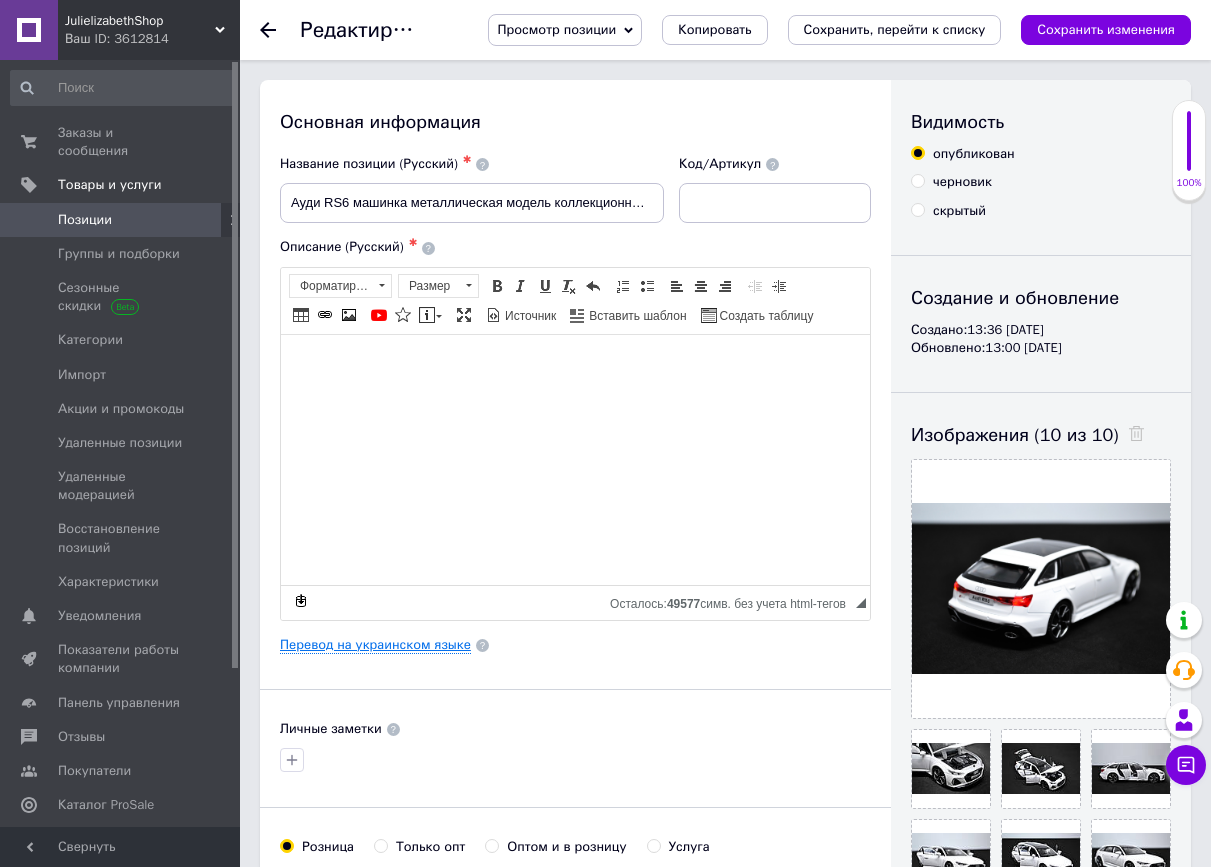 click on "Перевод на украинском языке" at bounding box center [375, 645] 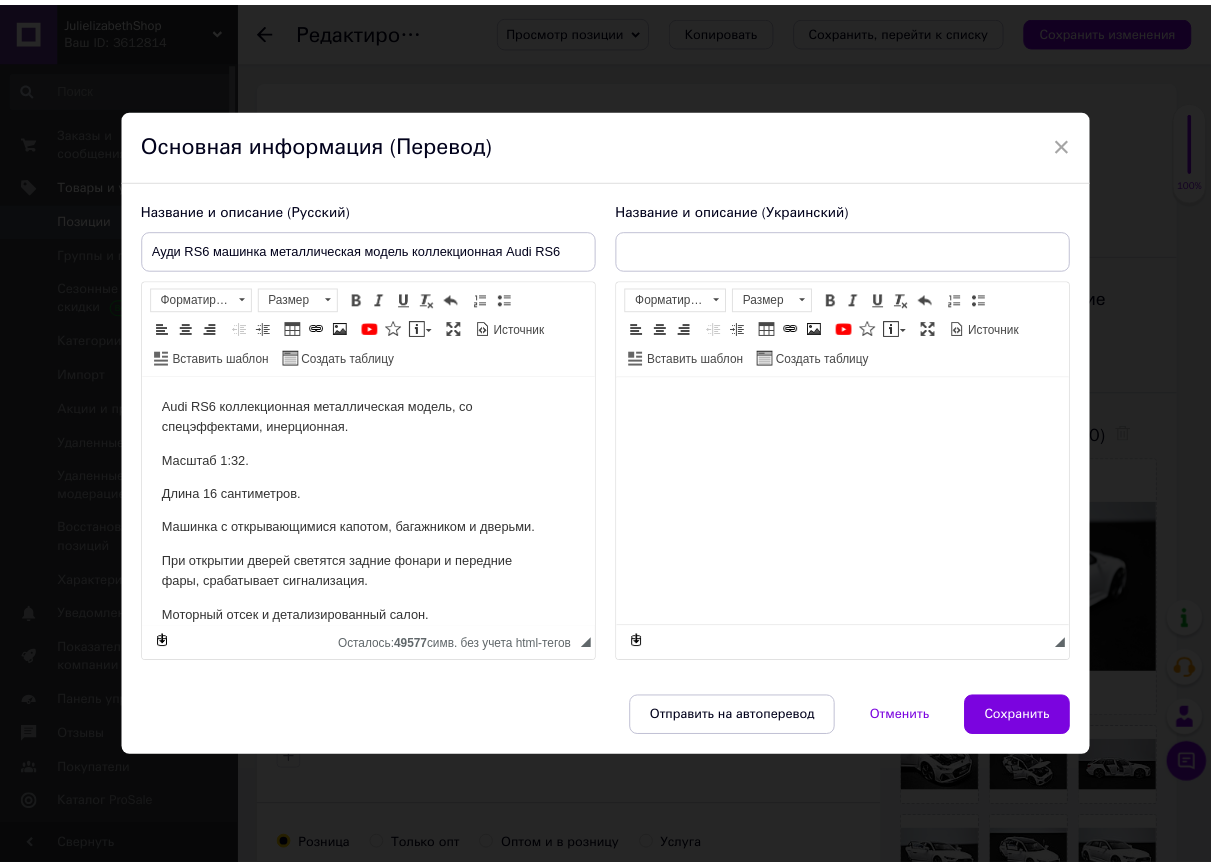 scroll, scrollTop: 0, scrollLeft: 0, axis: both 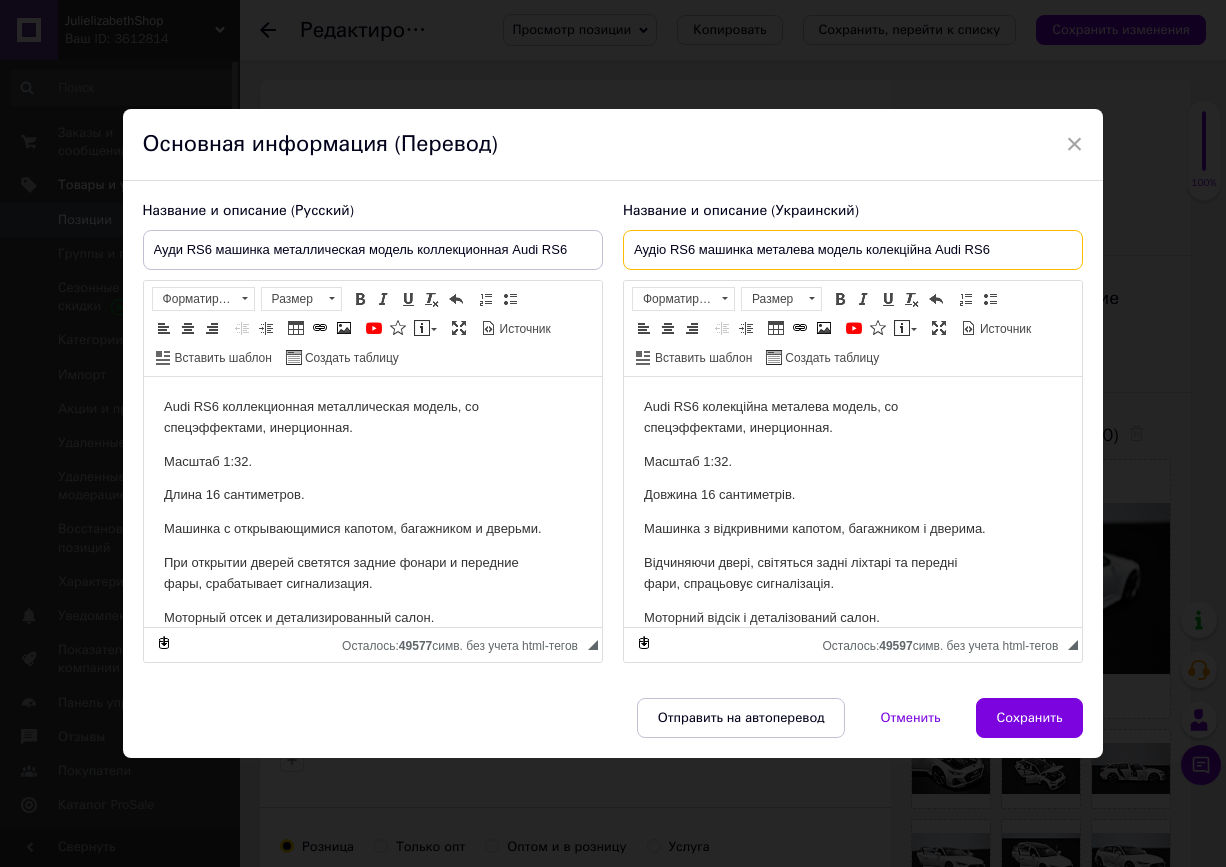 click on "Аудіо RS6 машинка металева модель колекційна Audi RS6" at bounding box center (853, 250) 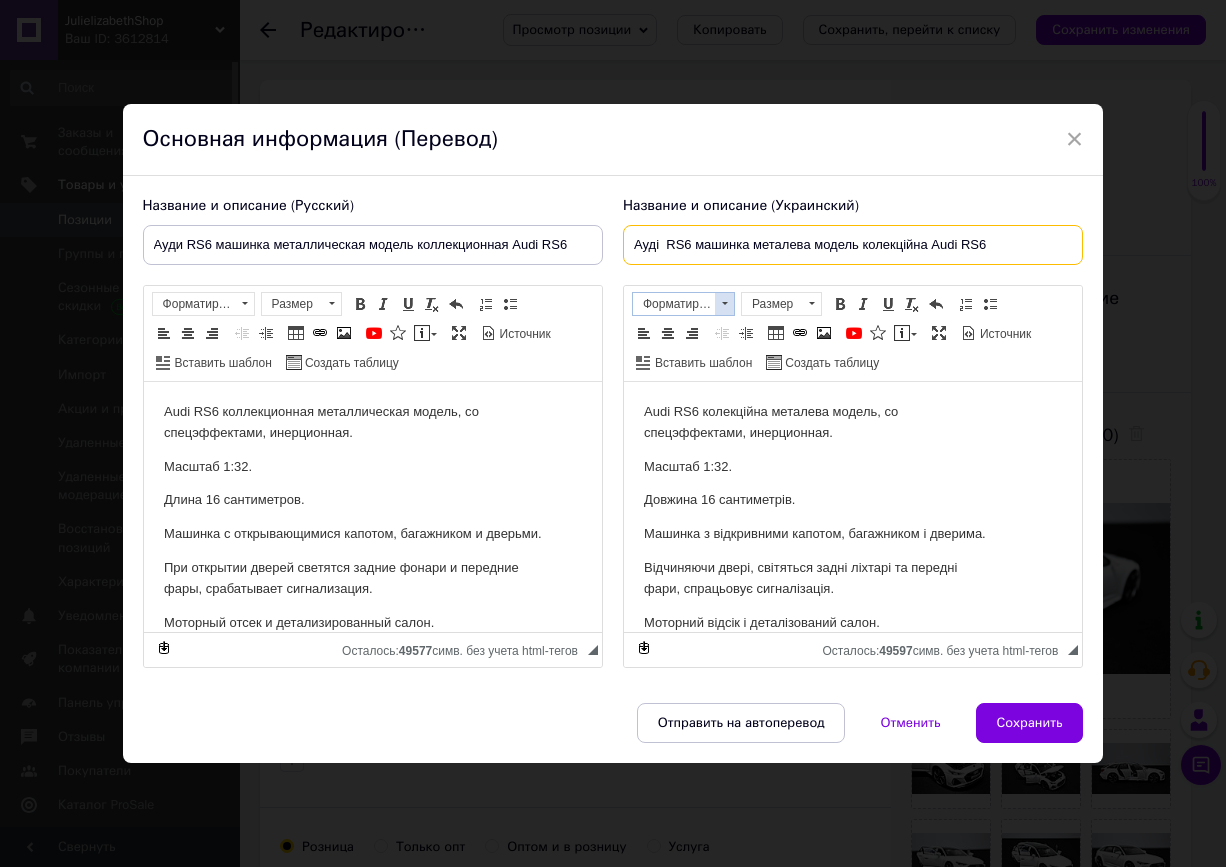 type on "Ауді  RS6 машинка металева модель колекційна Audi RS6" 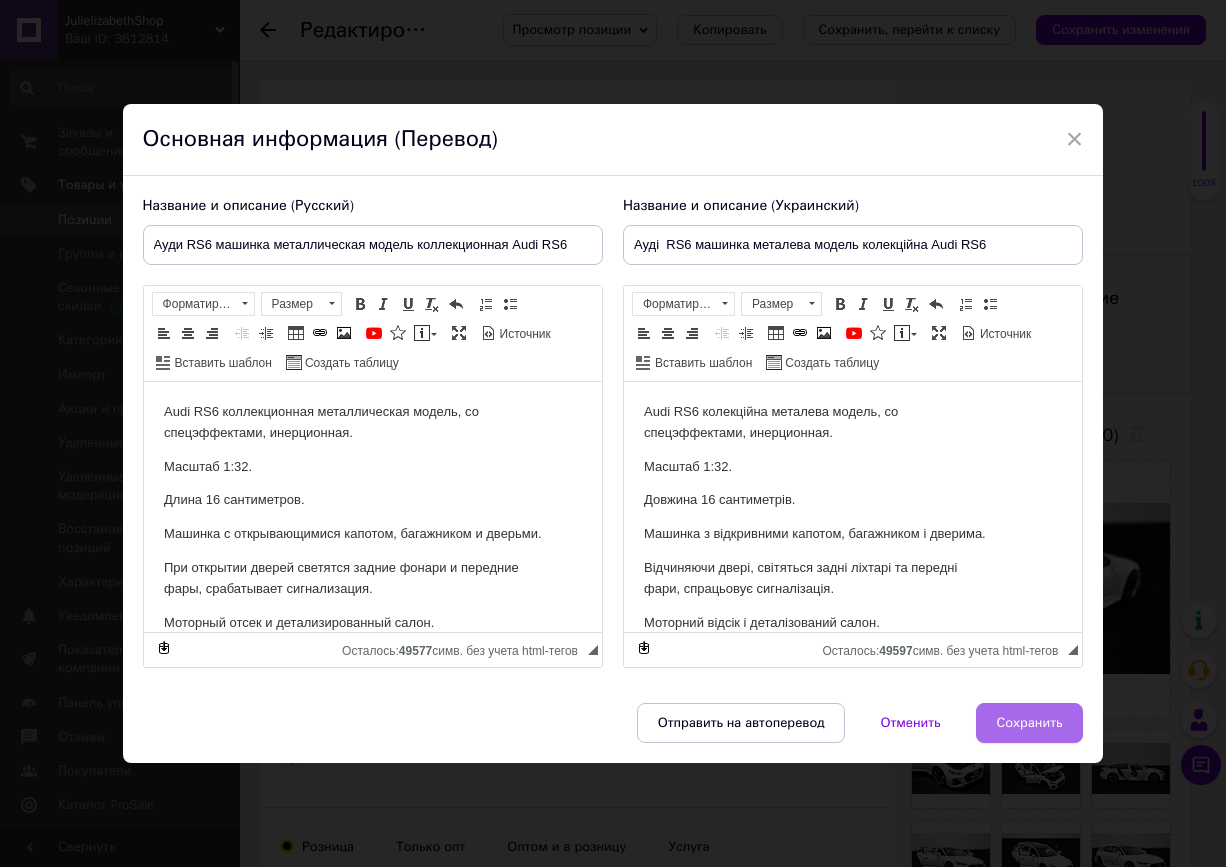 click on "Сохранить" at bounding box center (1030, 723) 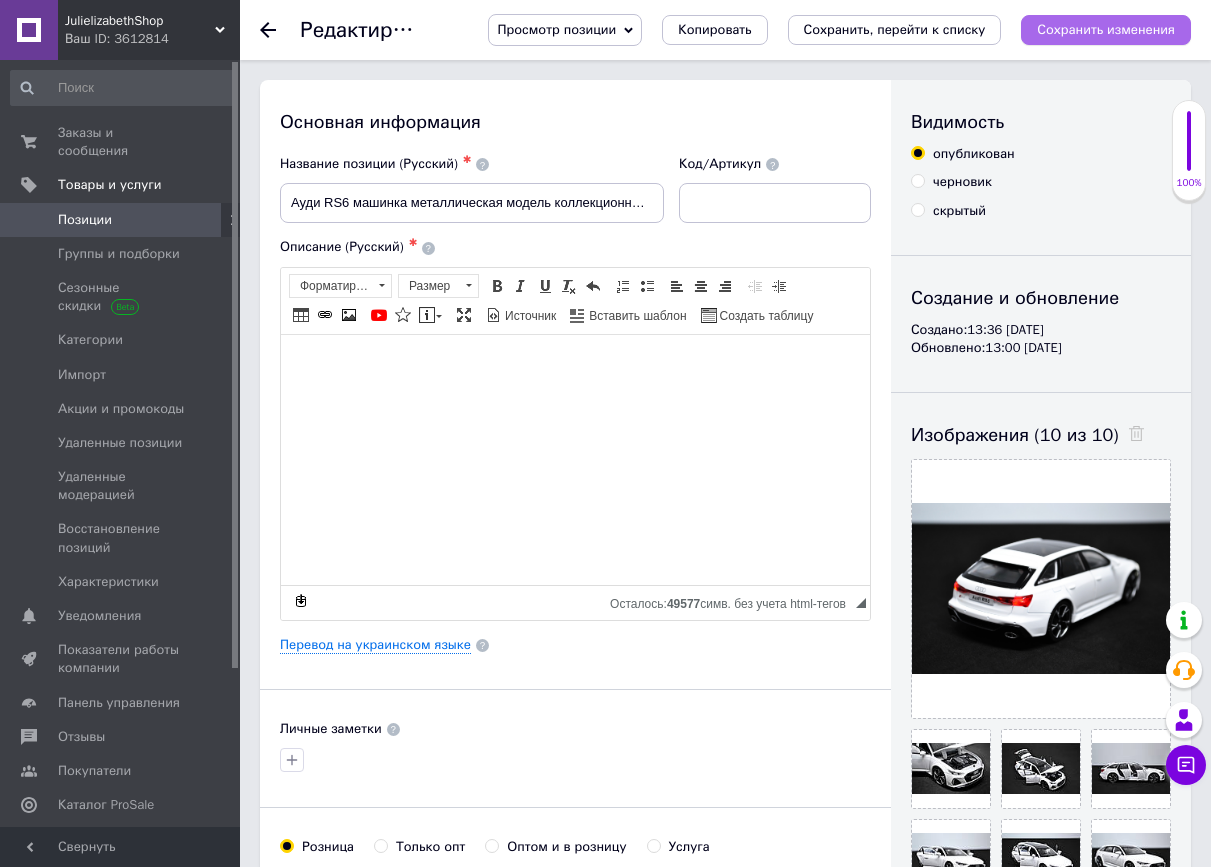 click on "Сохранить изменения" at bounding box center (1106, 29) 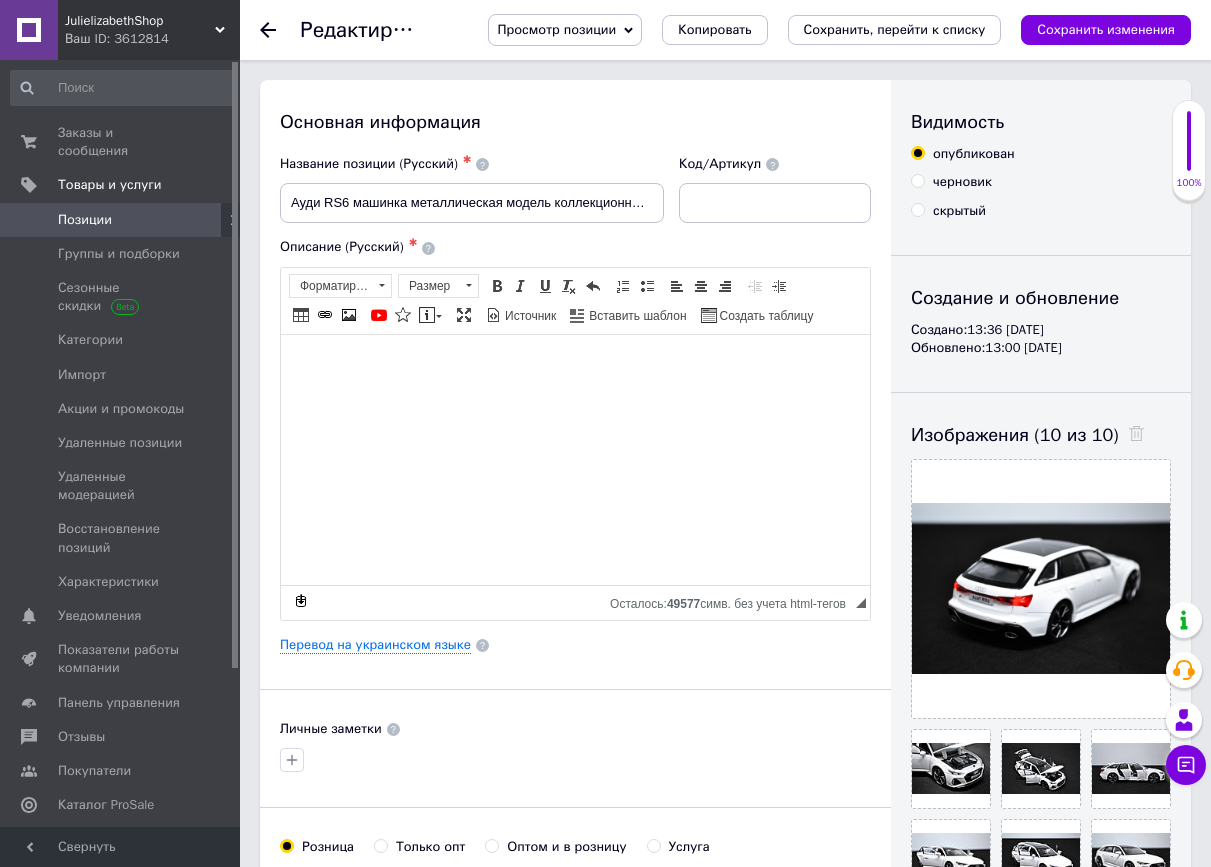 click 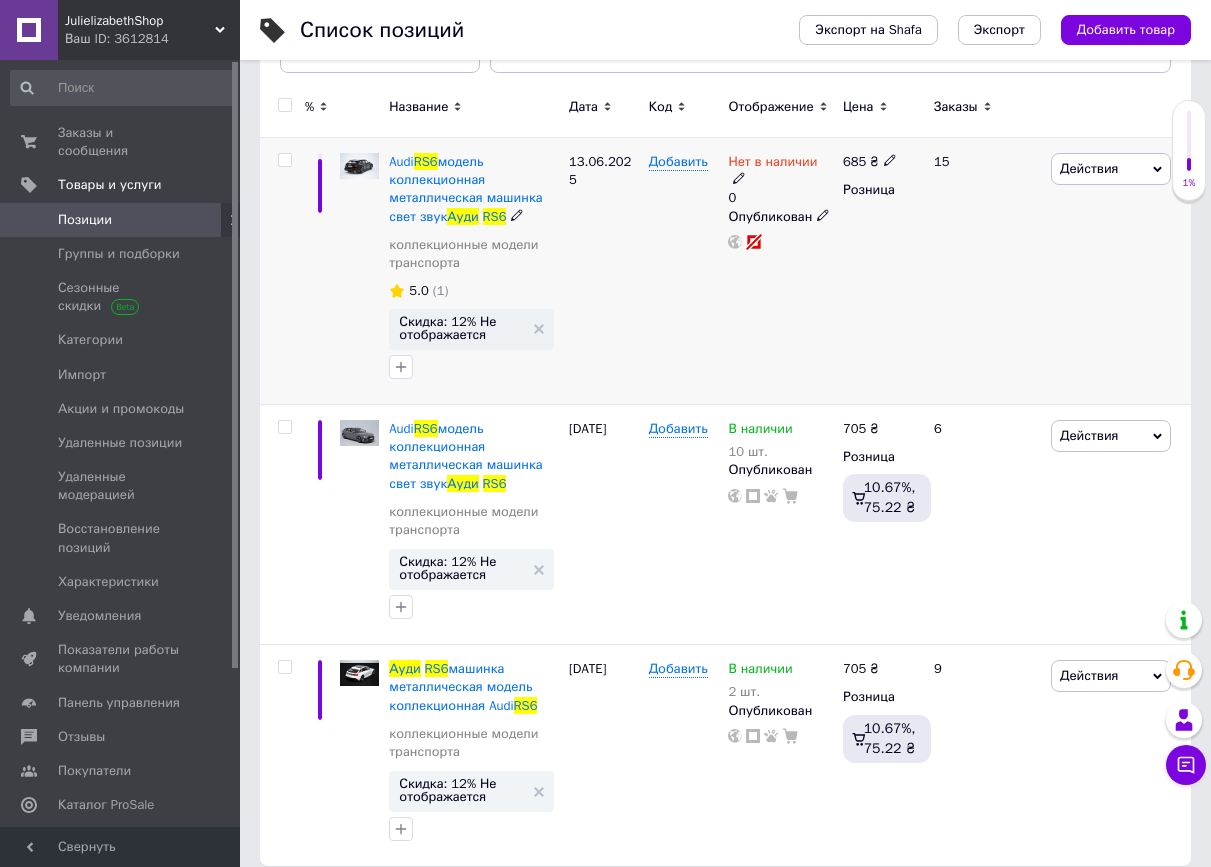 scroll, scrollTop: 284, scrollLeft: 0, axis: vertical 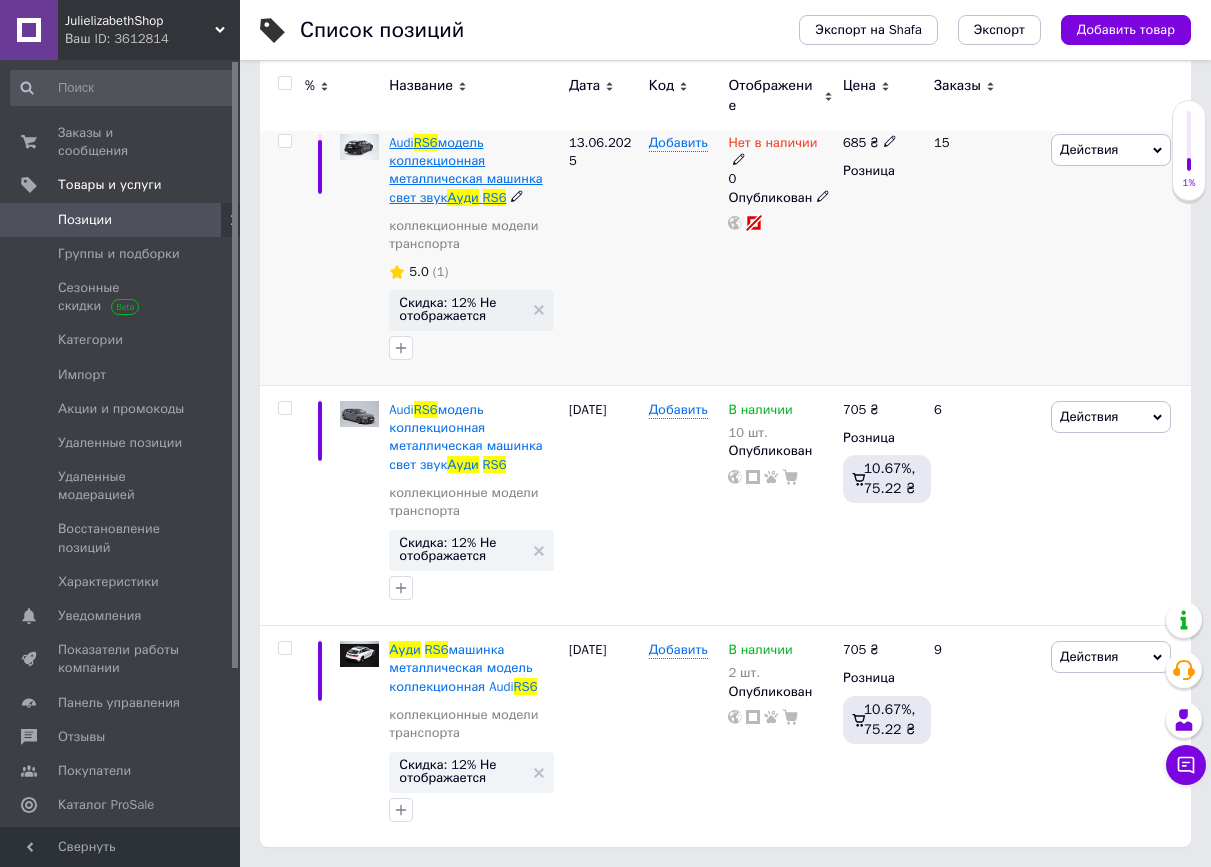 click on "Audi  RS6  модель коллекционная металлическая машинка свет звук  Ауди   RS6" at bounding box center [465, 170] 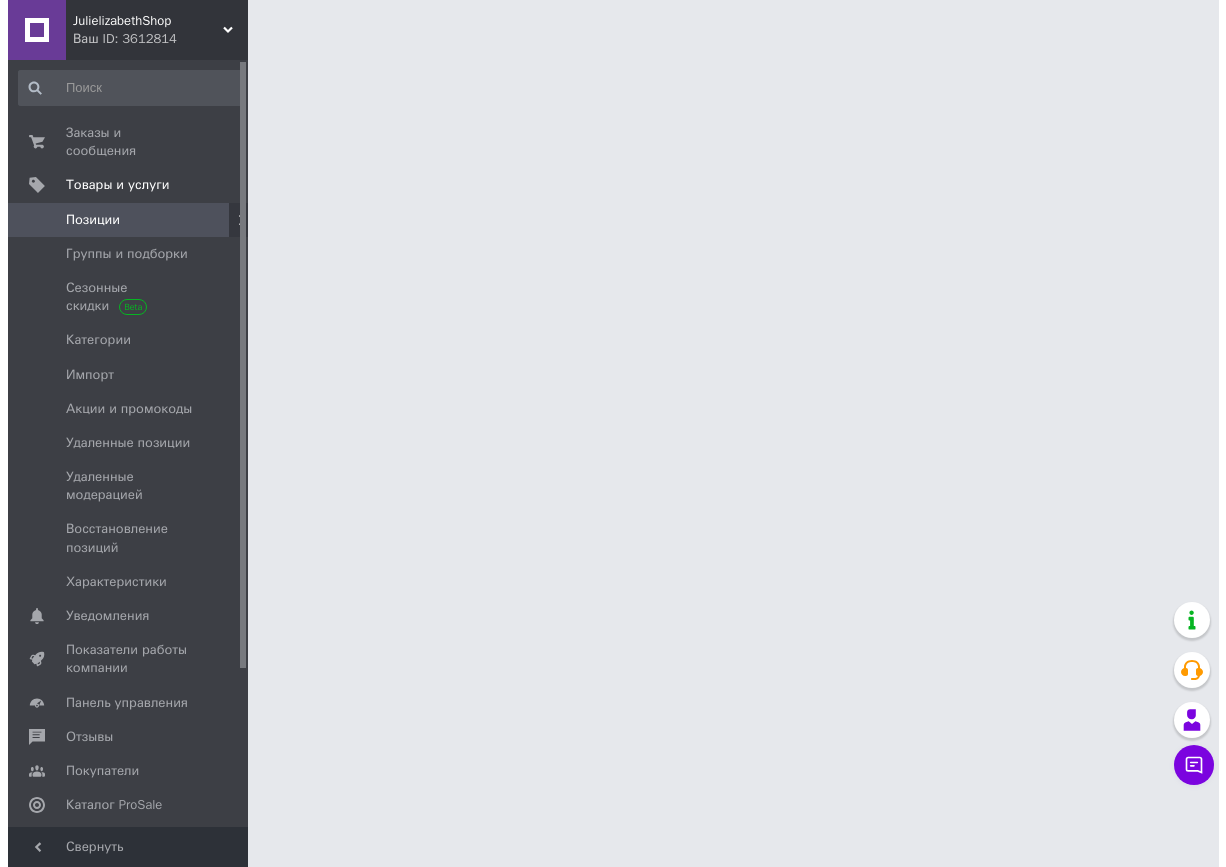 scroll, scrollTop: 0, scrollLeft: 0, axis: both 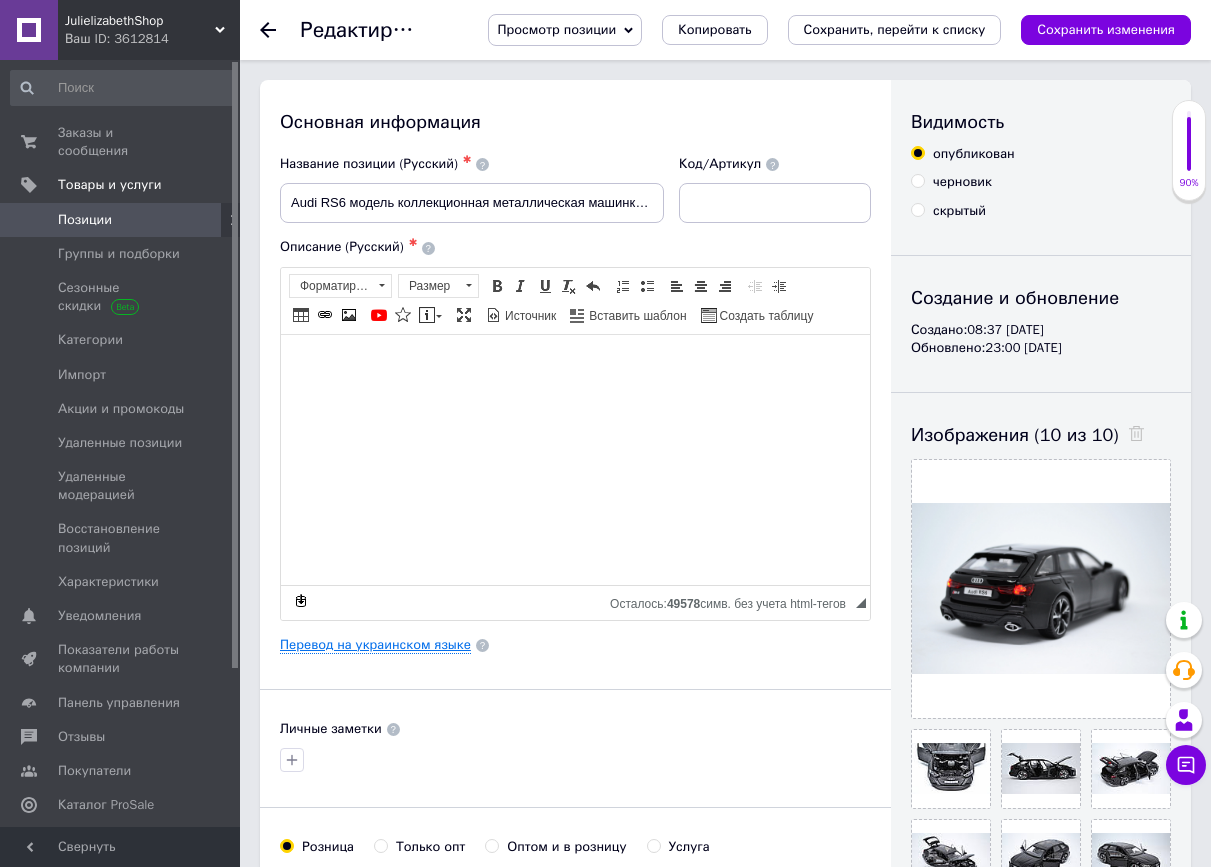 click on "Перевод на украинском языке" at bounding box center [375, 645] 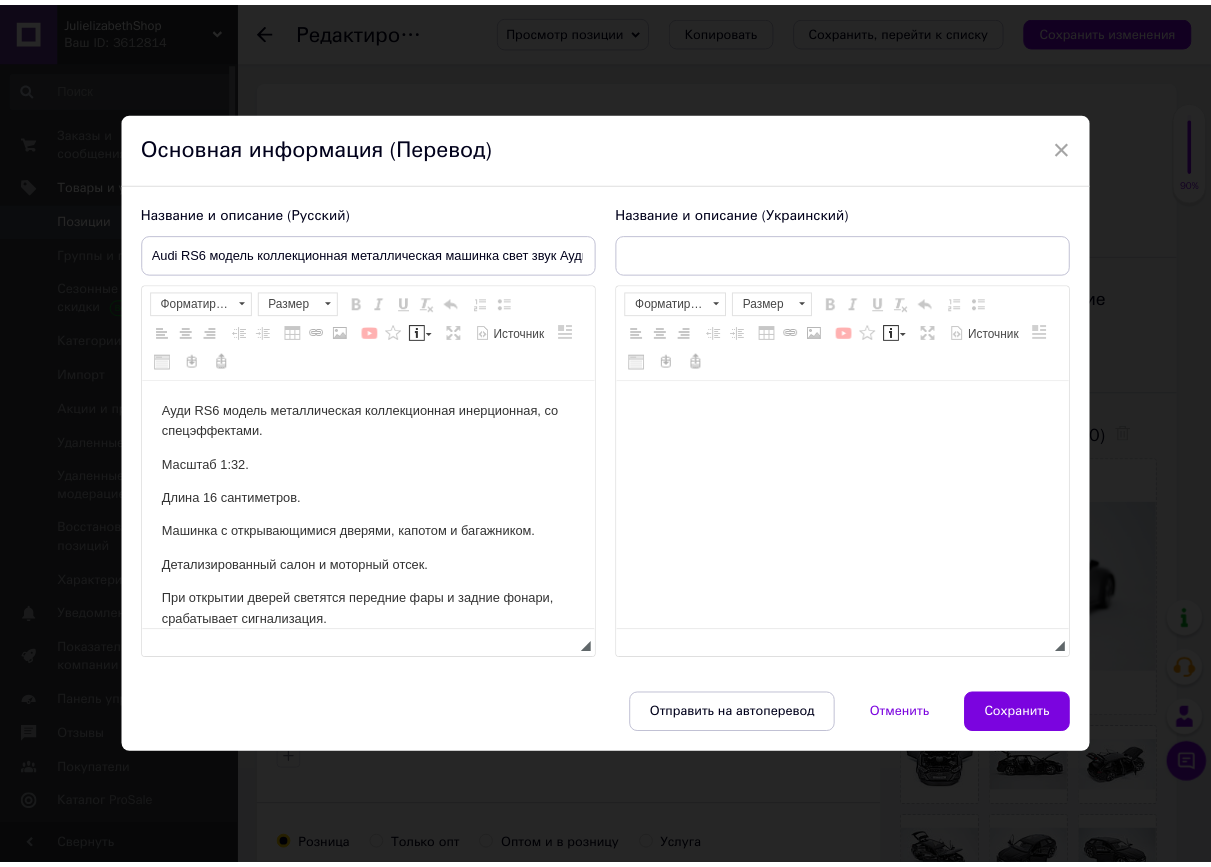 scroll, scrollTop: 0, scrollLeft: 0, axis: both 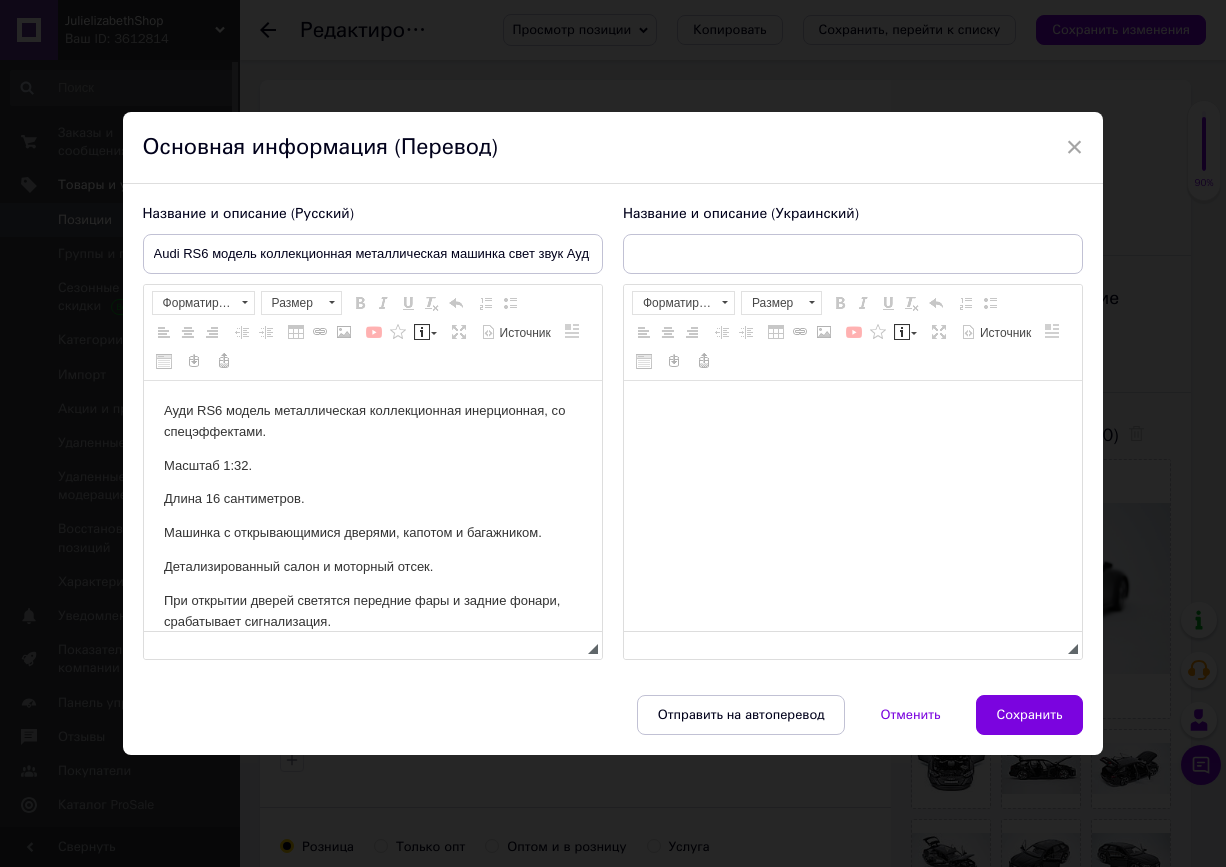 type on "Audi RS6 модель колекційна металева машинка світло-звук Ауді RS6" 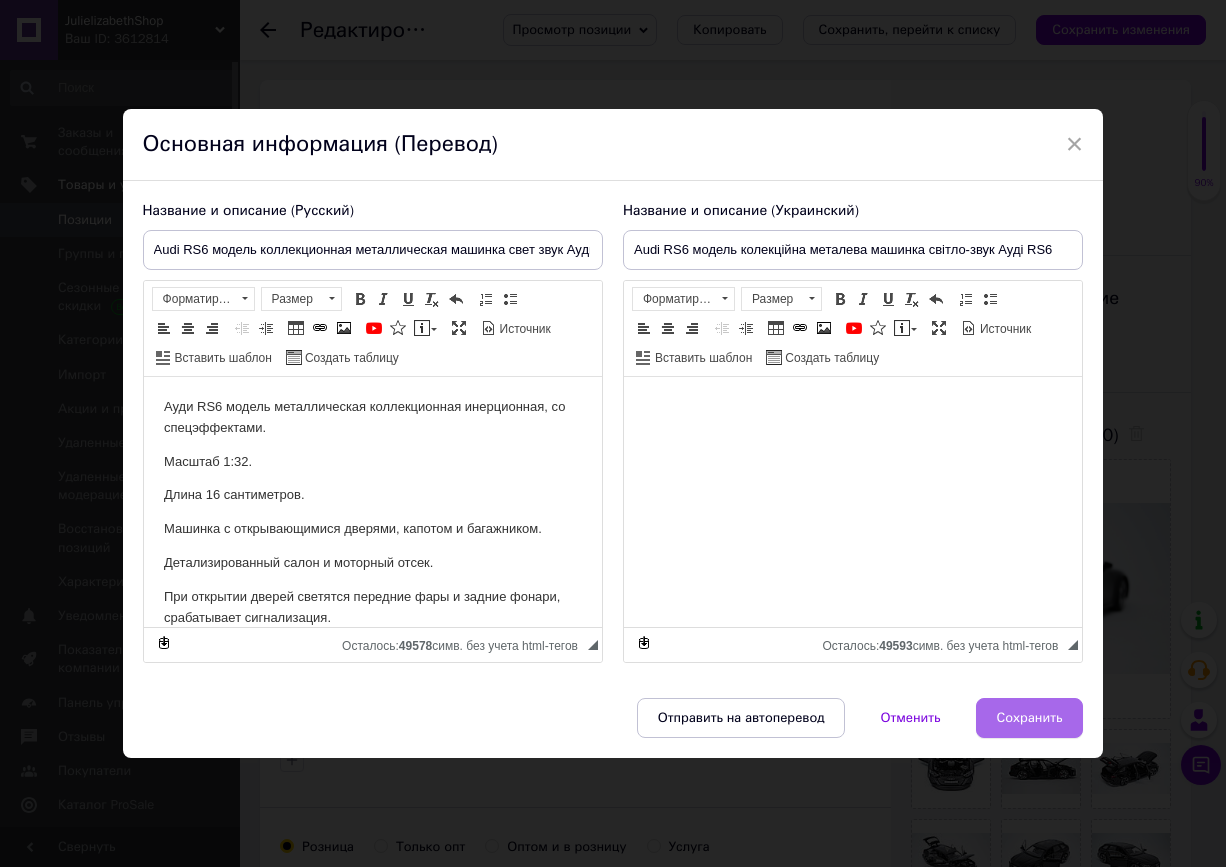 click on "Сохранить" at bounding box center (1030, 718) 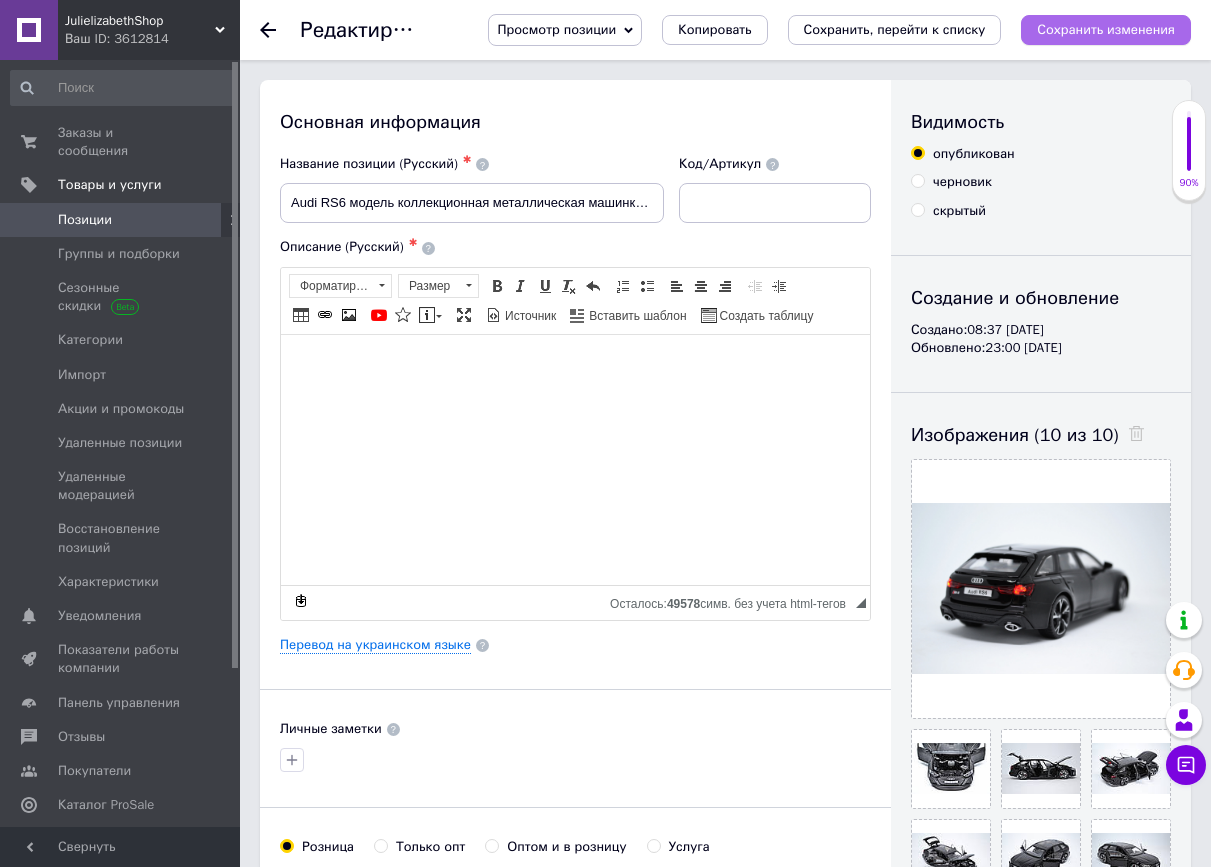 click on "Сохранить изменения" at bounding box center (1106, 29) 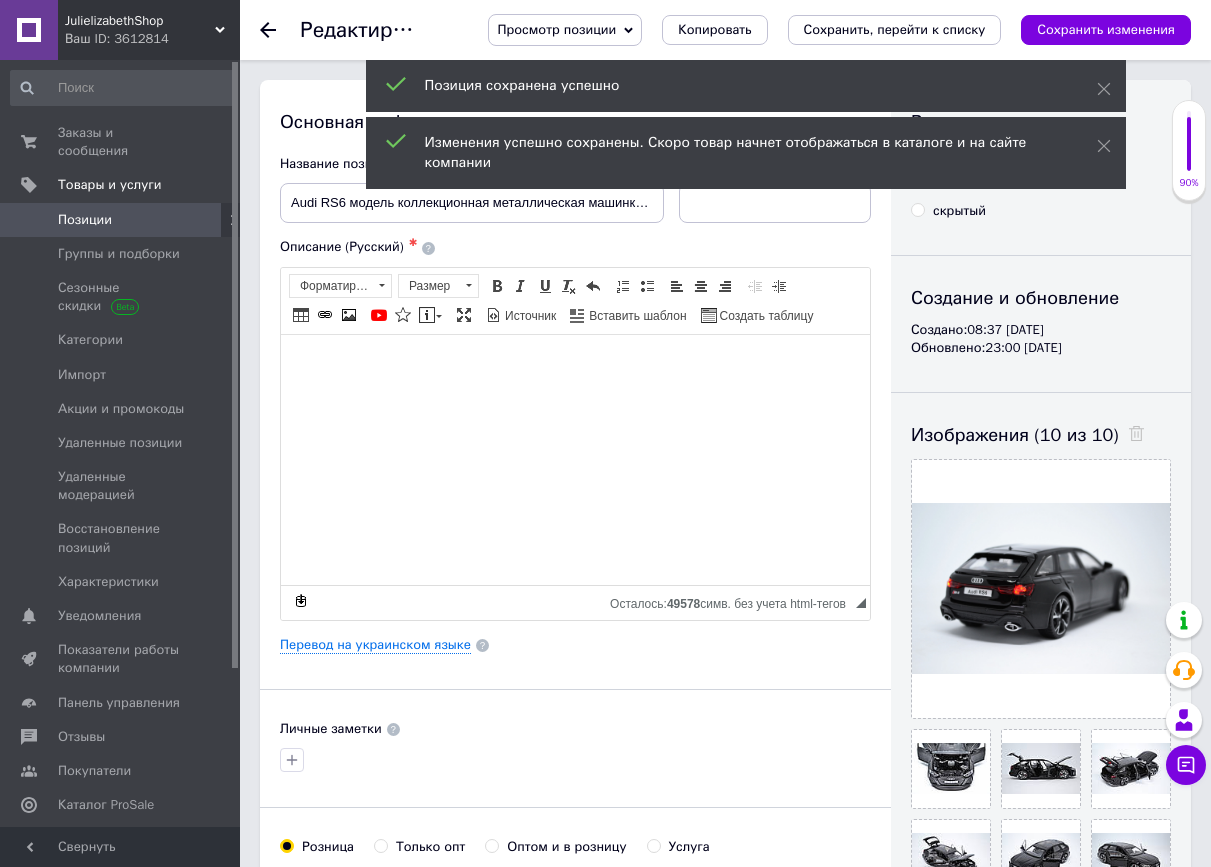 click at bounding box center [280, 30] 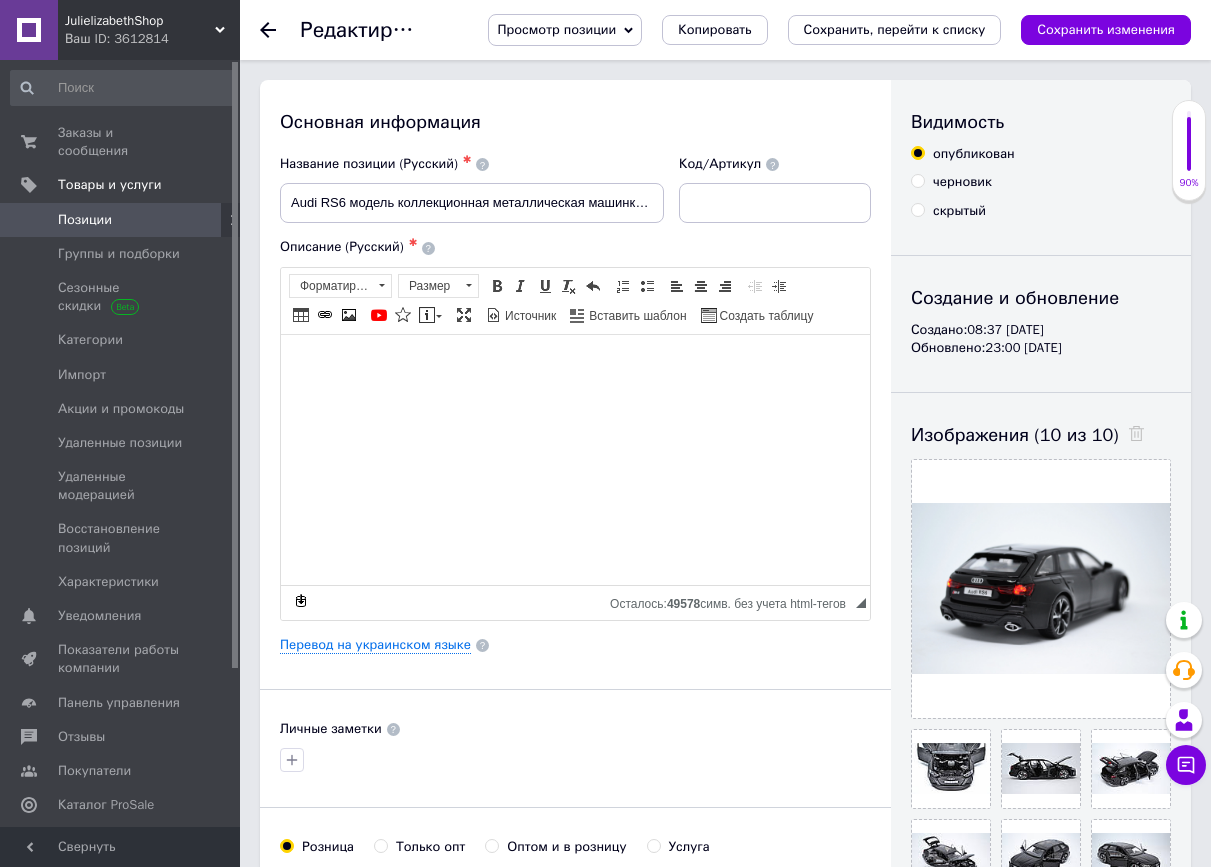 click 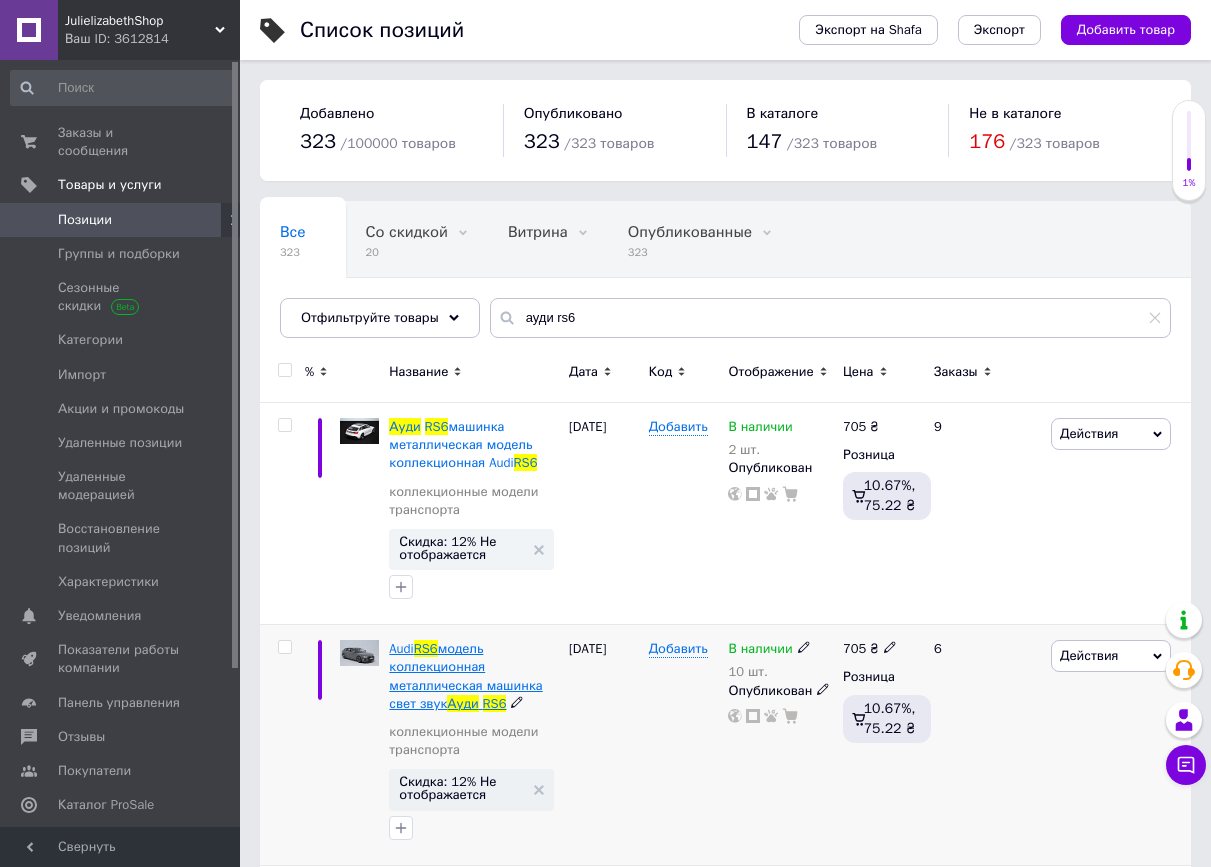click on "модель коллекционная металлическая машинка свет звук" at bounding box center (465, 676) 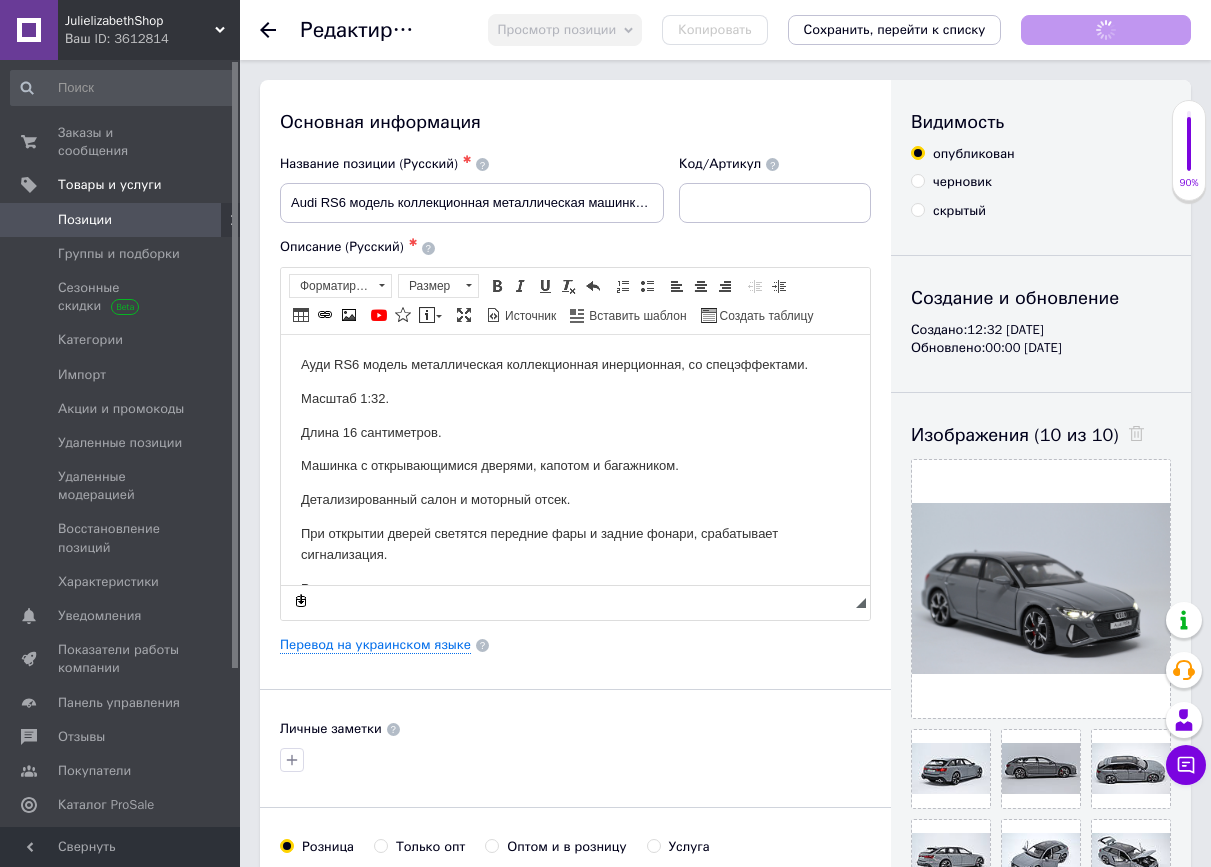 scroll, scrollTop: 0, scrollLeft: 0, axis: both 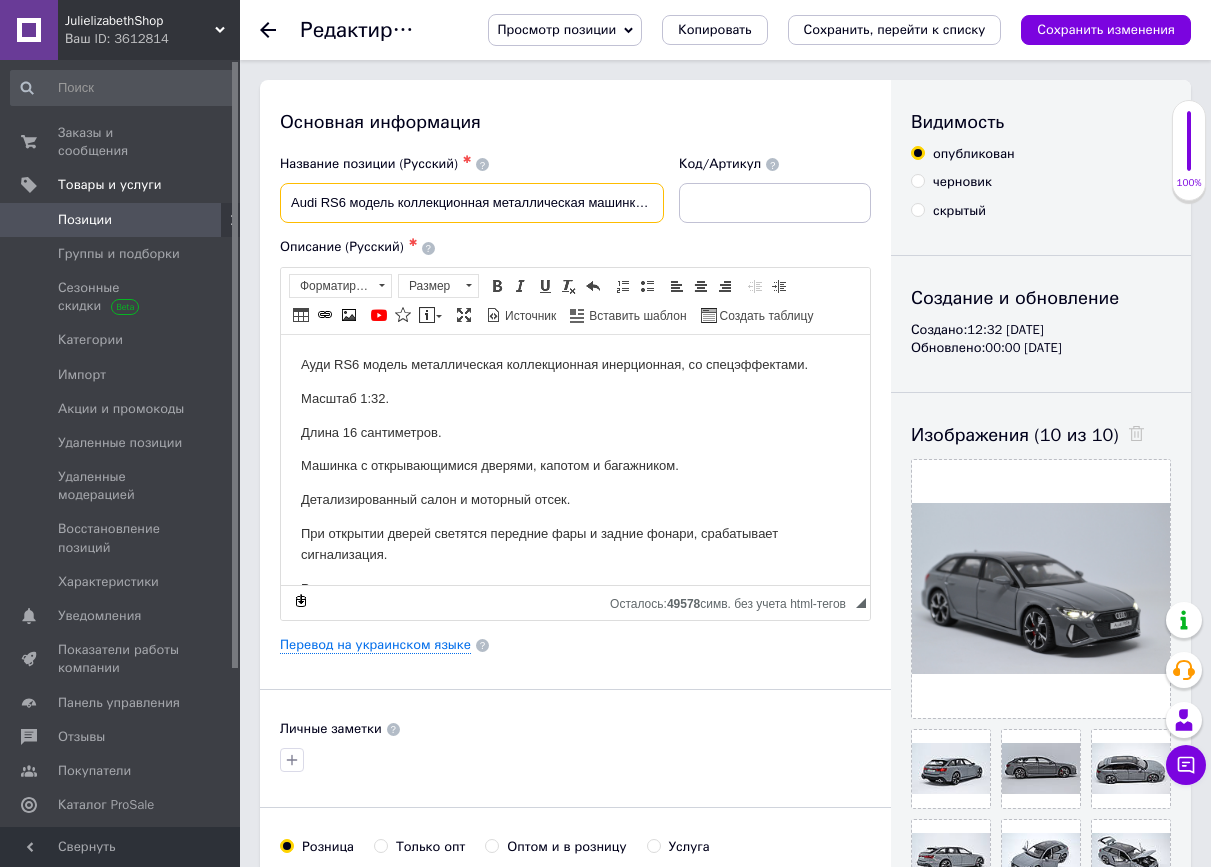 click on "Audi RS6 модель коллекционная металлическая машинка свет звук Ауди RS6" at bounding box center (472, 203) 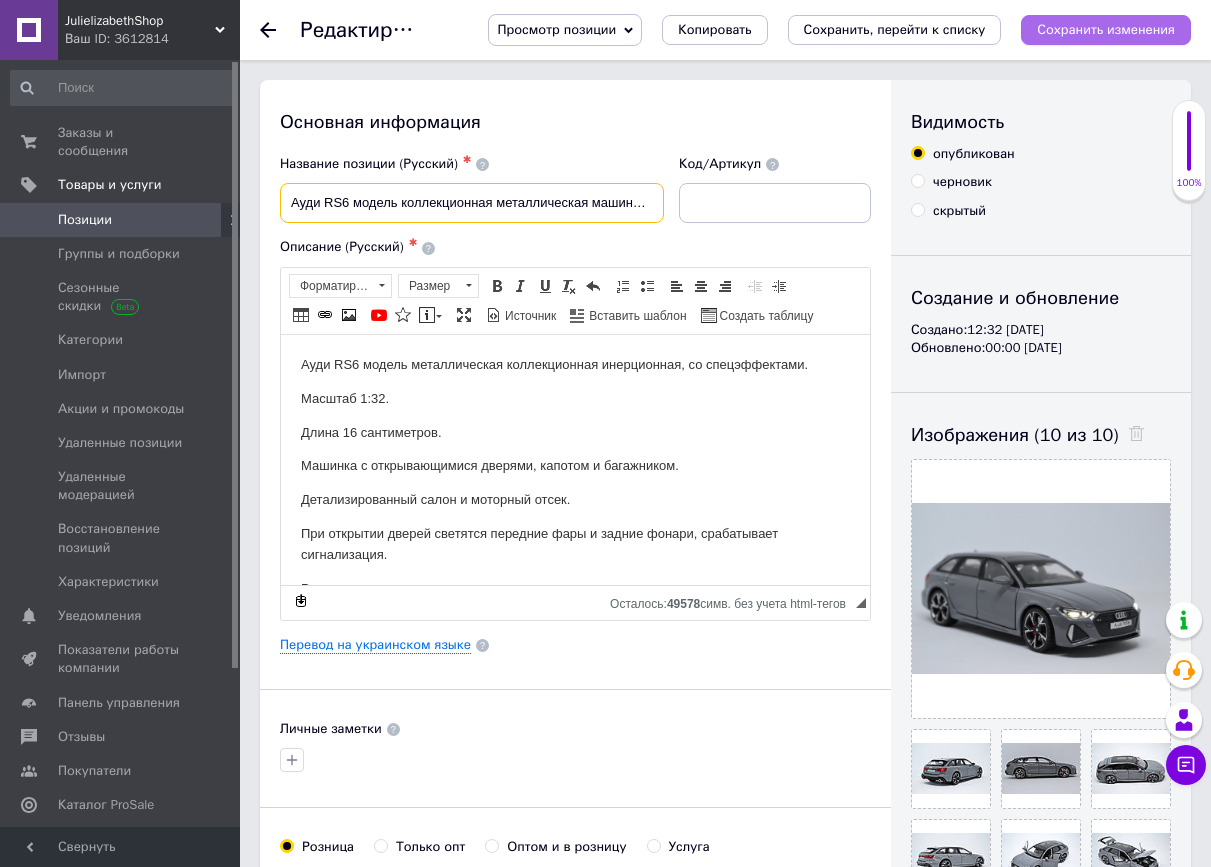 type on "Ауди RS6 модель коллекционная металлическая машинка свет звук Ауди RS6" 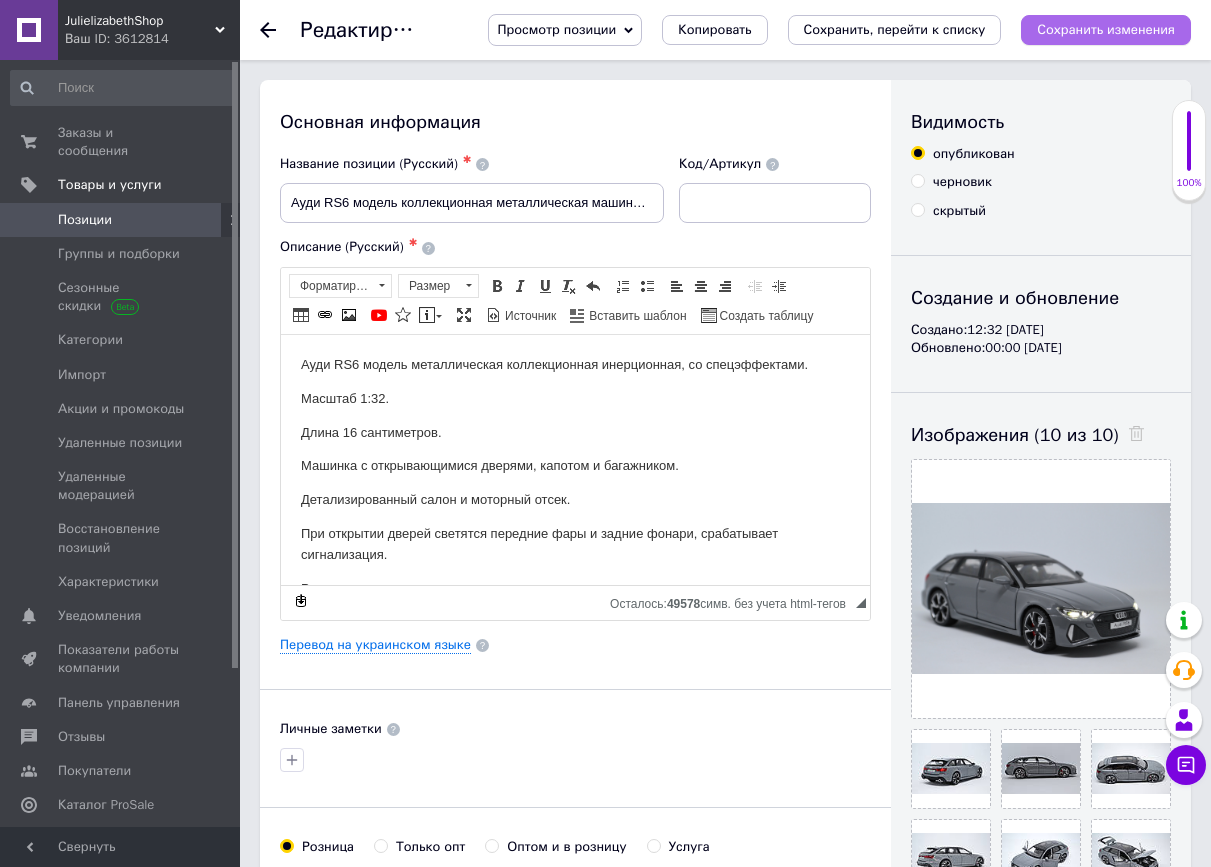 click on "Сохранить изменения" at bounding box center (1106, 29) 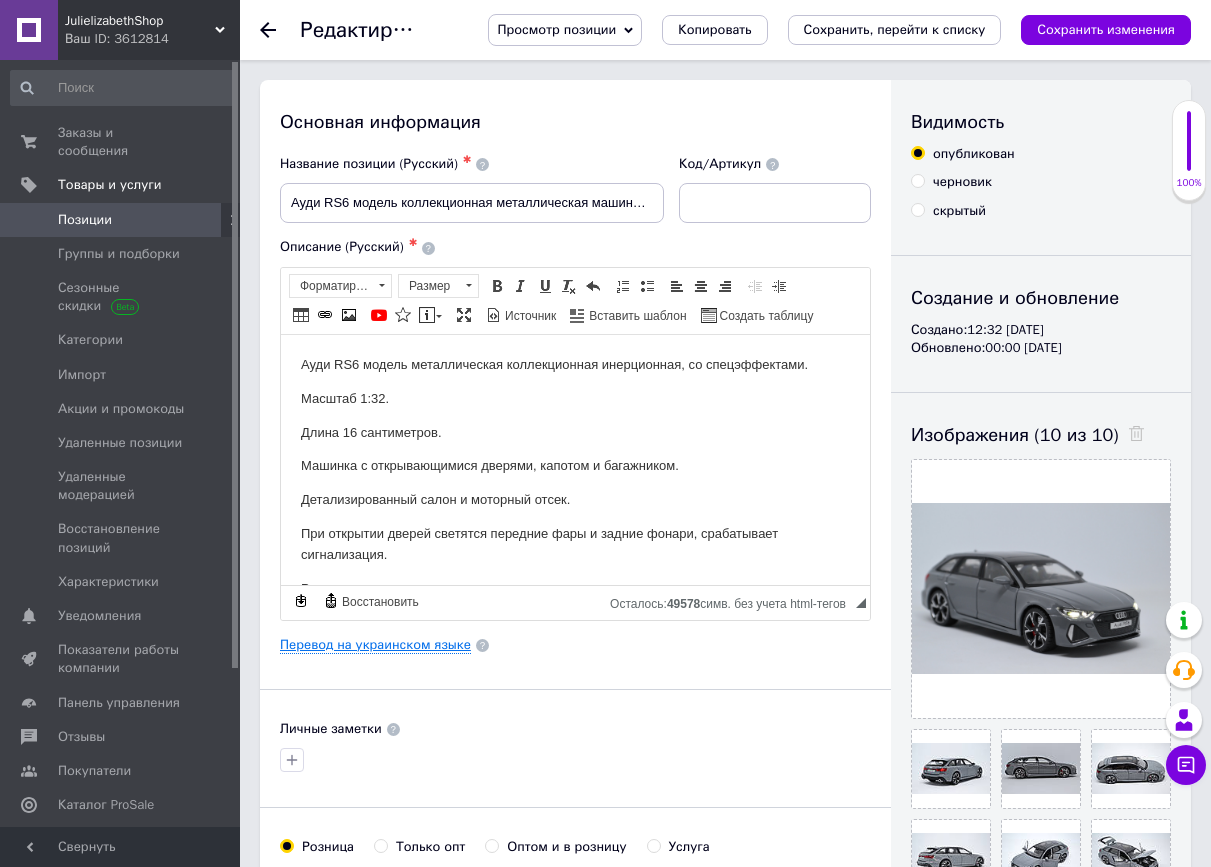 click on "Перевод на украинском языке" at bounding box center [375, 645] 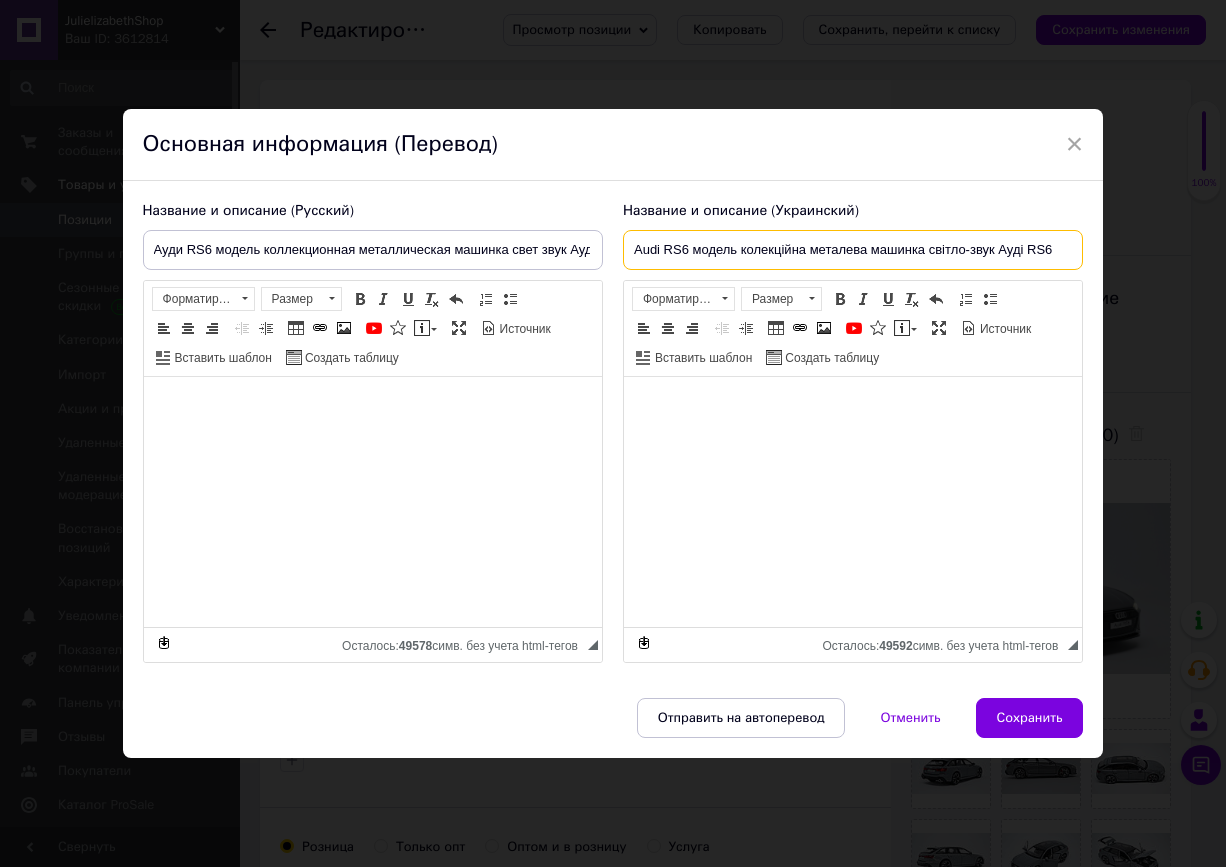 click on "Audi RS6 модель колекційна металева машинка світло-звук Ауді RS6" at bounding box center [853, 250] 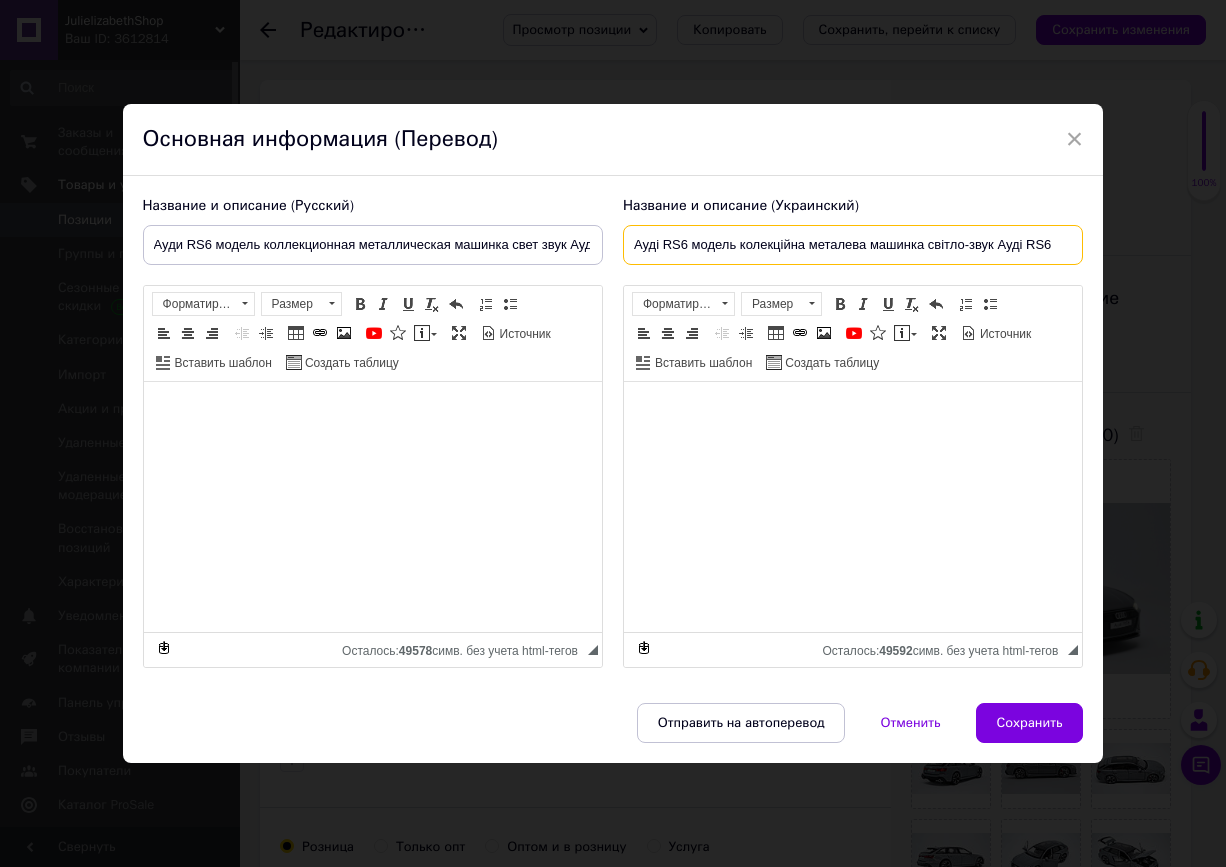 click on "Ауді RS6 модель колекційна металева машинка світло-звук Ауді RS6" at bounding box center (853, 245) 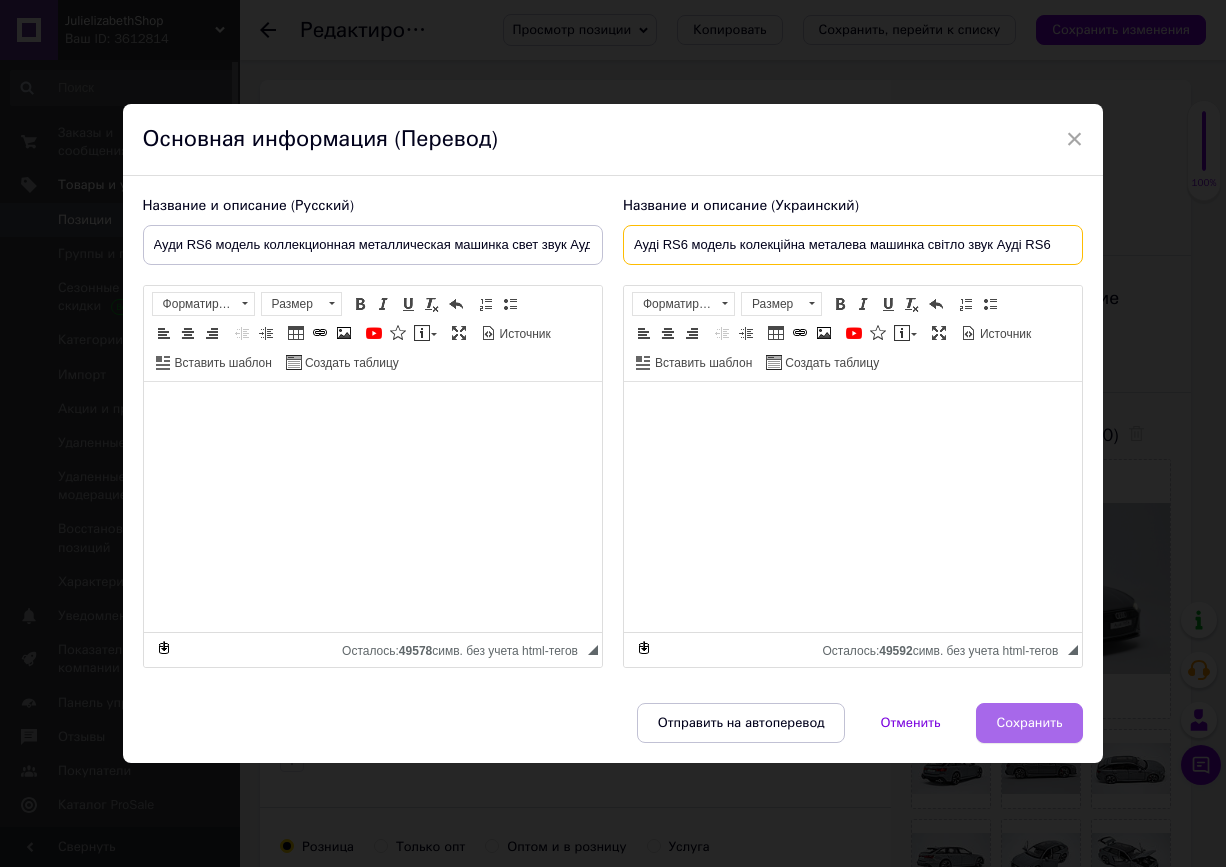 type on "Ауді RS6 модель колекційна металева машинка світло звук Ауді RS6" 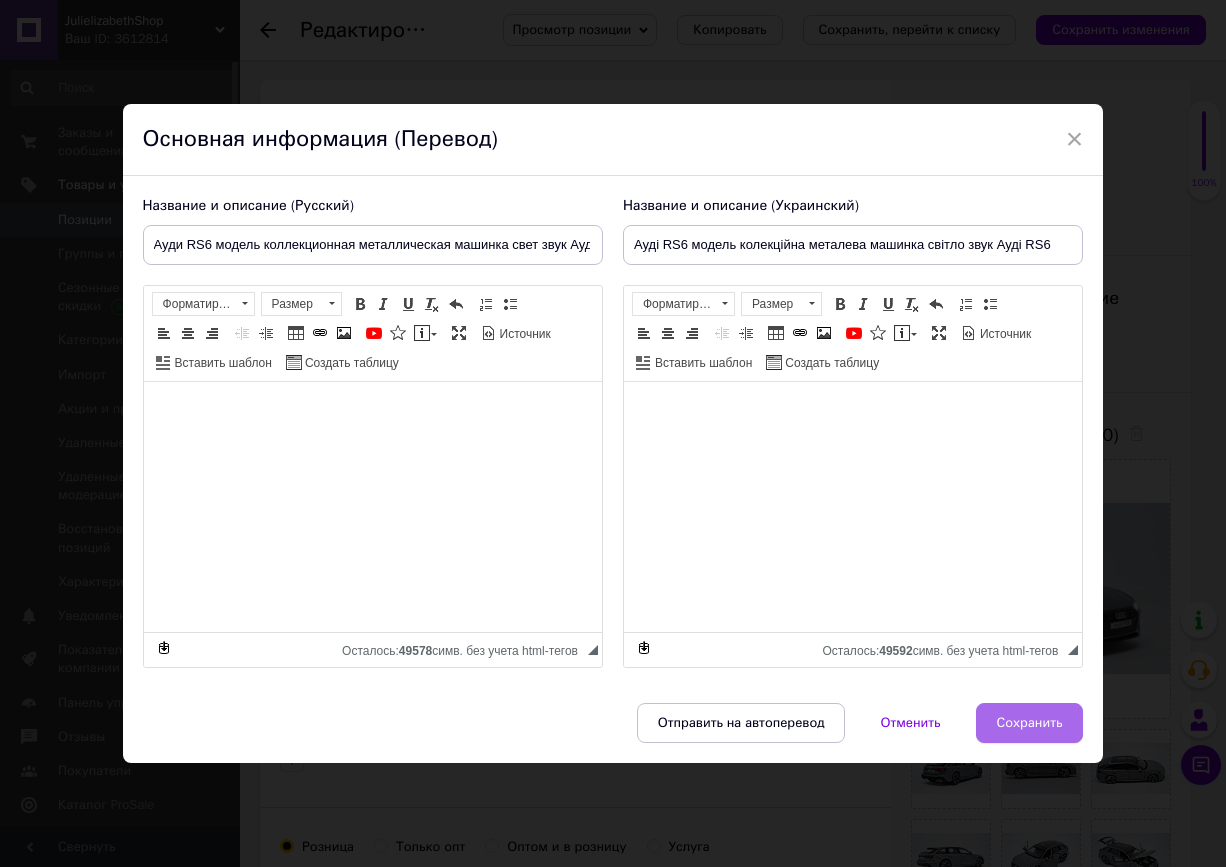 click on "Сохранить" at bounding box center (1030, 723) 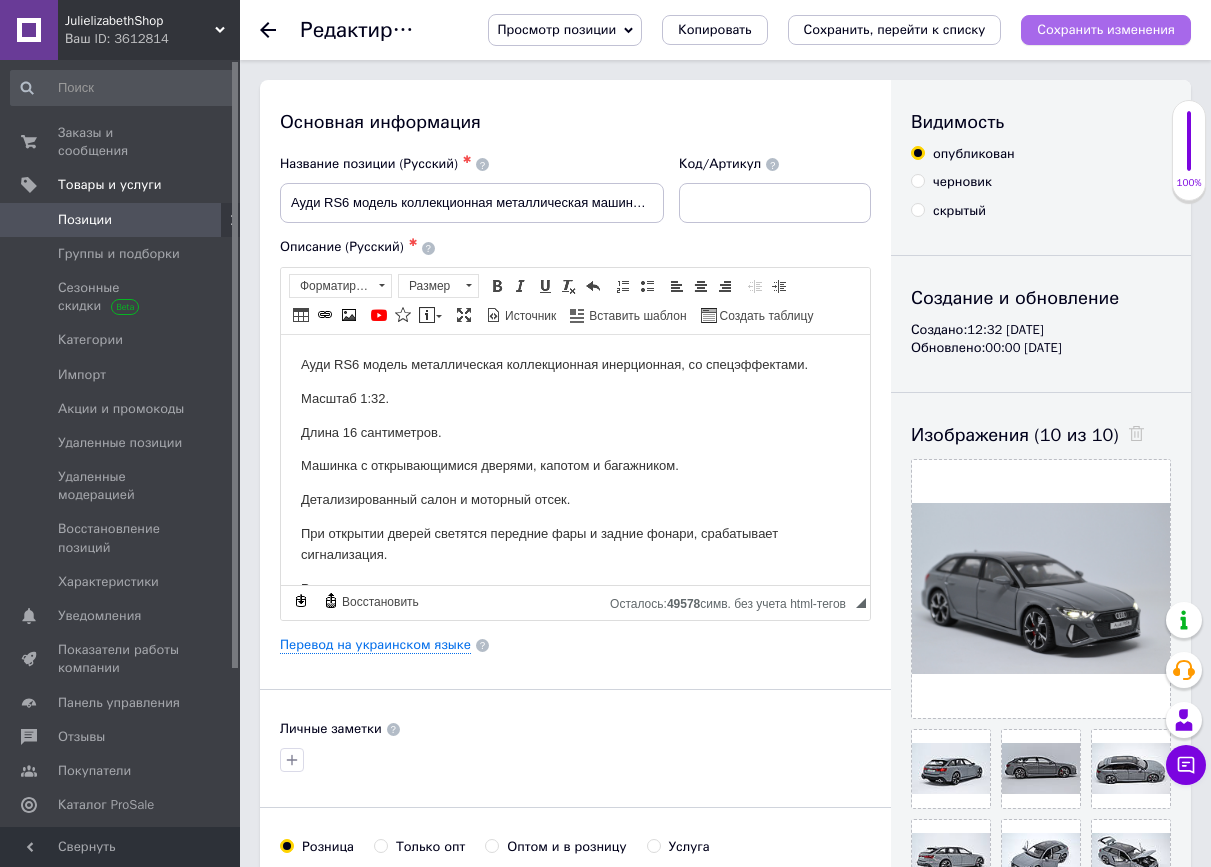 click on "Сохранить изменения" at bounding box center [1106, 29] 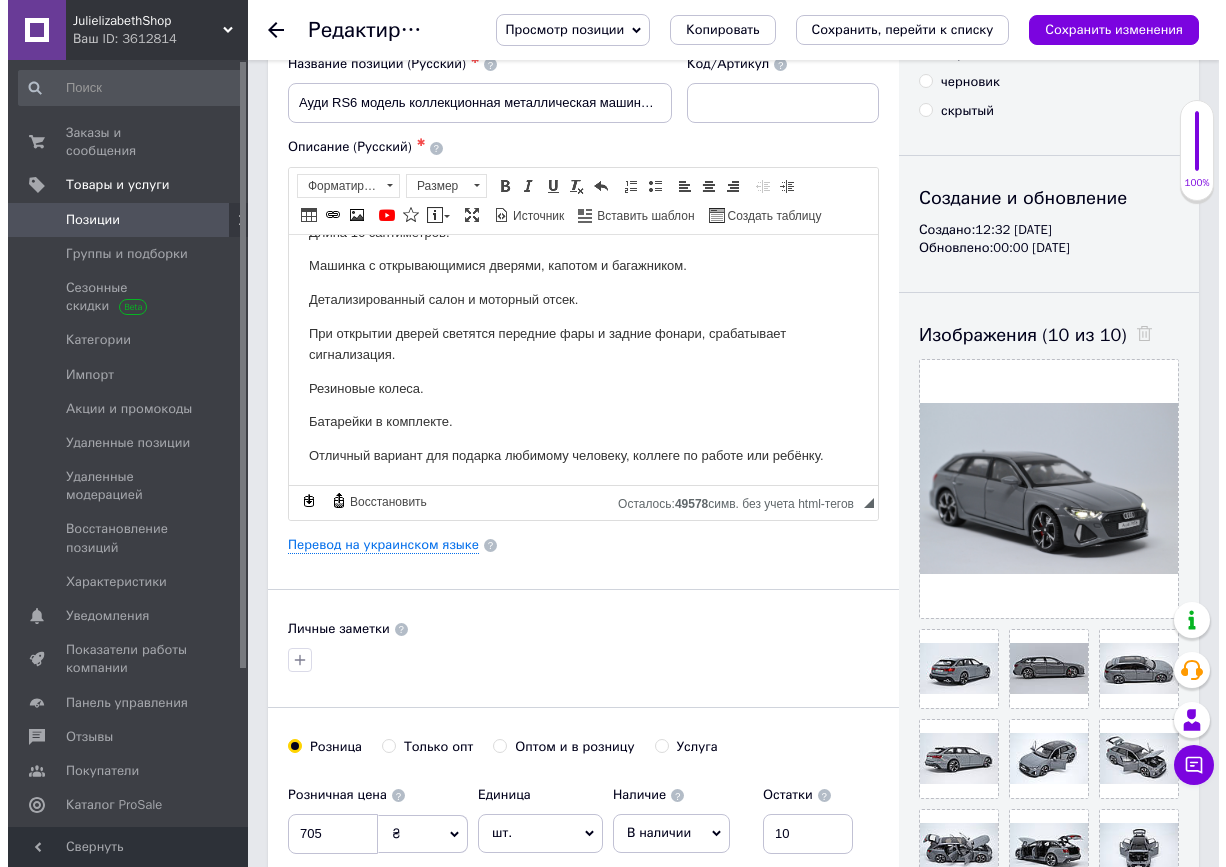 scroll, scrollTop: 102, scrollLeft: 0, axis: vertical 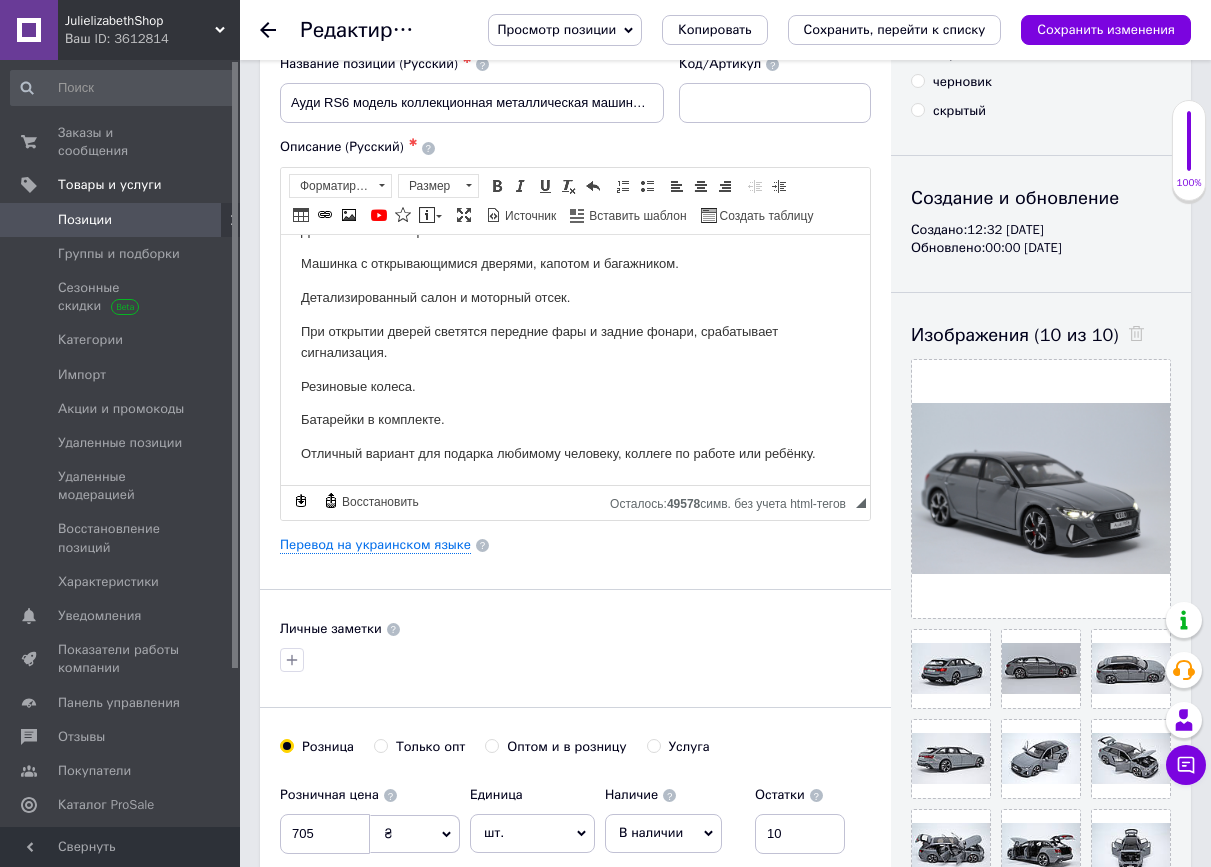 click on "Резиновые колеса." at bounding box center (575, 386) 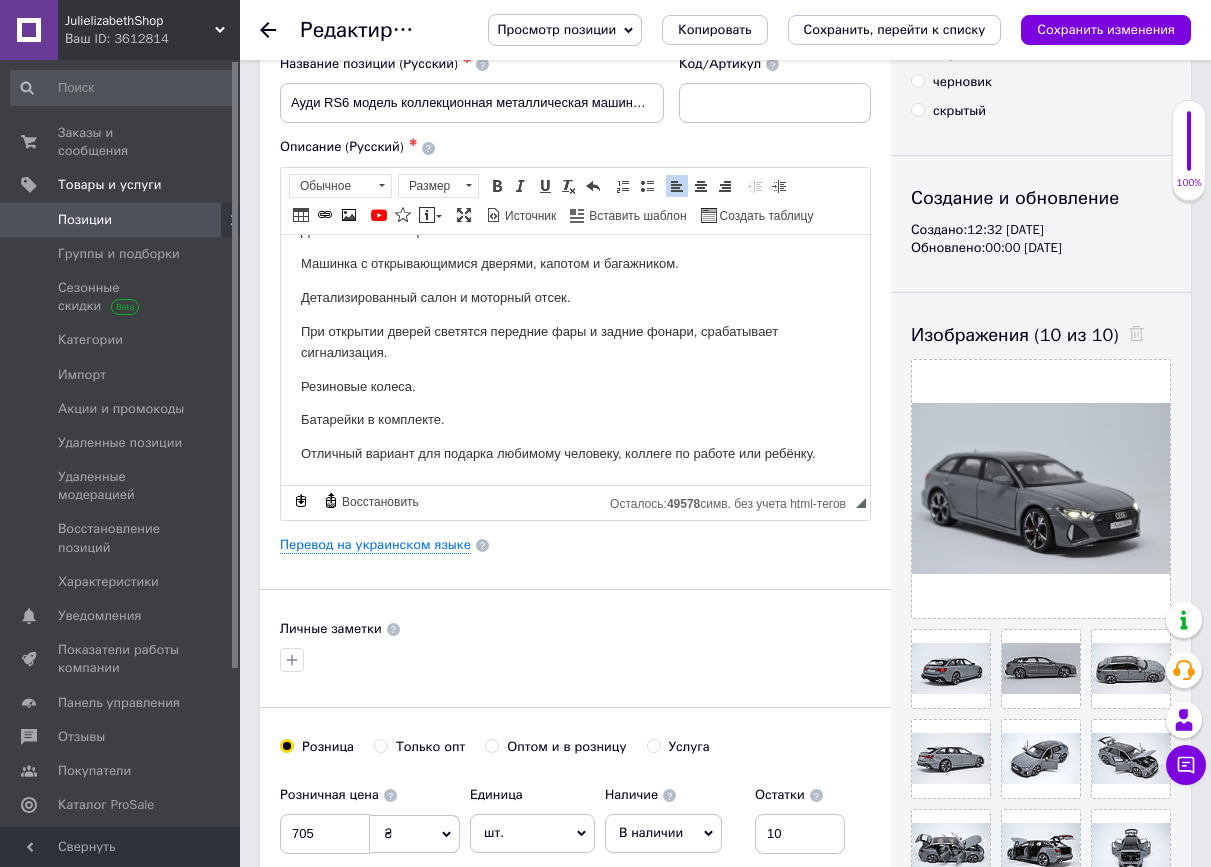 type 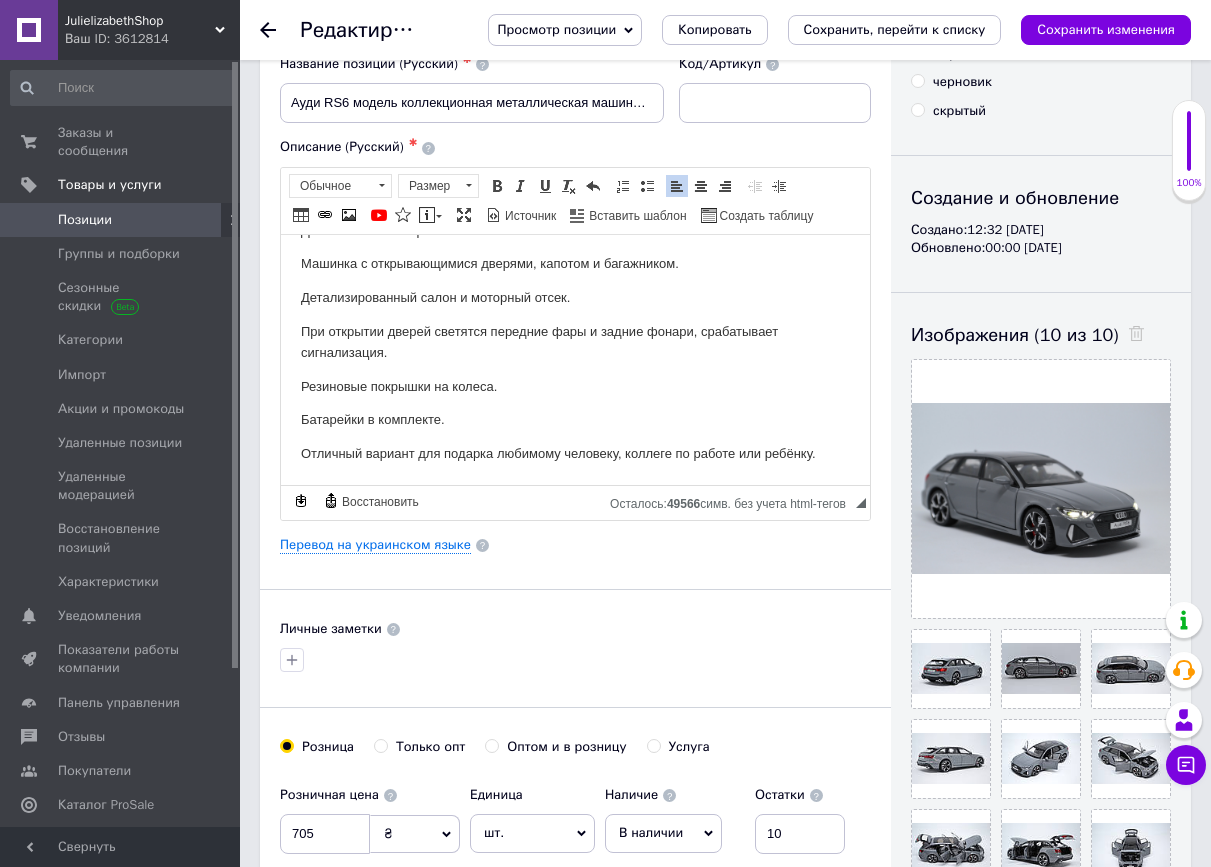 click on "Резиновые покрышки на колеса." at bounding box center [575, 386] 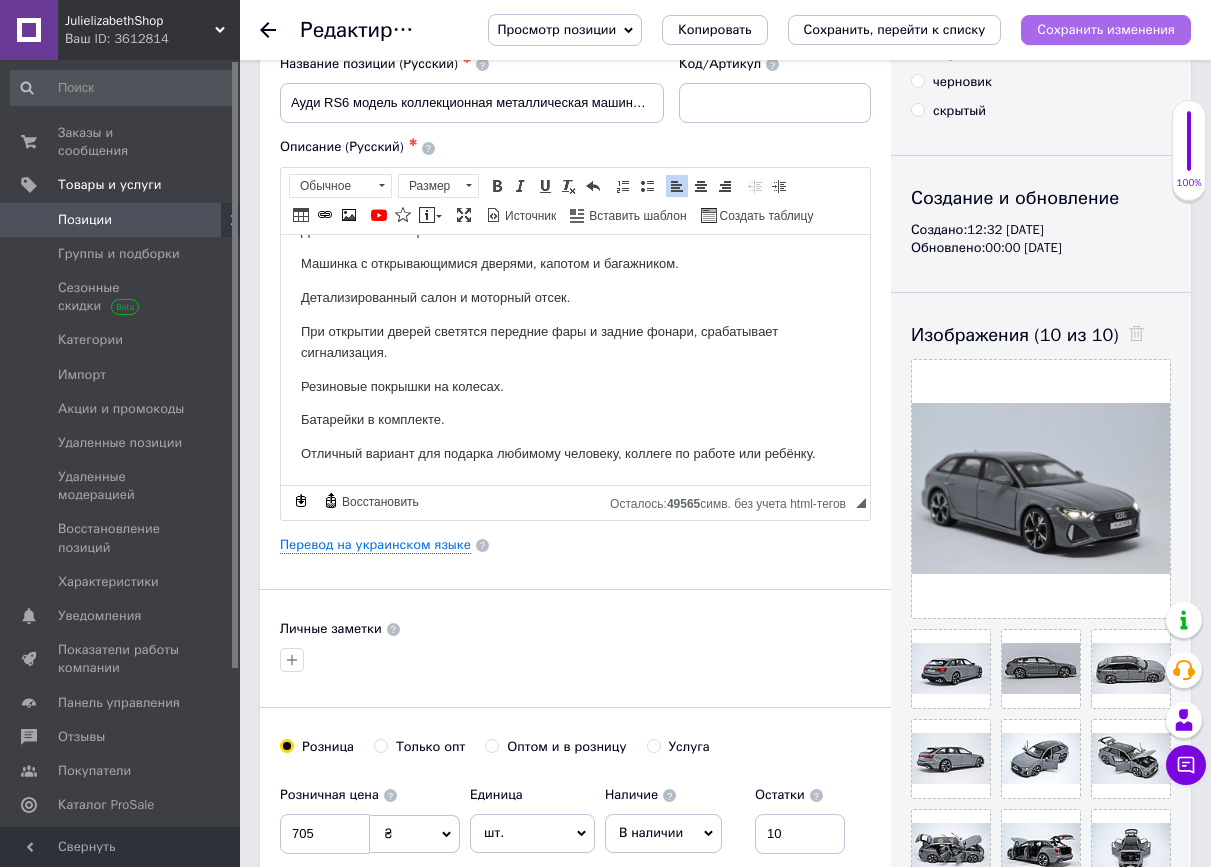 click on "Сохранить изменения" at bounding box center [1106, 29] 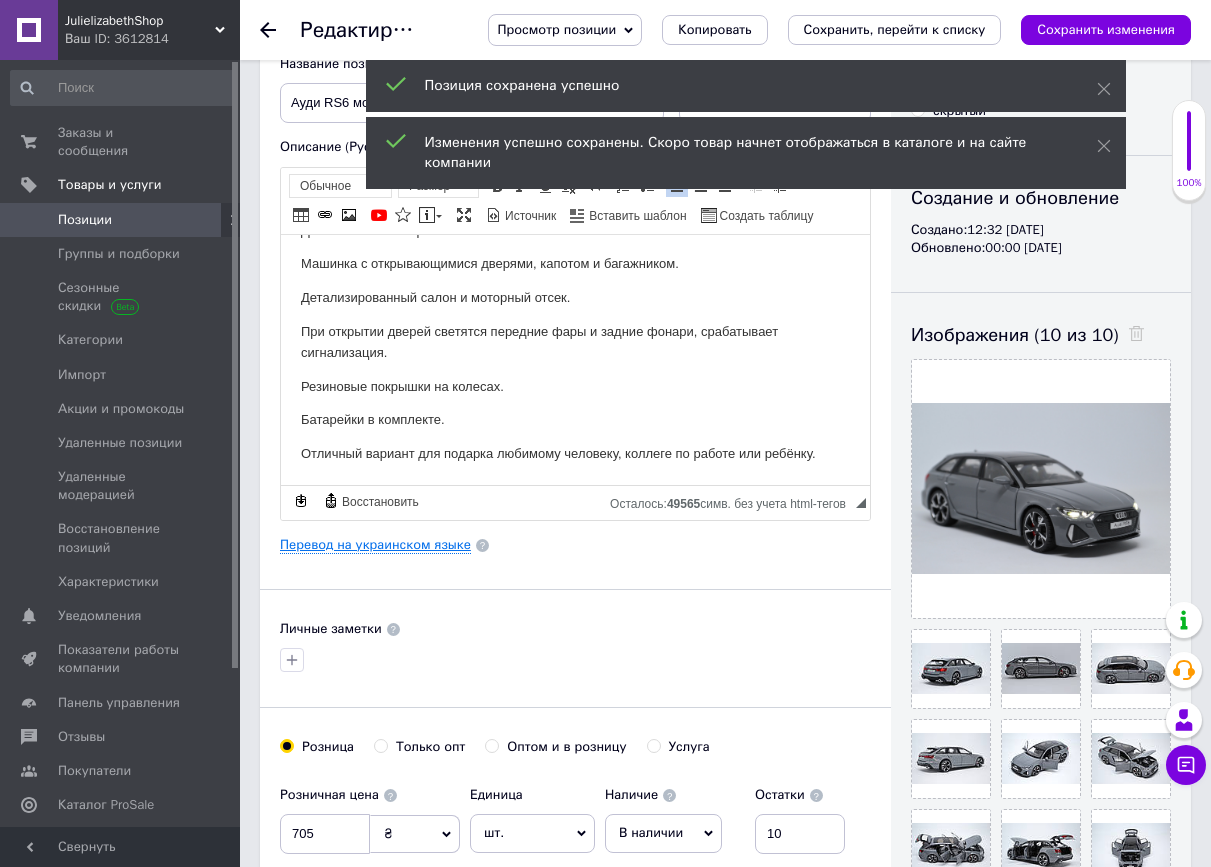 click on "Перевод на украинском языке" at bounding box center (375, 545) 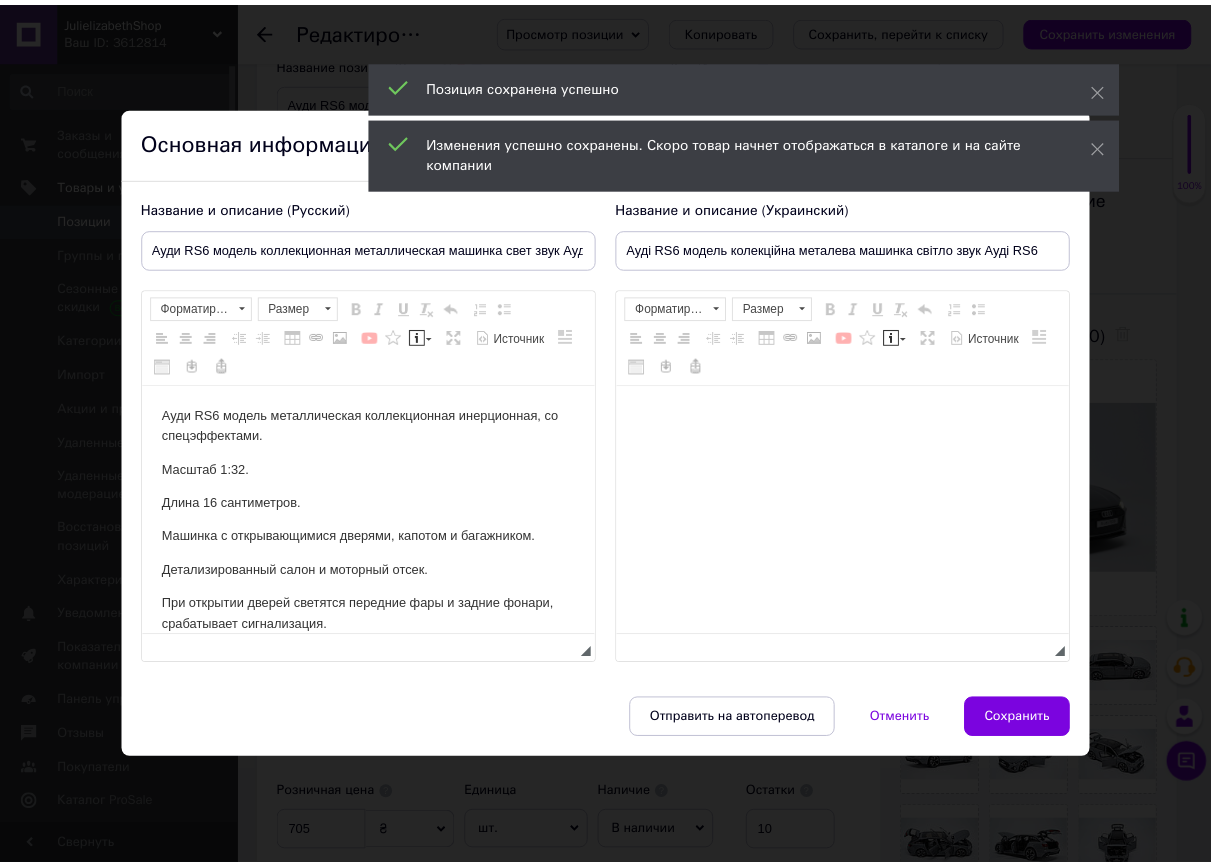 scroll, scrollTop: 0, scrollLeft: 0, axis: both 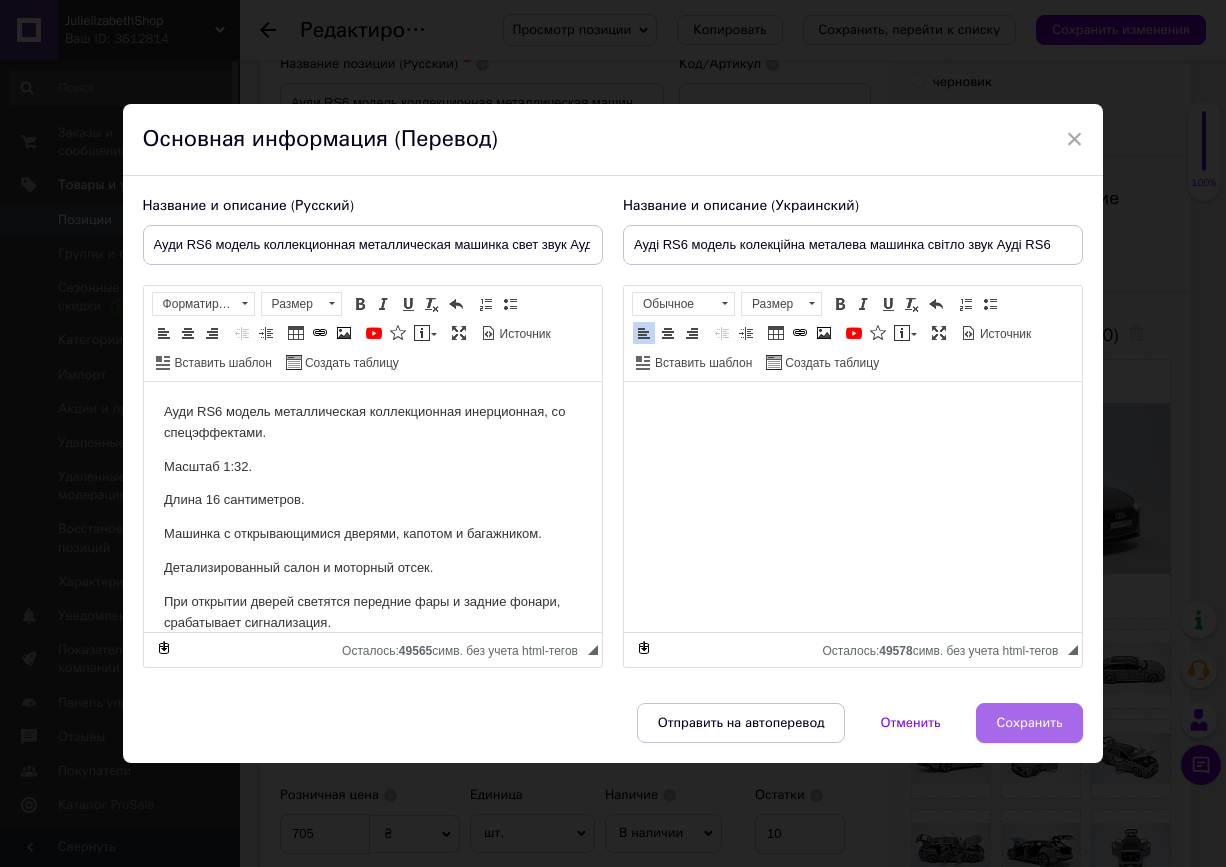 click on "Сохранить" at bounding box center (1030, 723) 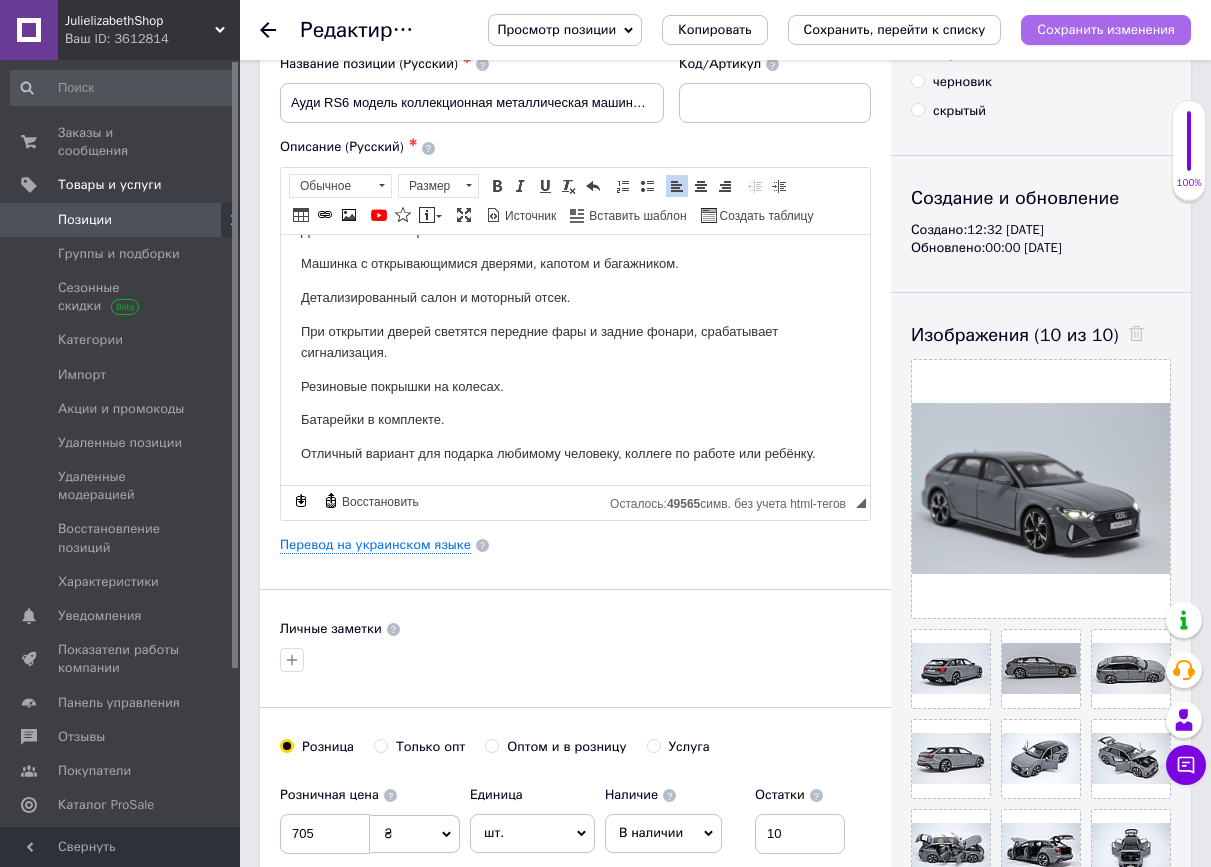 click on "Сохранить изменения" at bounding box center [1106, 29] 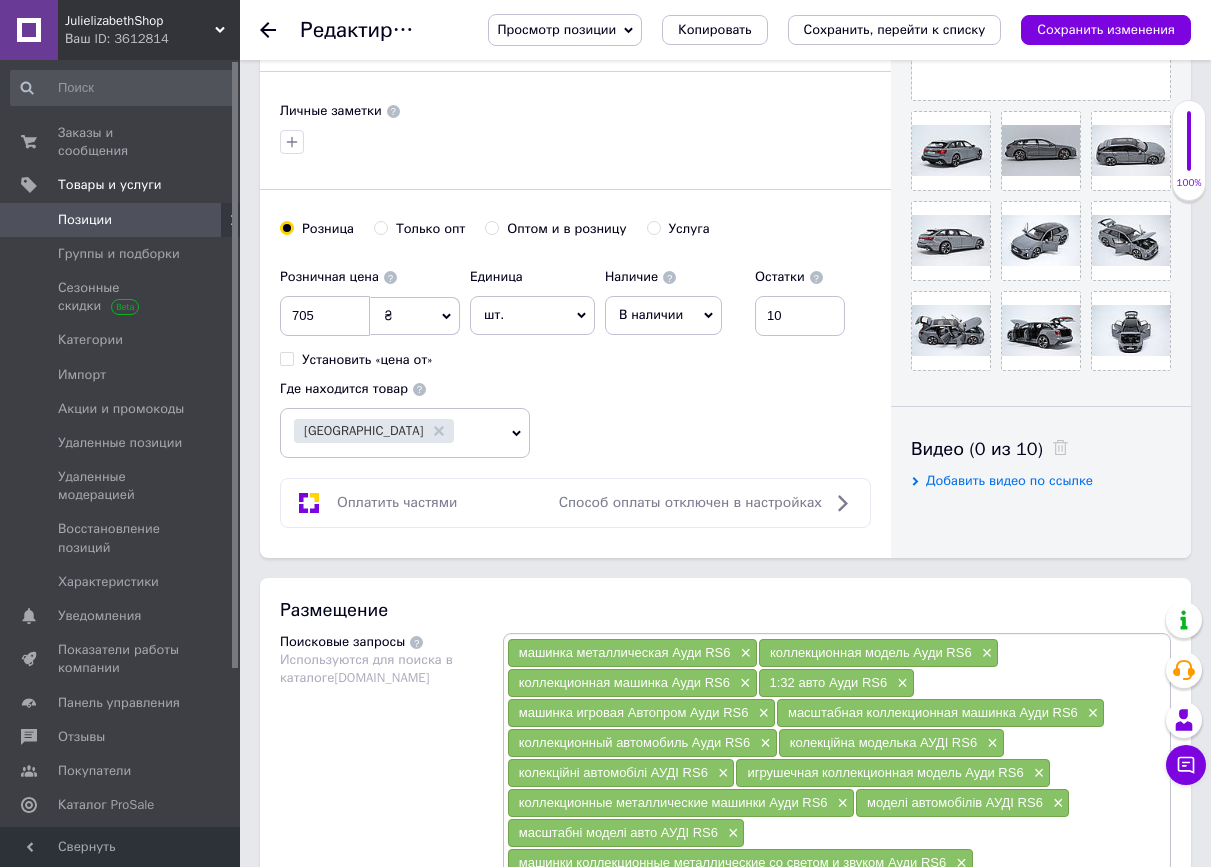 scroll, scrollTop: 800, scrollLeft: 0, axis: vertical 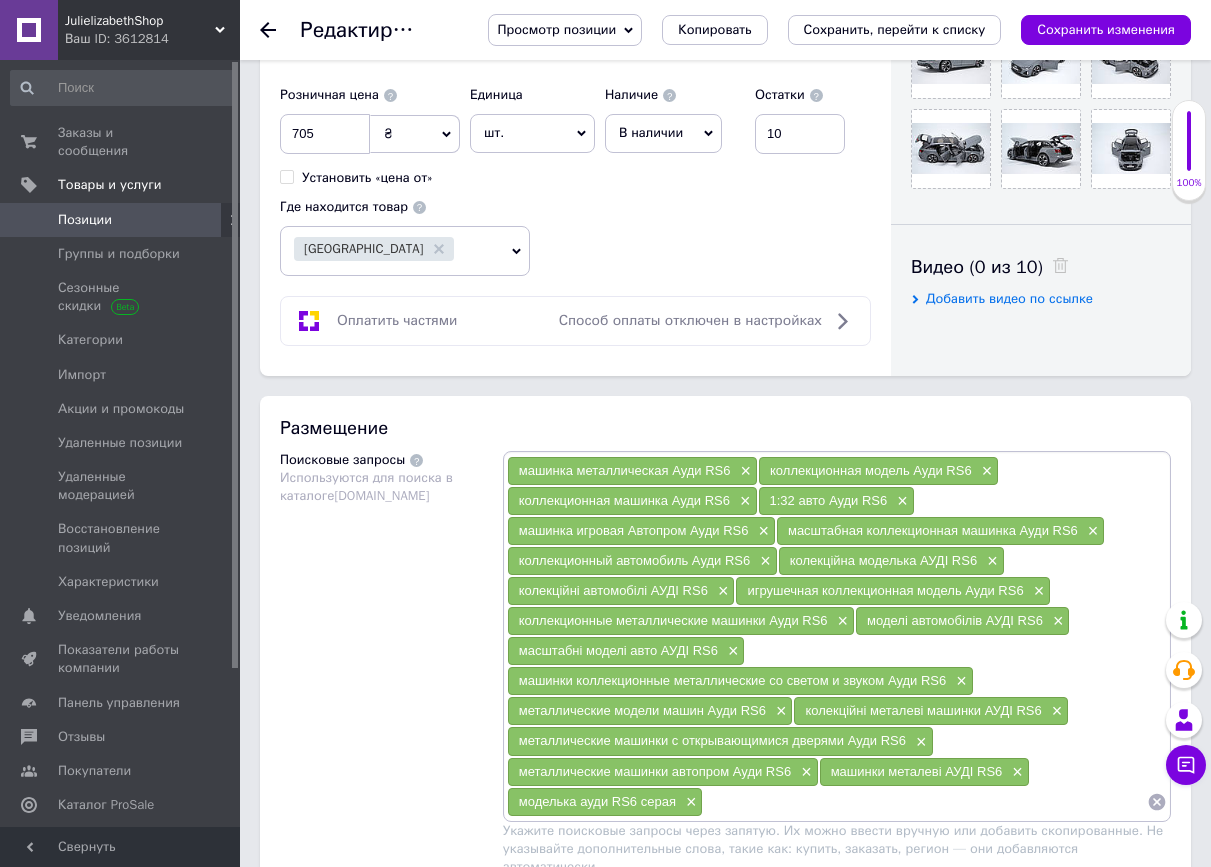 click 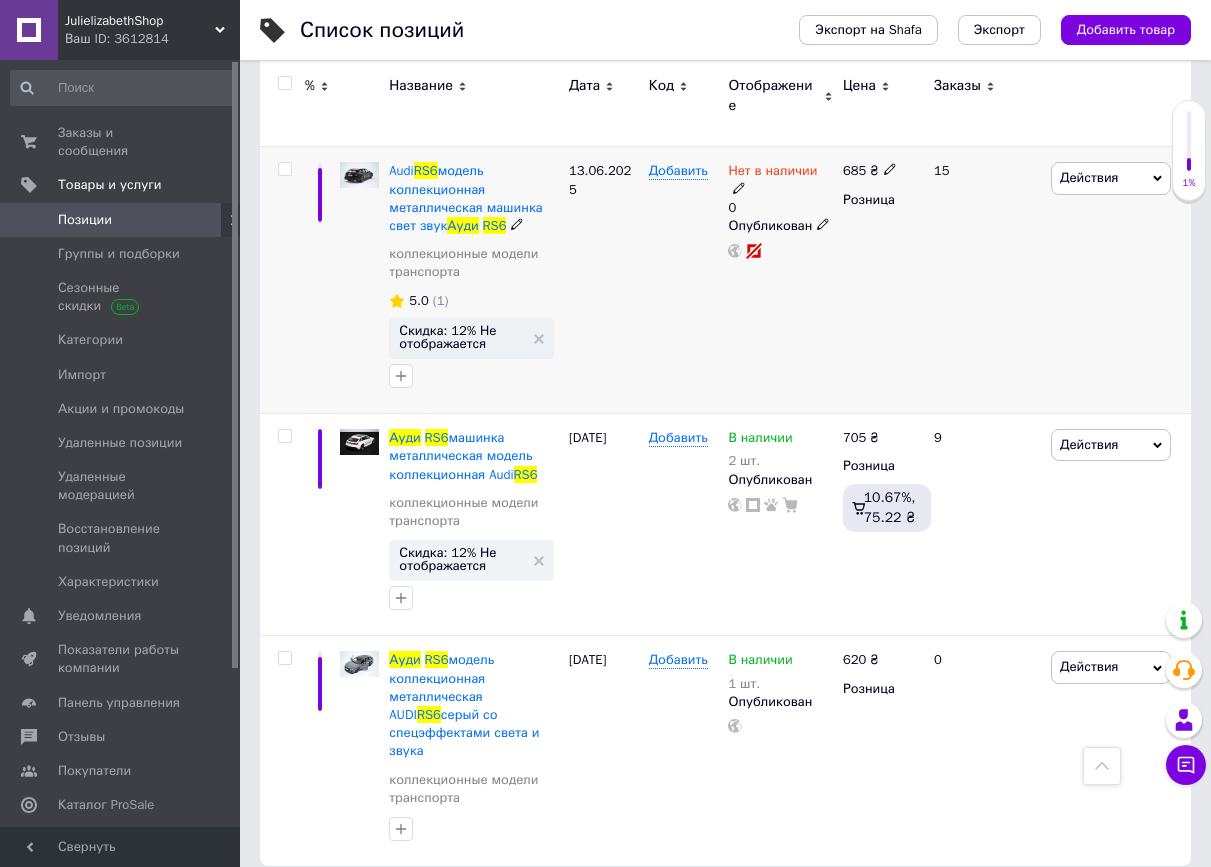 scroll, scrollTop: 497, scrollLeft: 0, axis: vertical 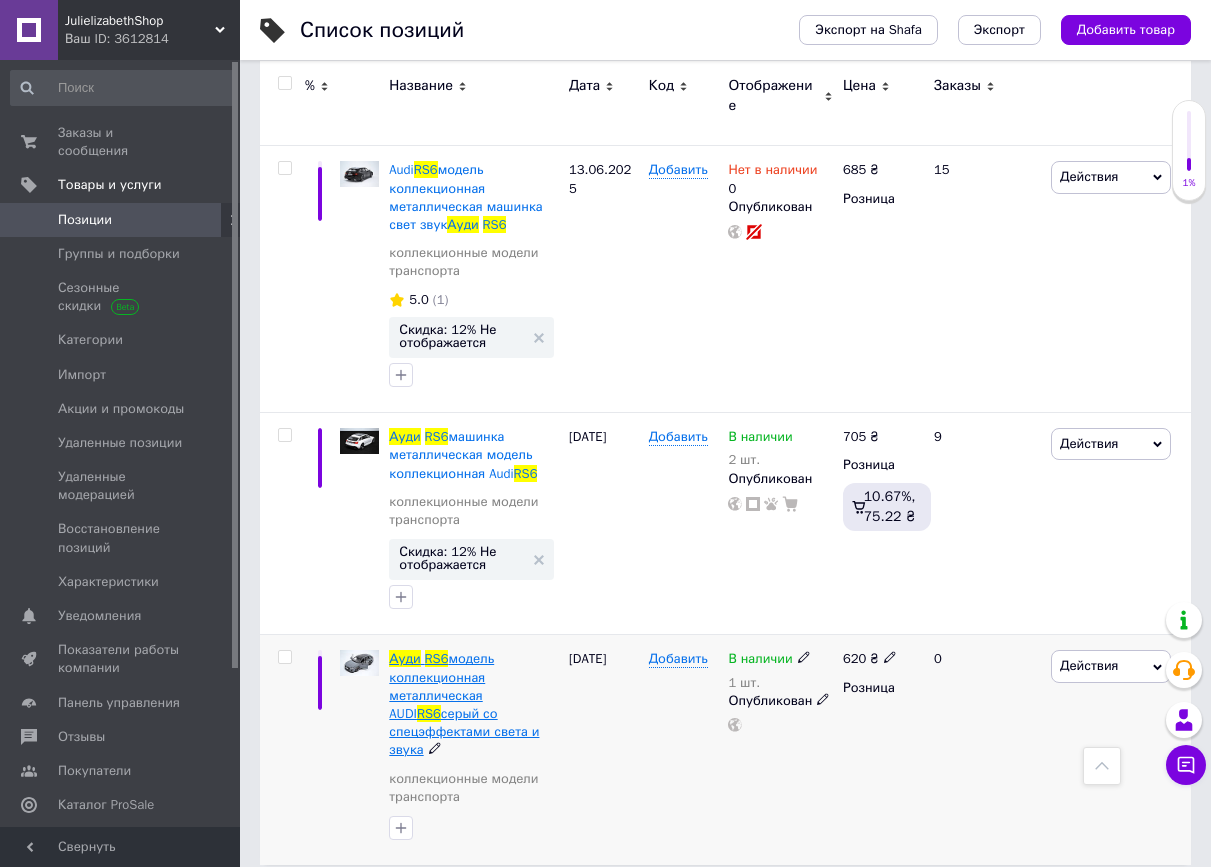 click on "модель коллекционная металлическая AUDI" at bounding box center [441, 686] 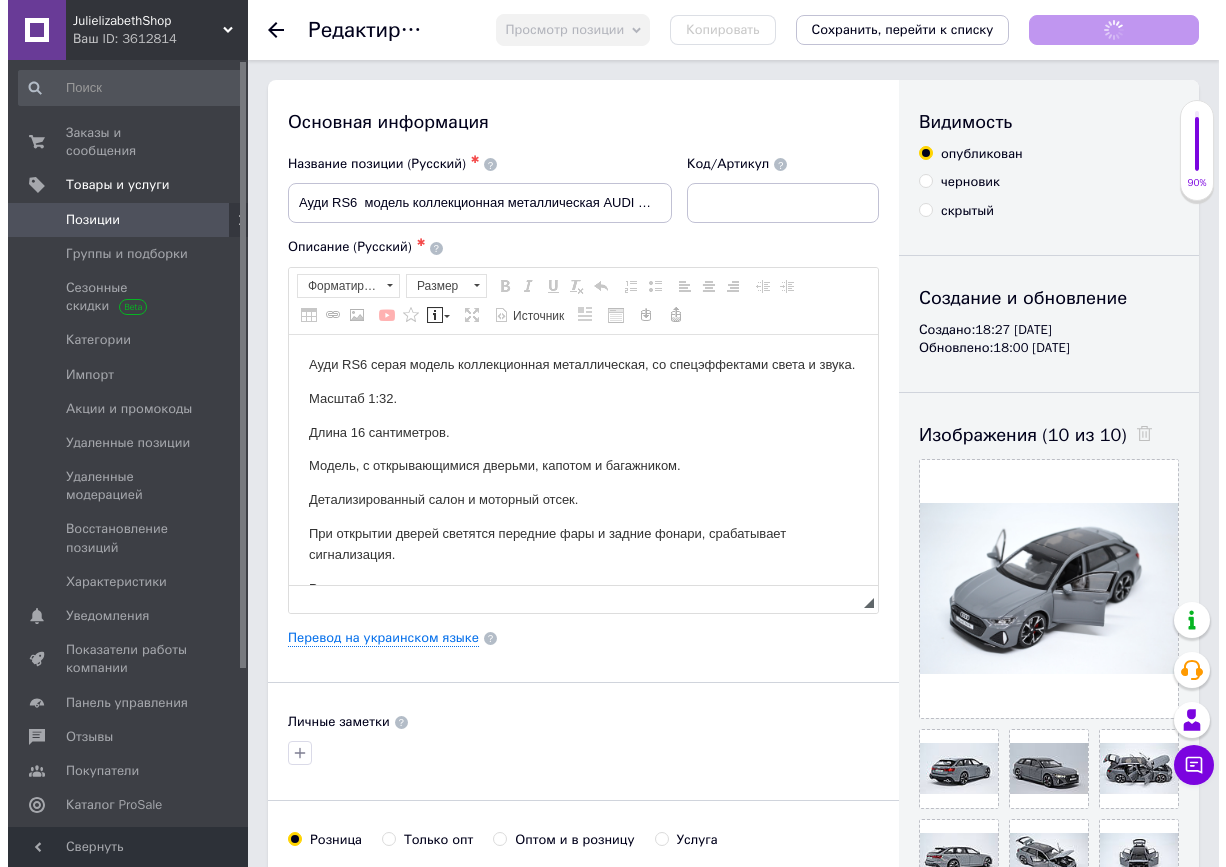 scroll, scrollTop: 0, scrollLeft: 0, axis: both 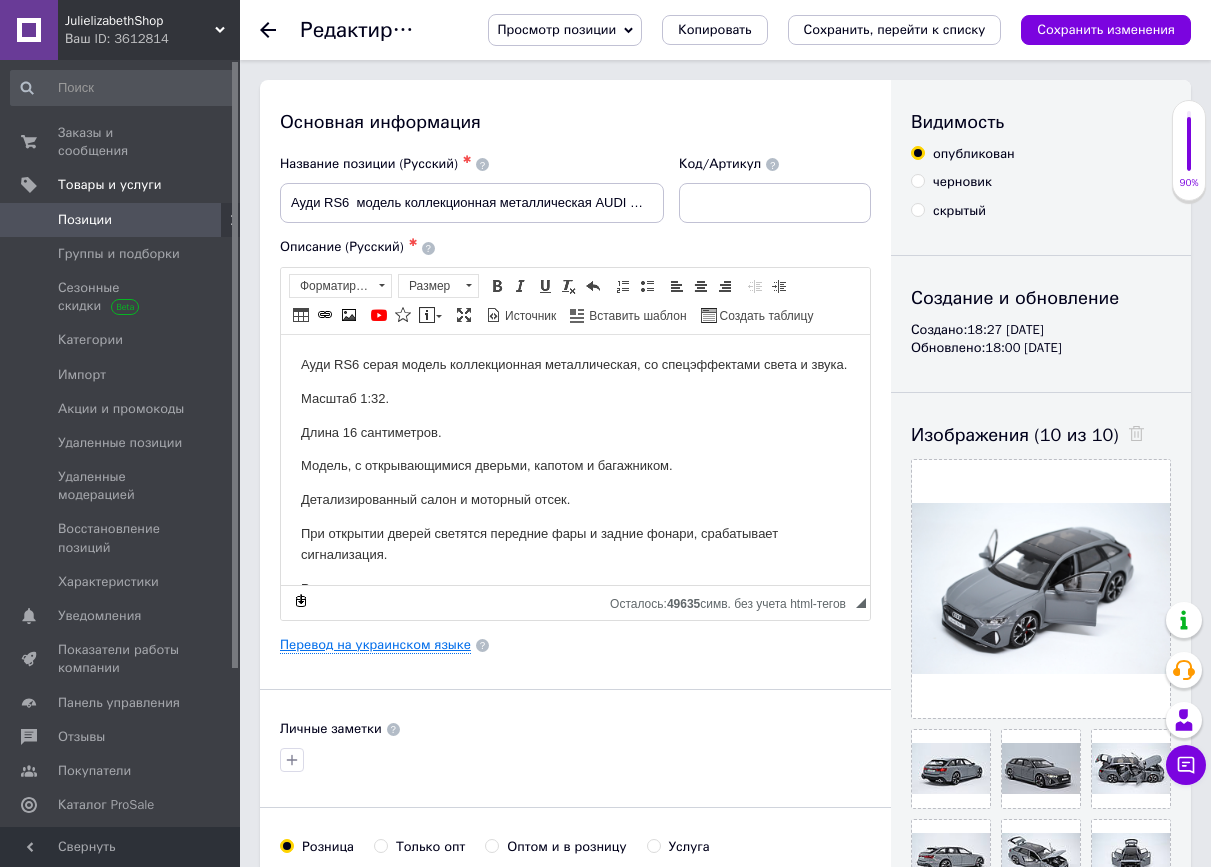 click on "Перевод на украинском языке" at bounding box center [375, 645] 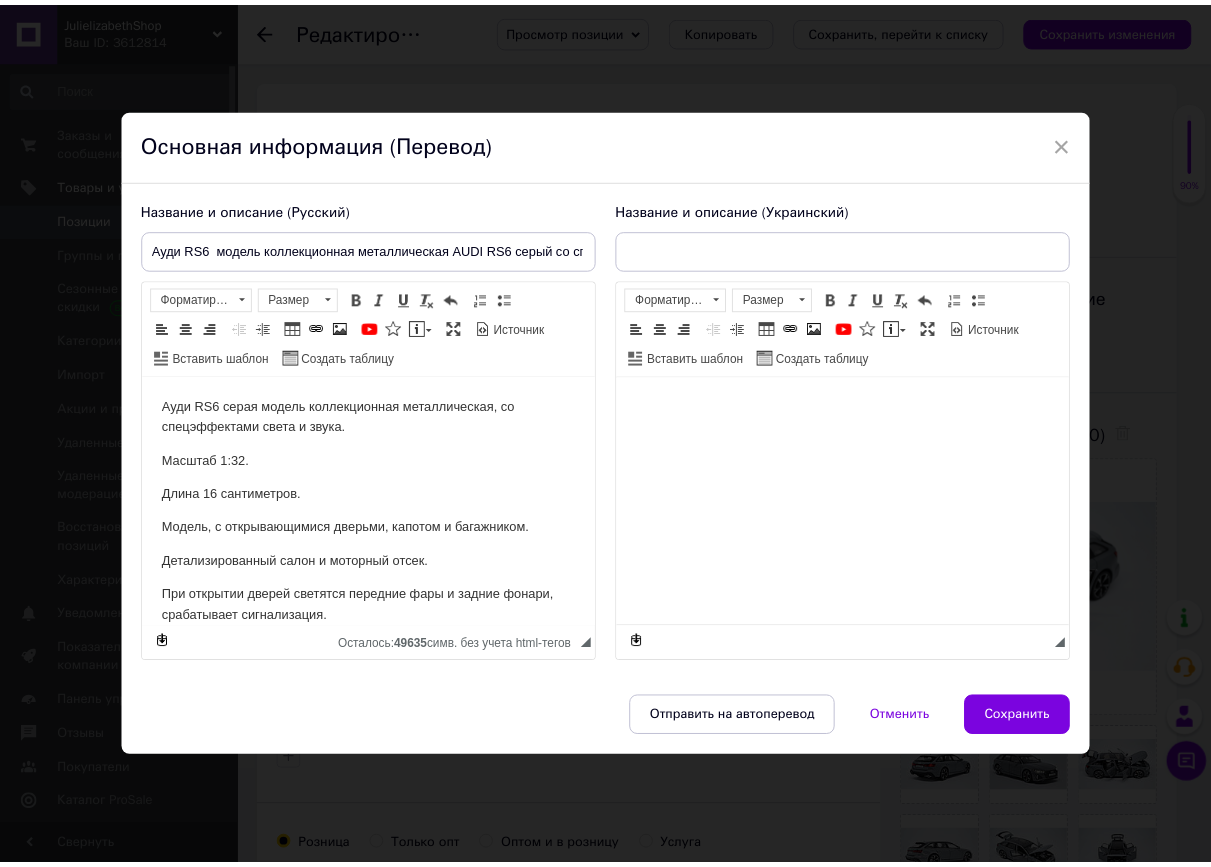 scroll, scrollTop: 0, scrollLeft: 0, axis: both 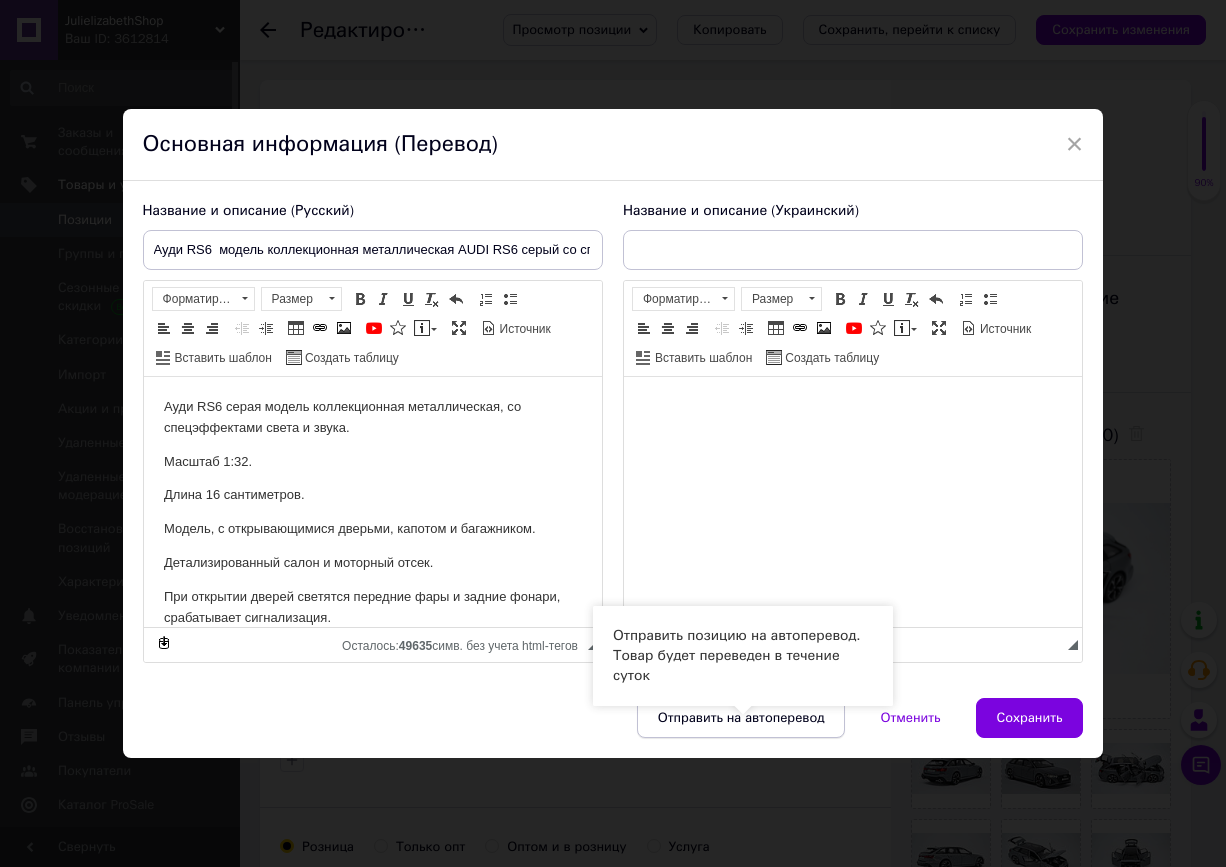 click on "Отправить на автоперевод" at bounding box center [741, 718] 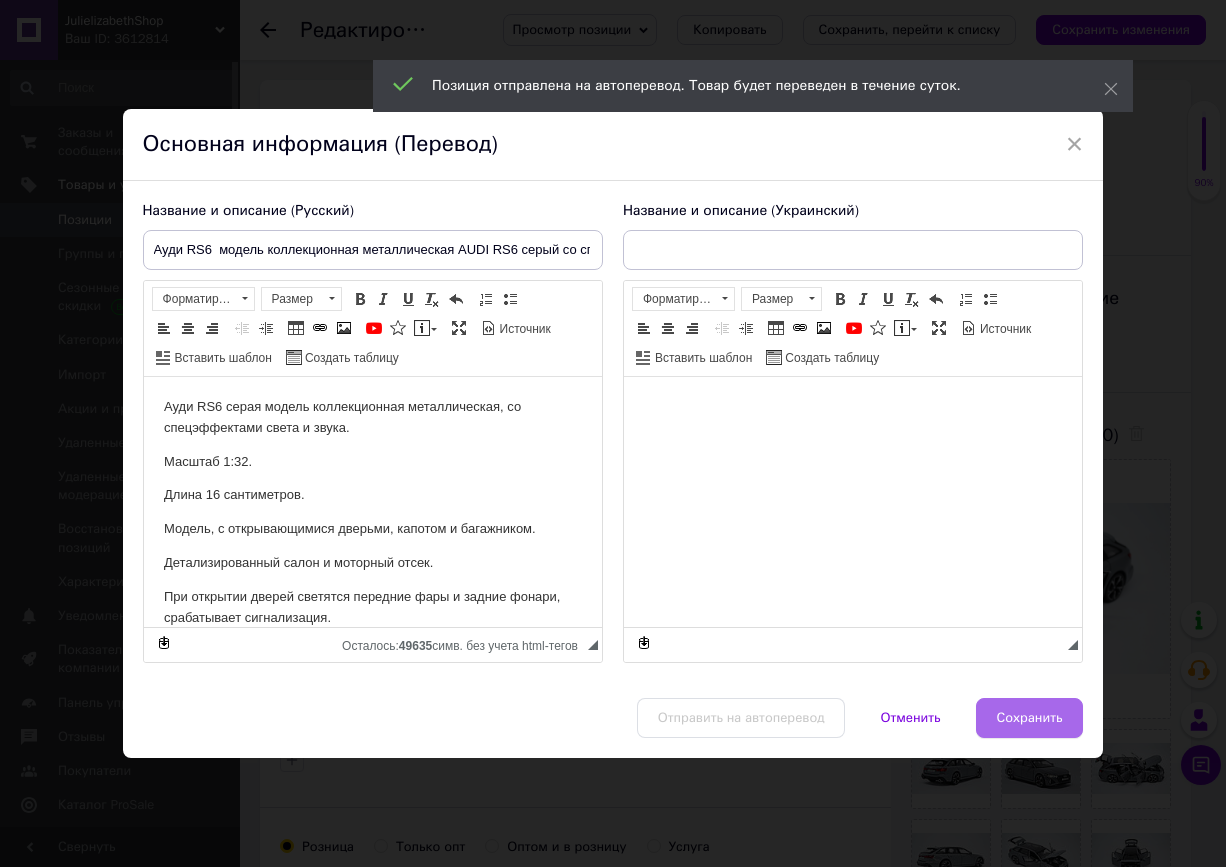 click on "Сохранить" at bounding box center [1030, 718] 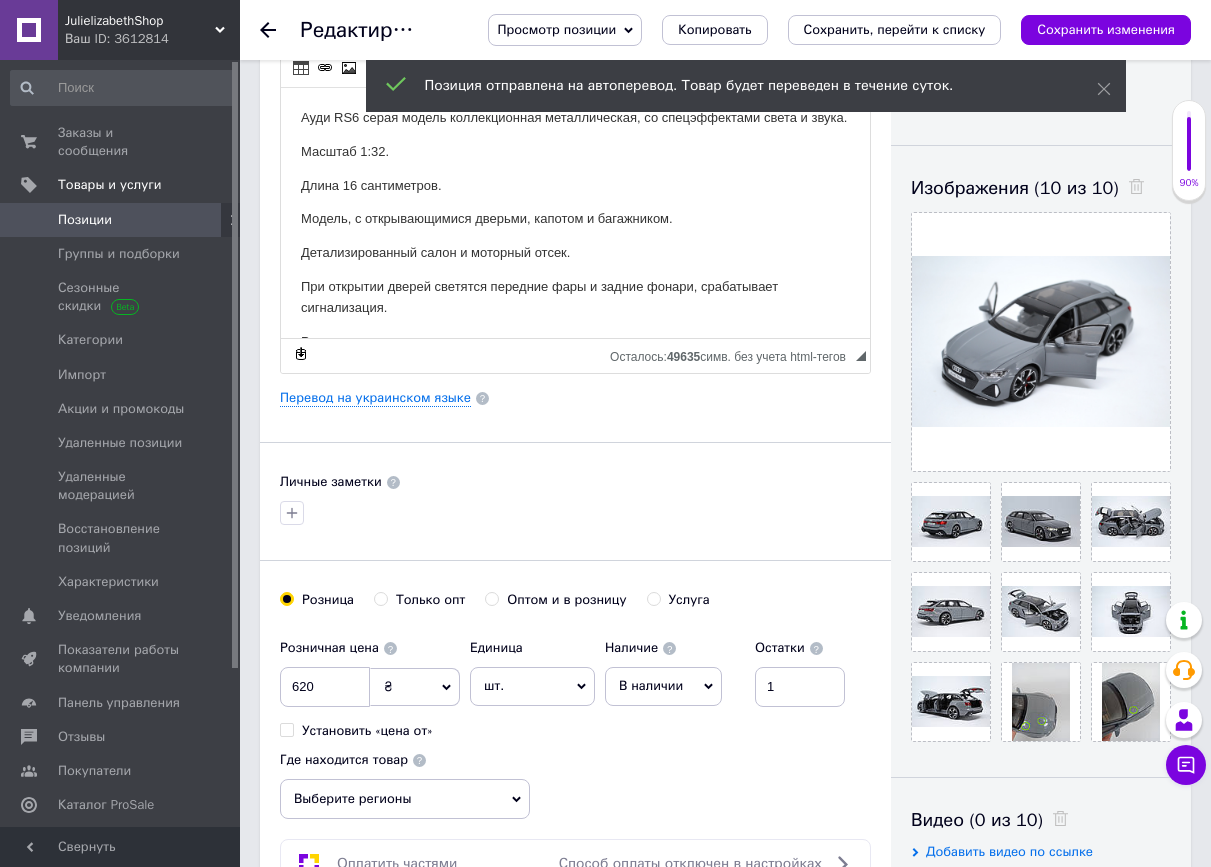 scroll, scrollTop: 300, scrollLeft: 0, axis: vertical 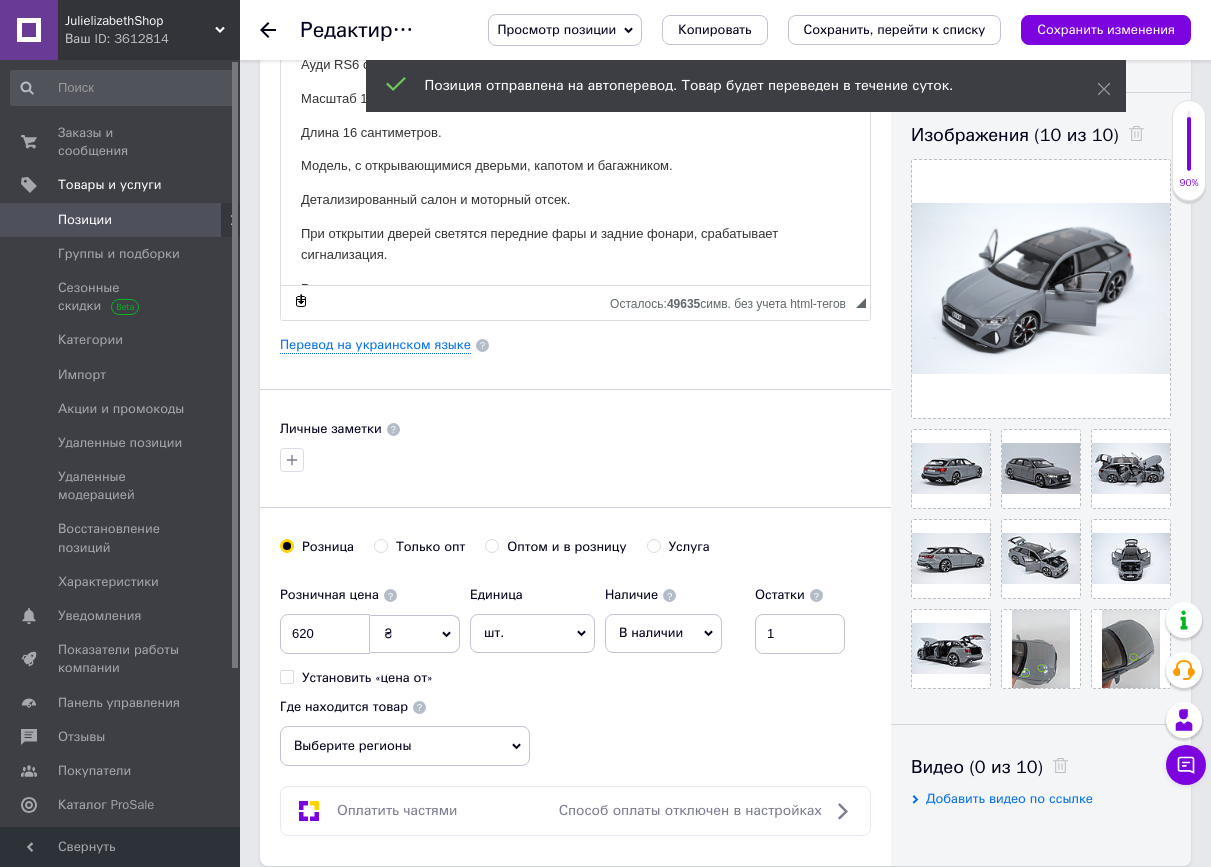 click 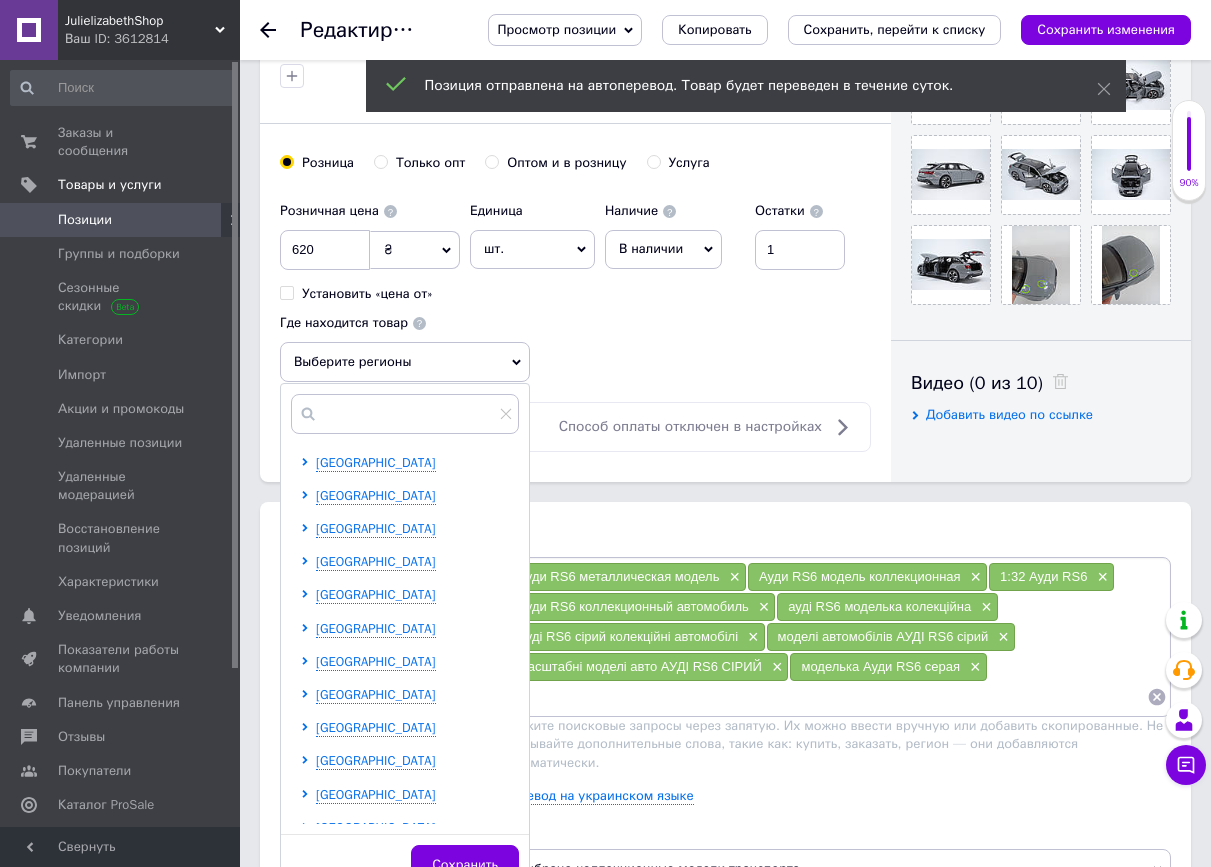 scroll, scrollTop: 700, scrollLeft: 0, axis: vertical 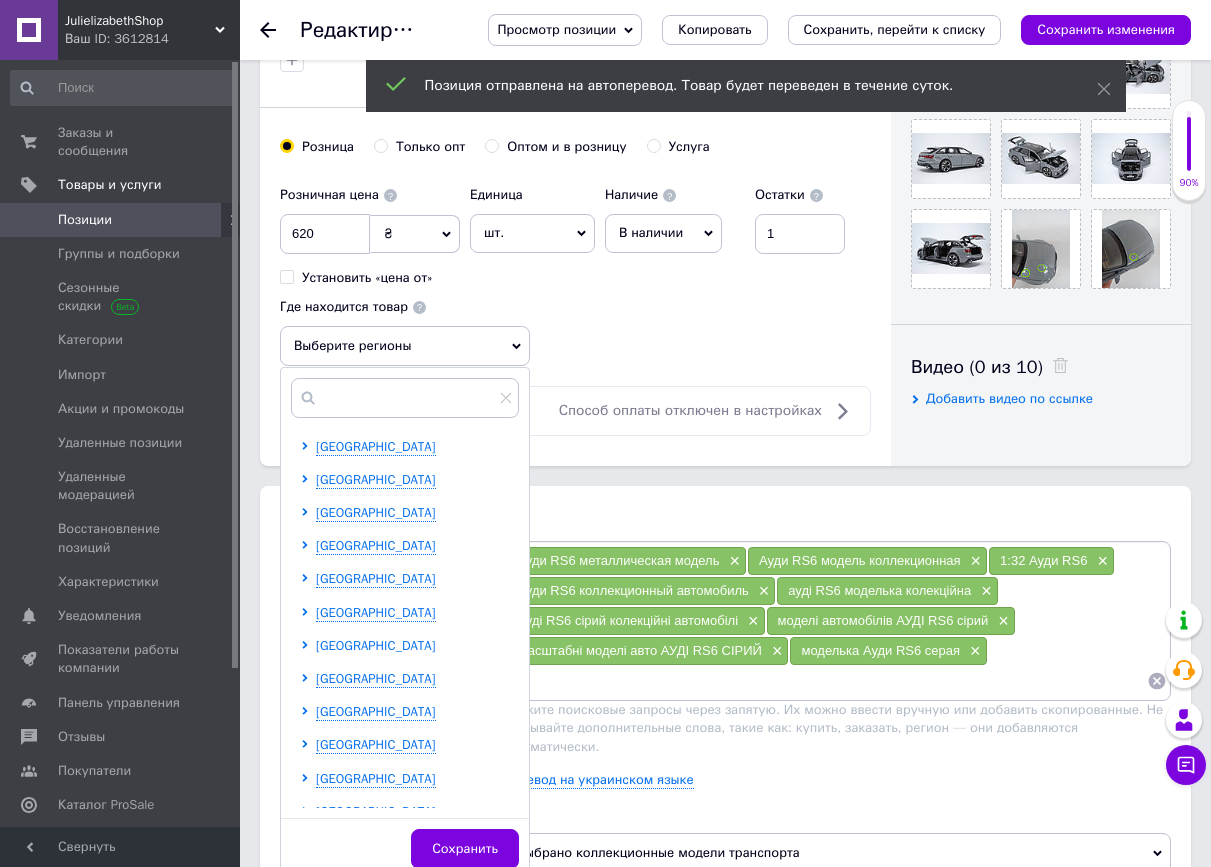 click on "[GEOGRAPHIC_DATA]" at bounding box center (376, 645) 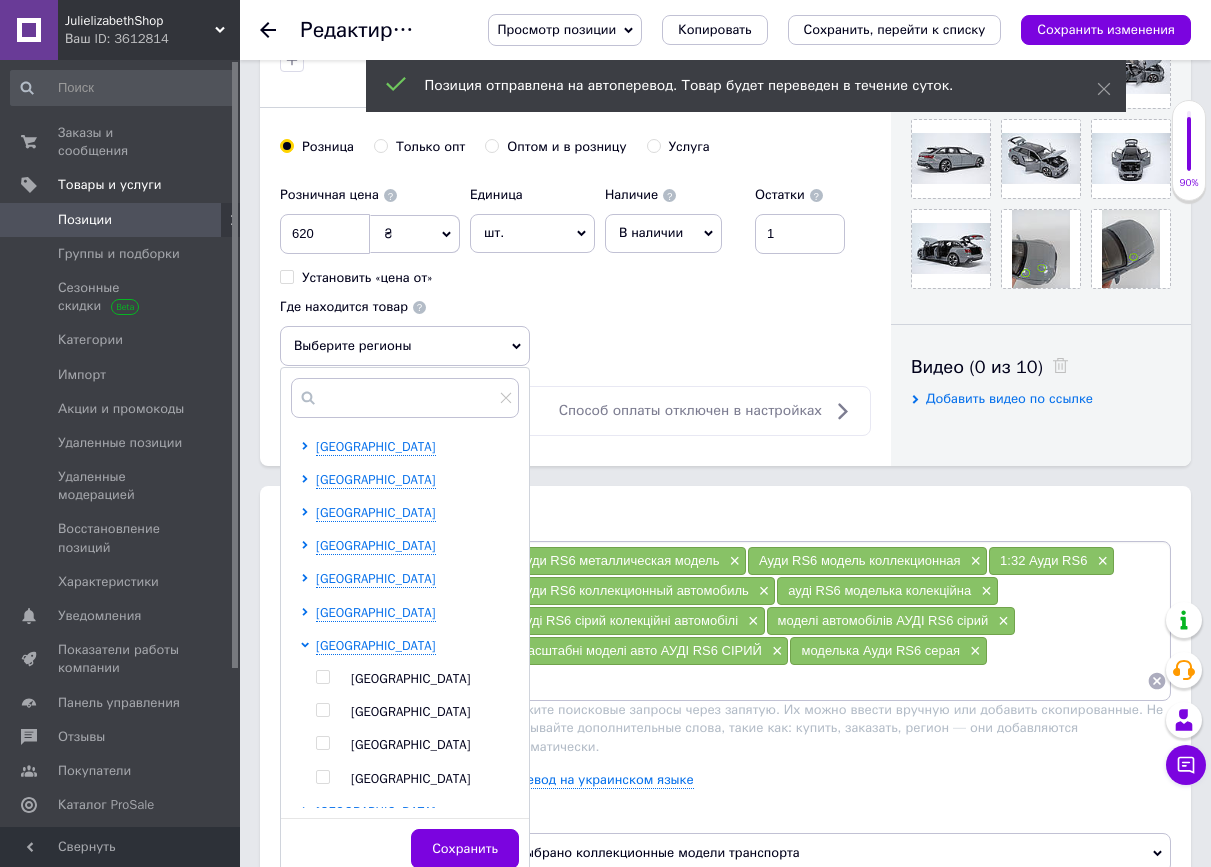 click at bounding box center [322, 743] 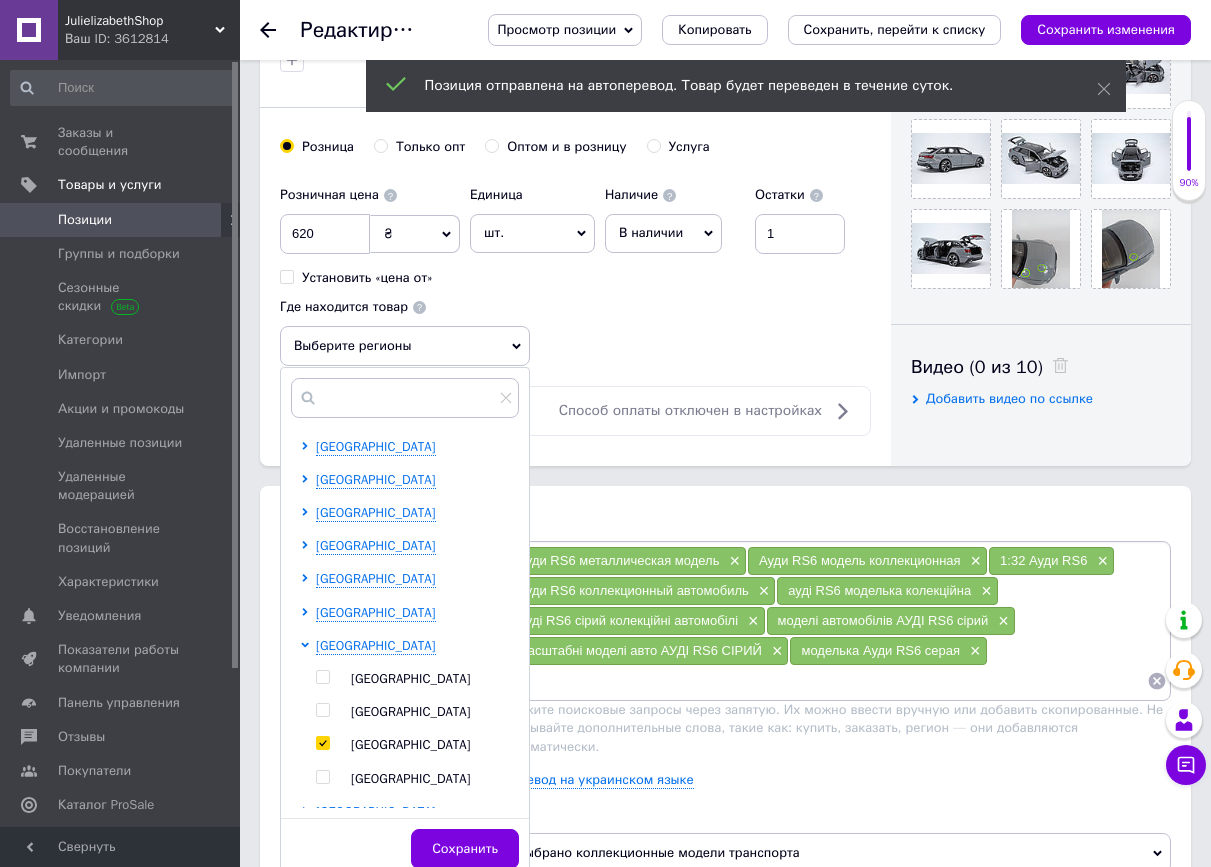 checkbox on "true" 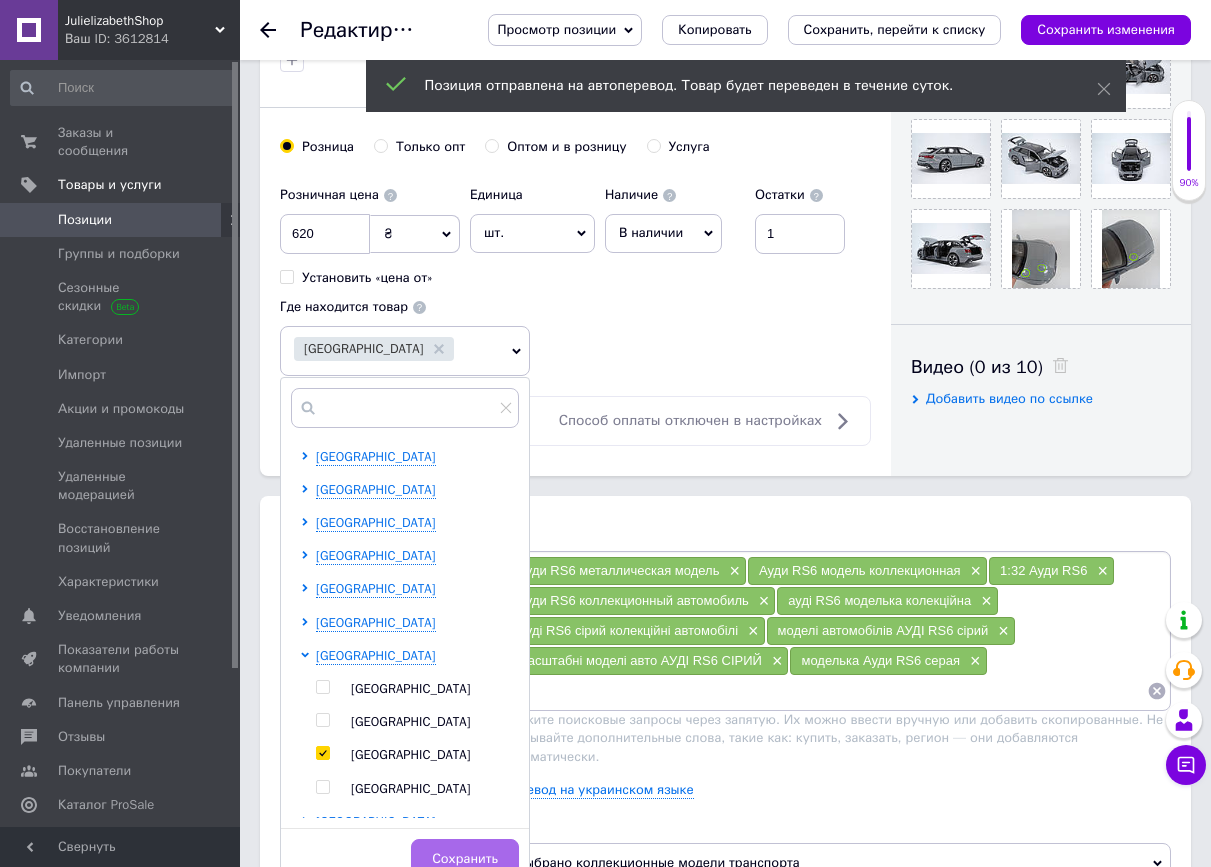 click on "Сохранить" at bounding box center [465, 859] 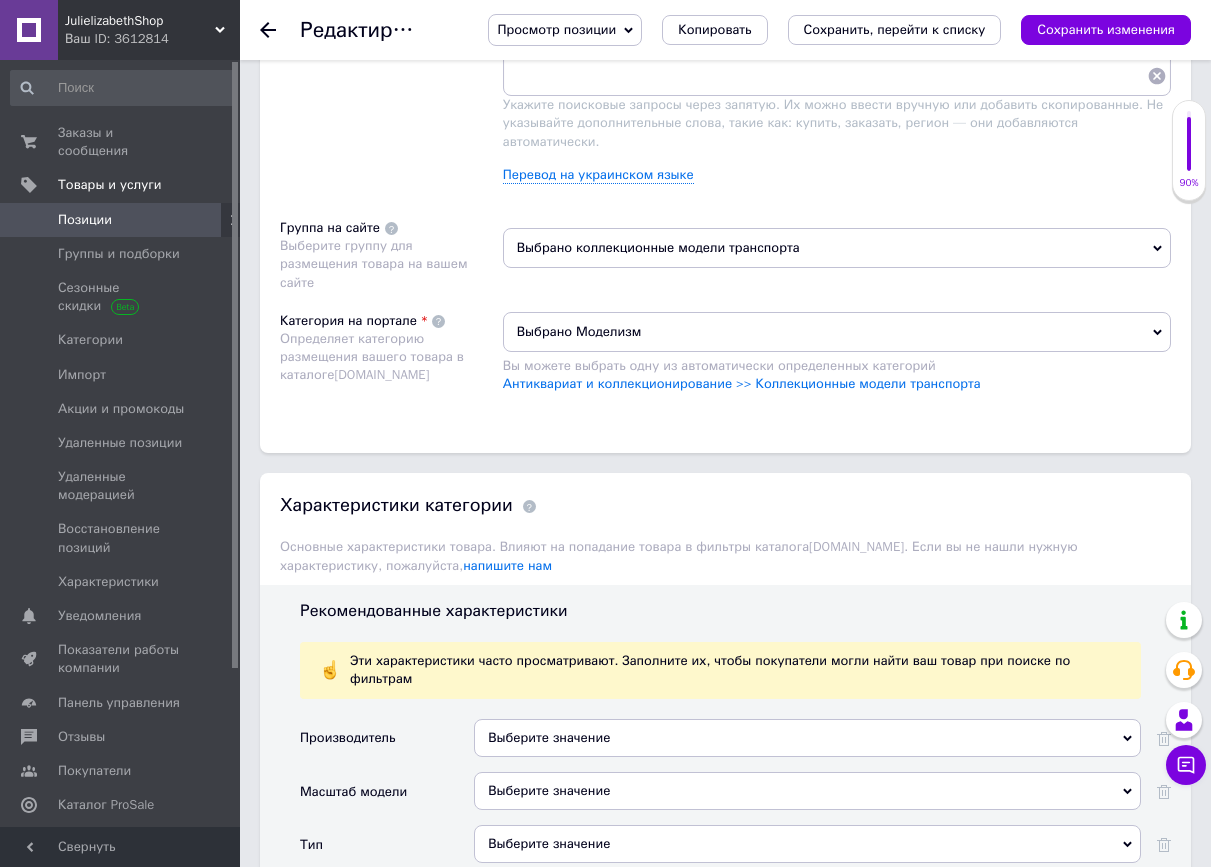 scroll, scrollTop: 1400, scrollLeft: 0, axis: vertical 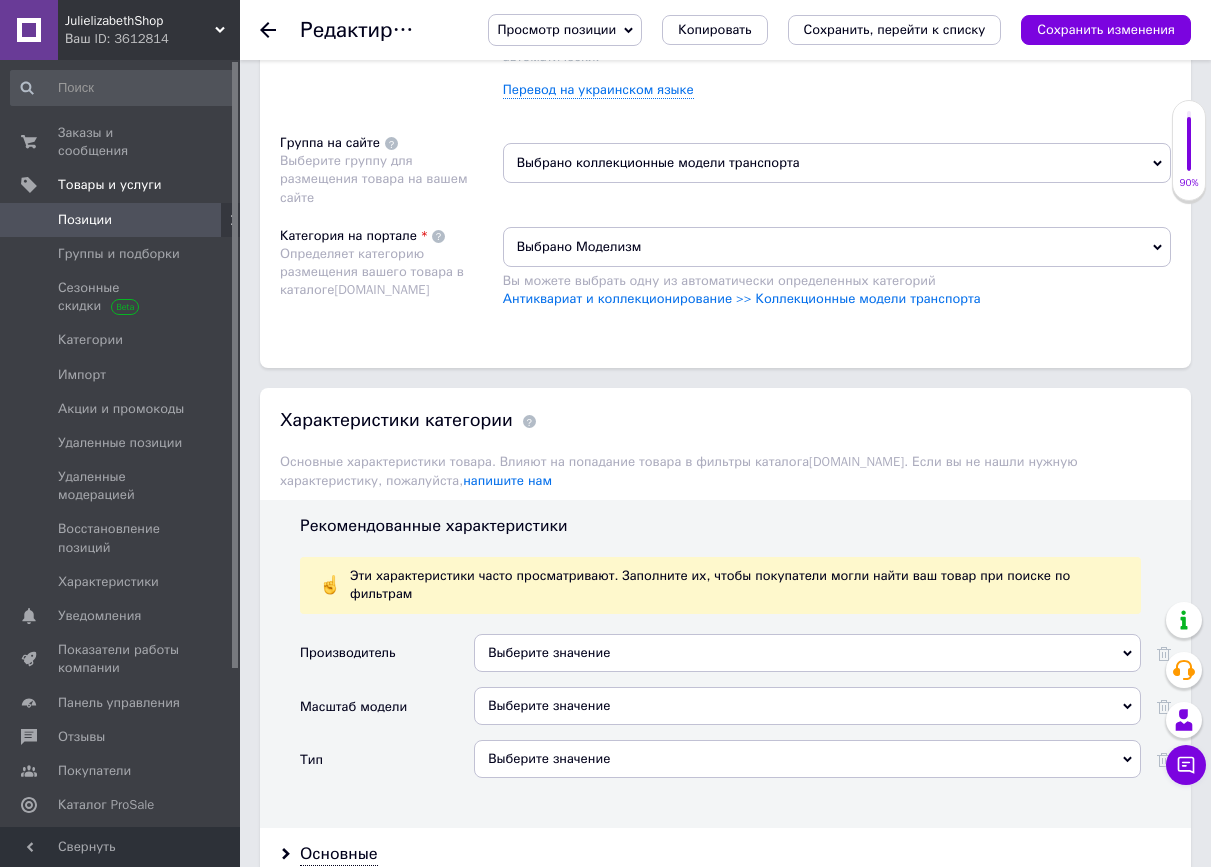 click on "Выберите значение" at bounding box center [807, 653] 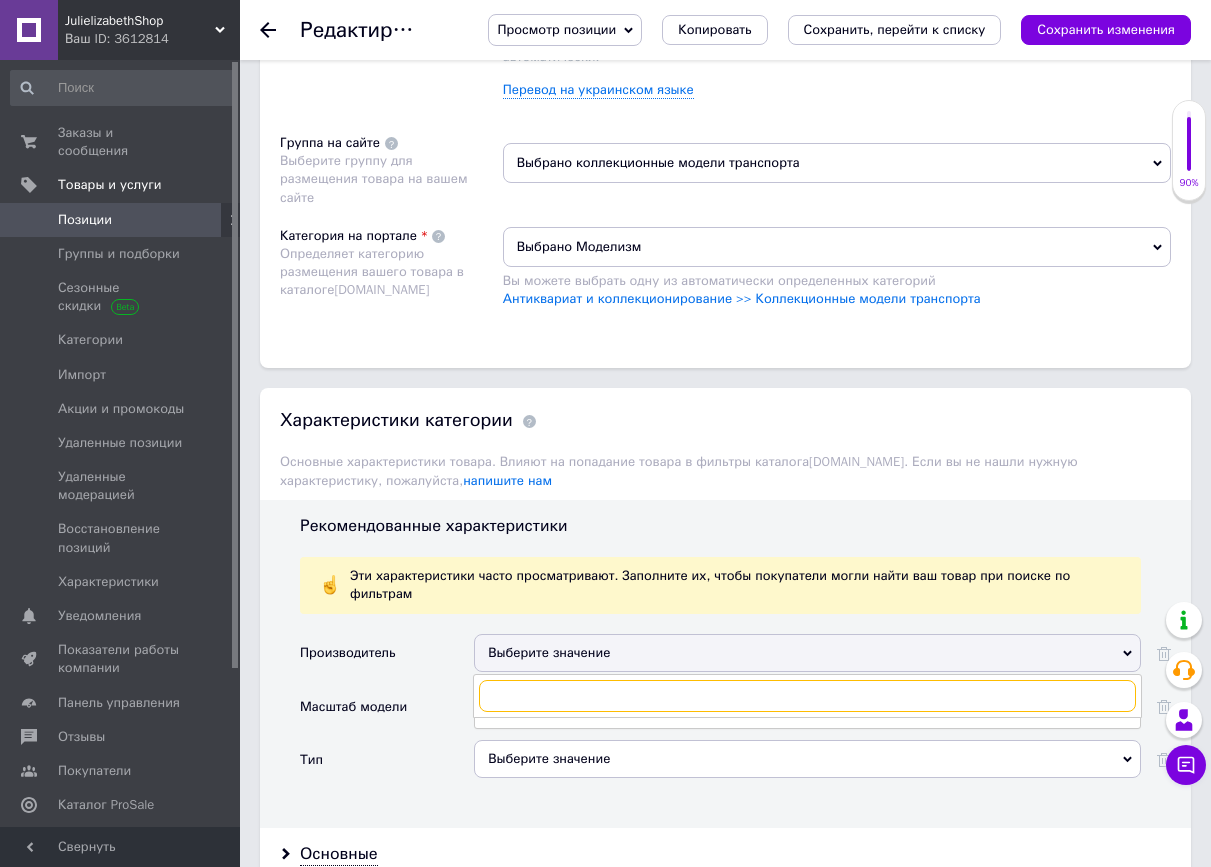 click at bounding box center (807, 696) 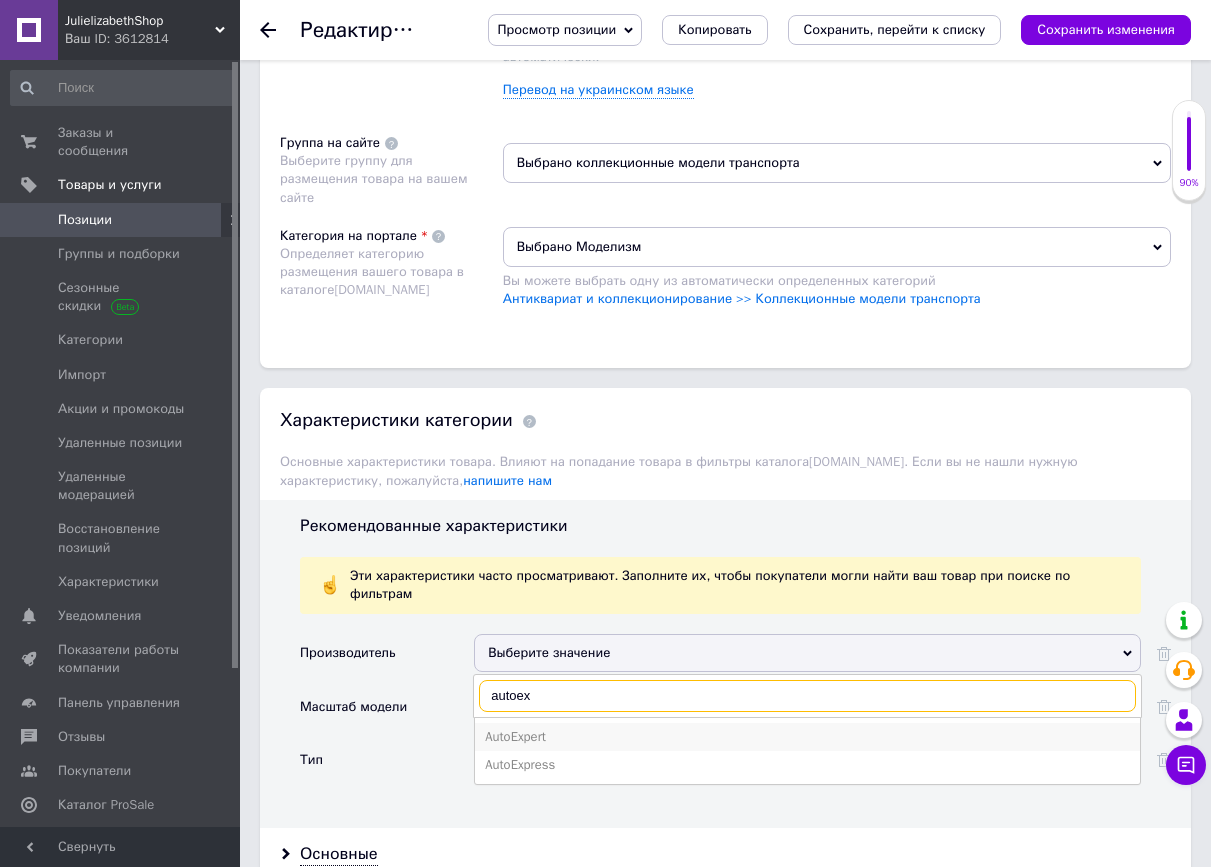 type on "autoex" 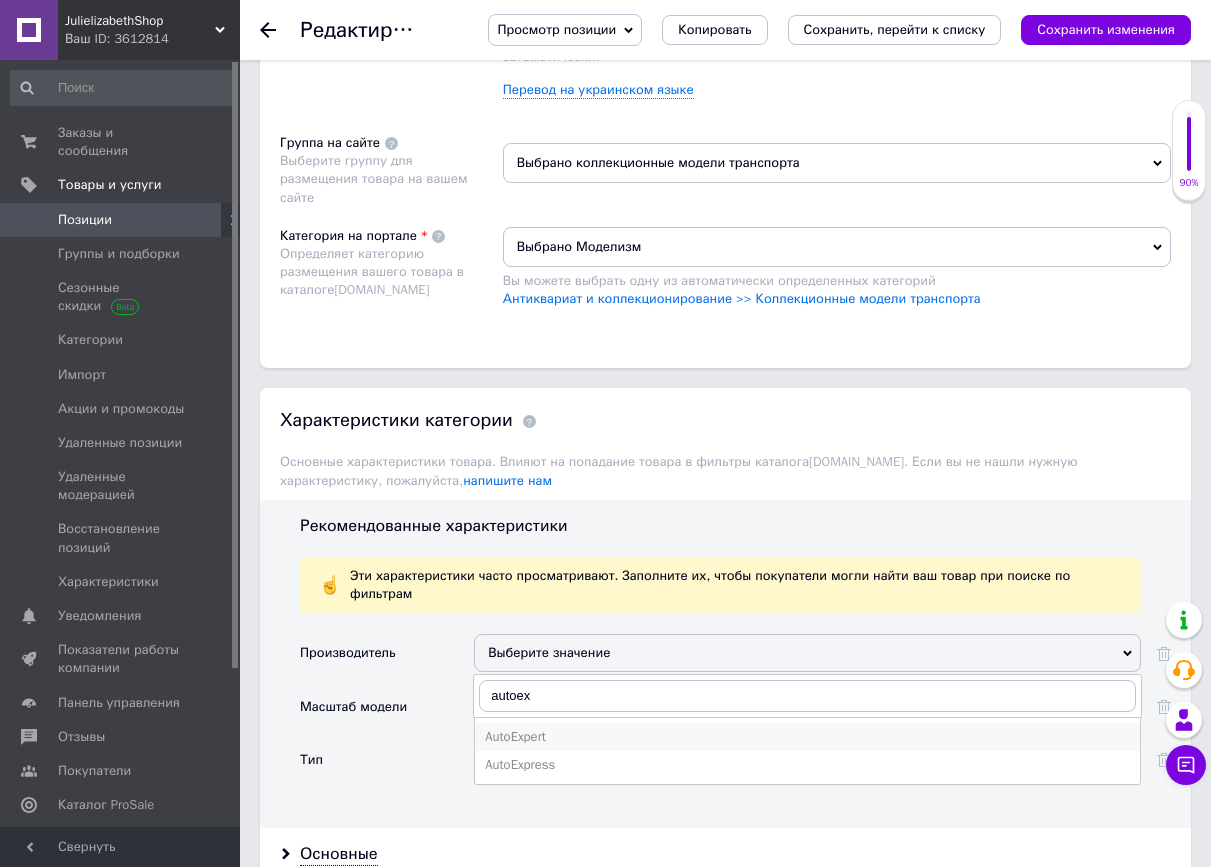 click on "AutoExpert" at bounding box center (807, 737) 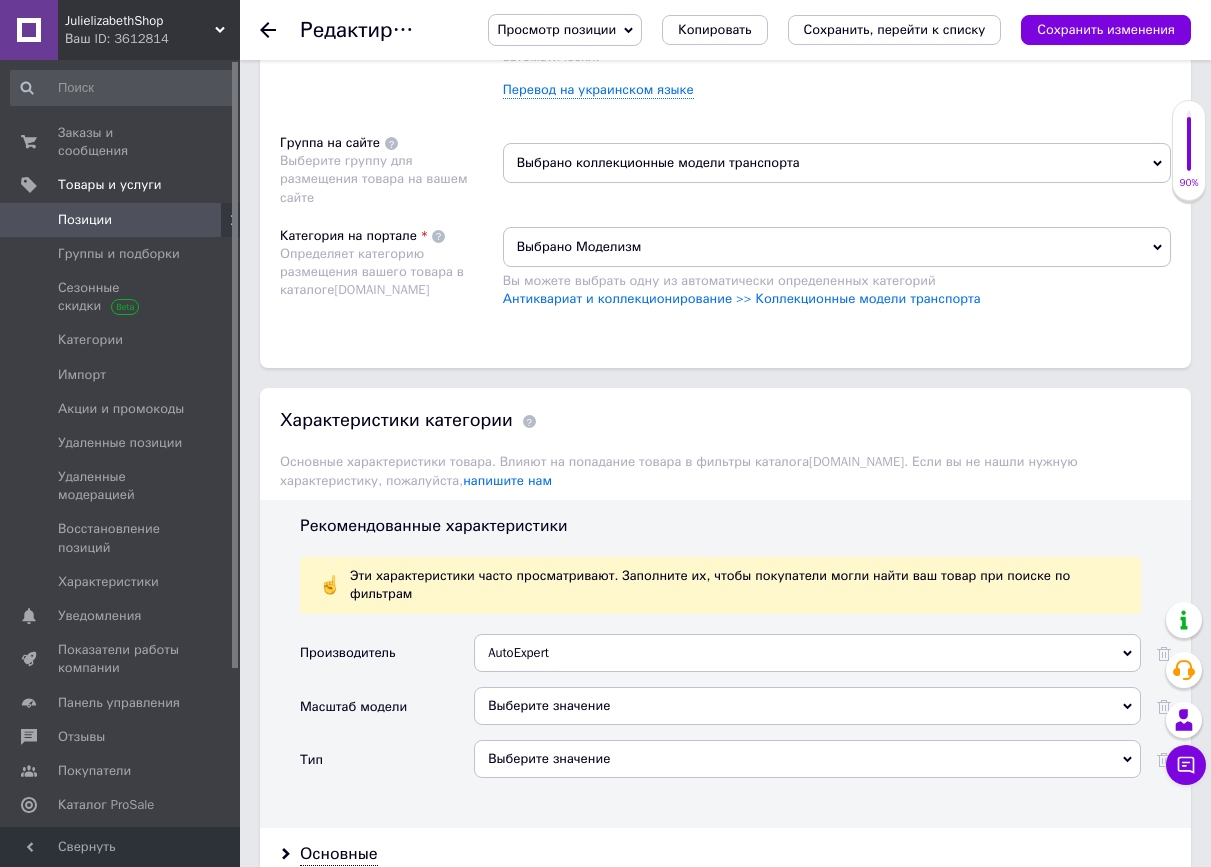 click on "Выберите значение" at bounding box center (807, 706) 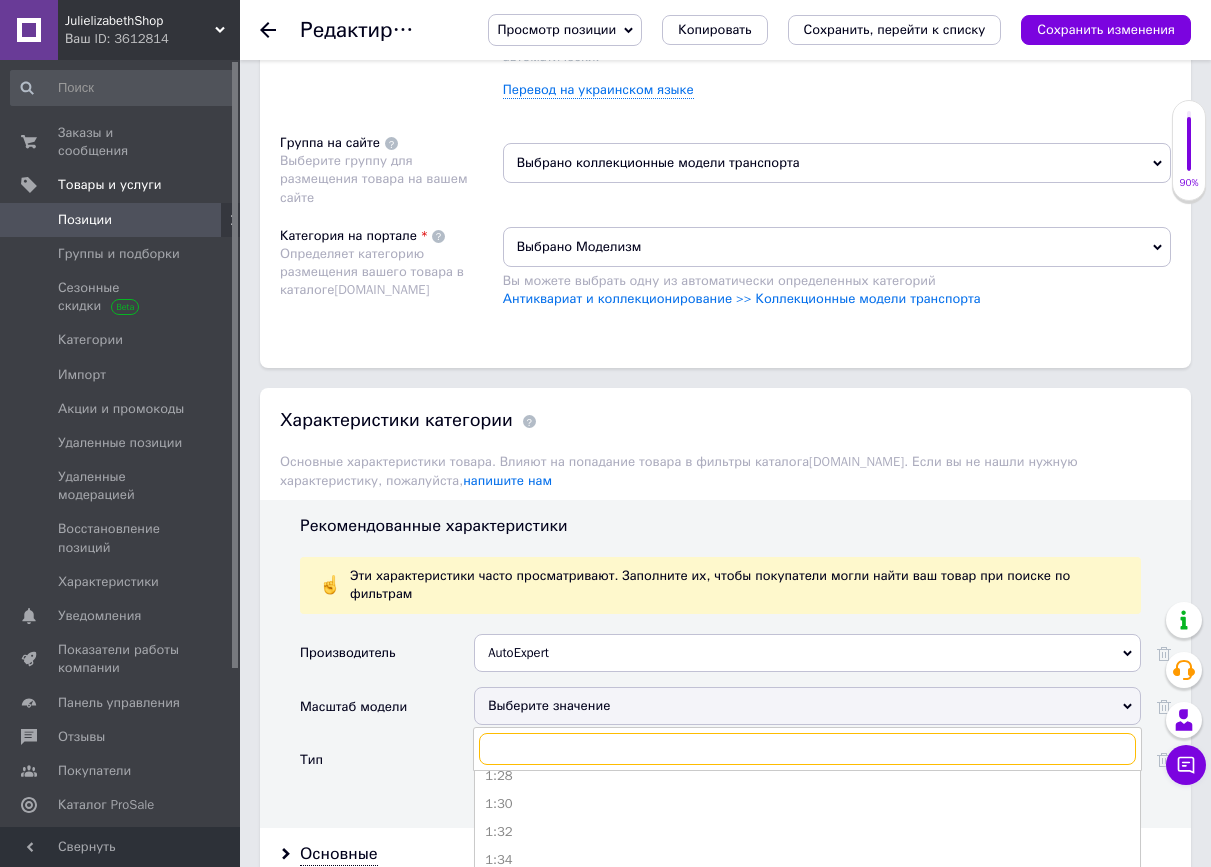 scroll, scrollTop: 500, scrollLeft: 0, axis: vertical 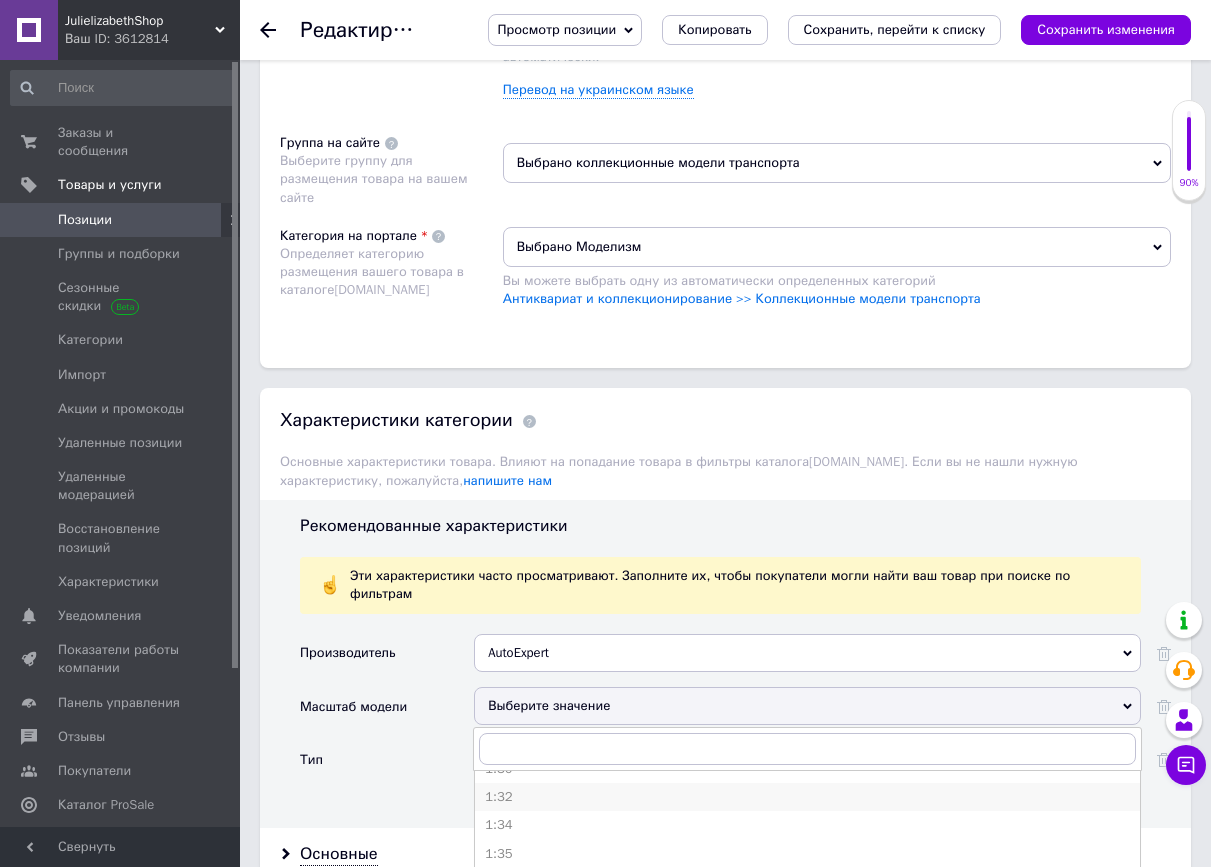 click on "1:32" at bounding box center (807, 797) 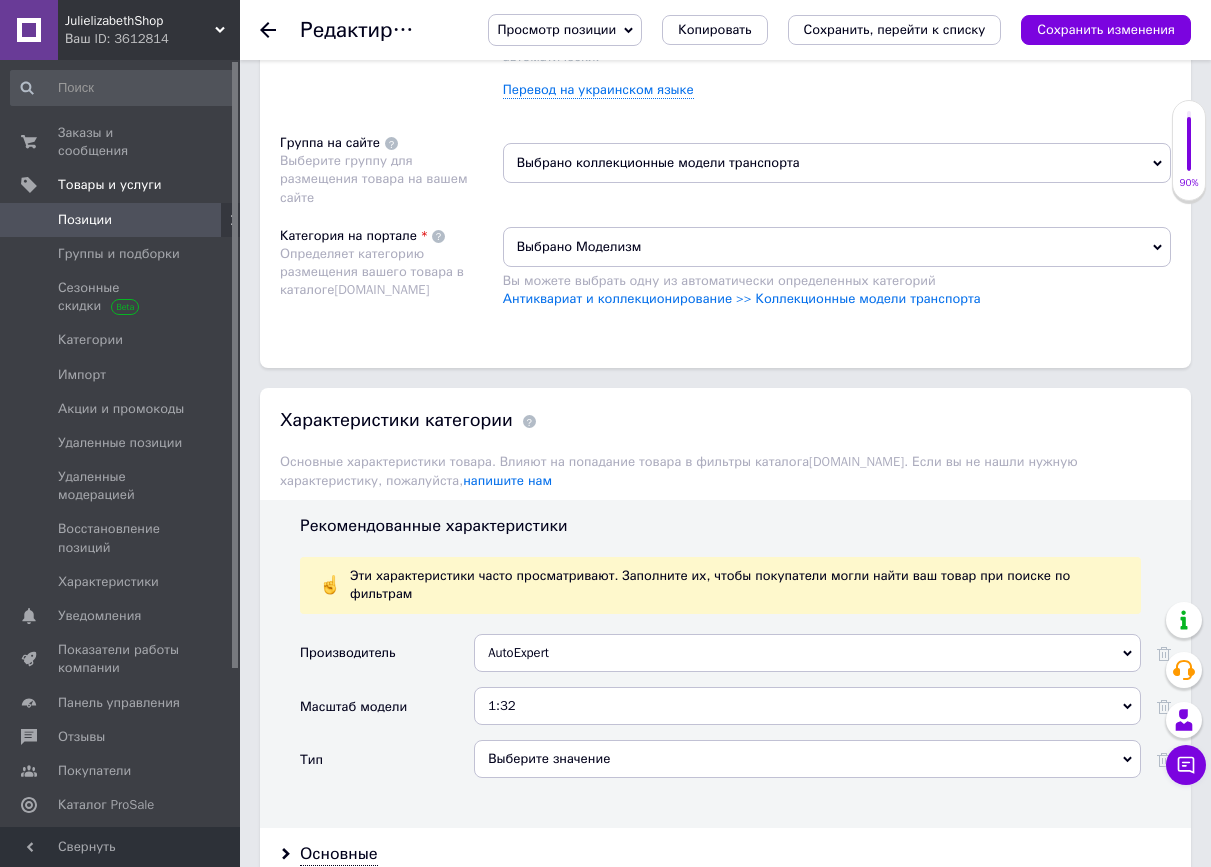 click on "Выберите значение" at bounding box center [807, 759] 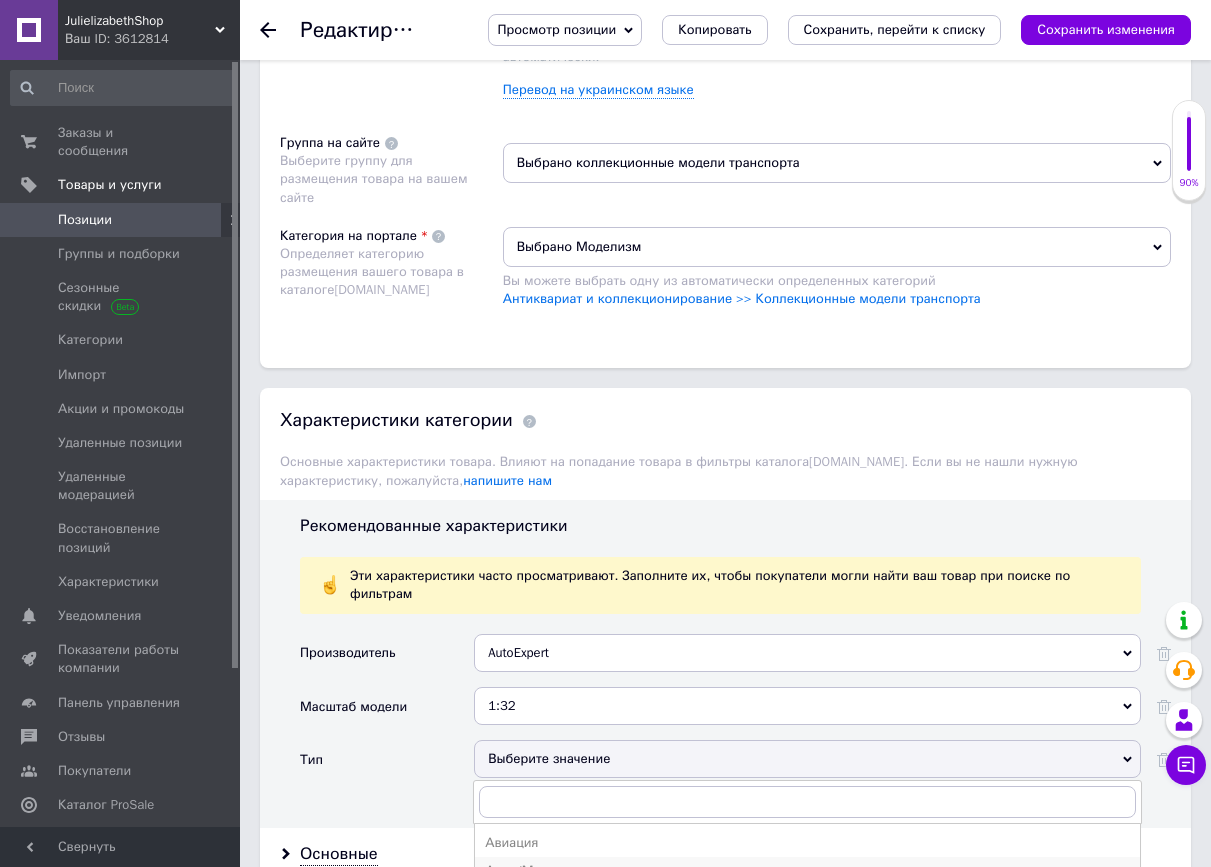 click on "Авто/Мото" at bounding box center (807, 871) 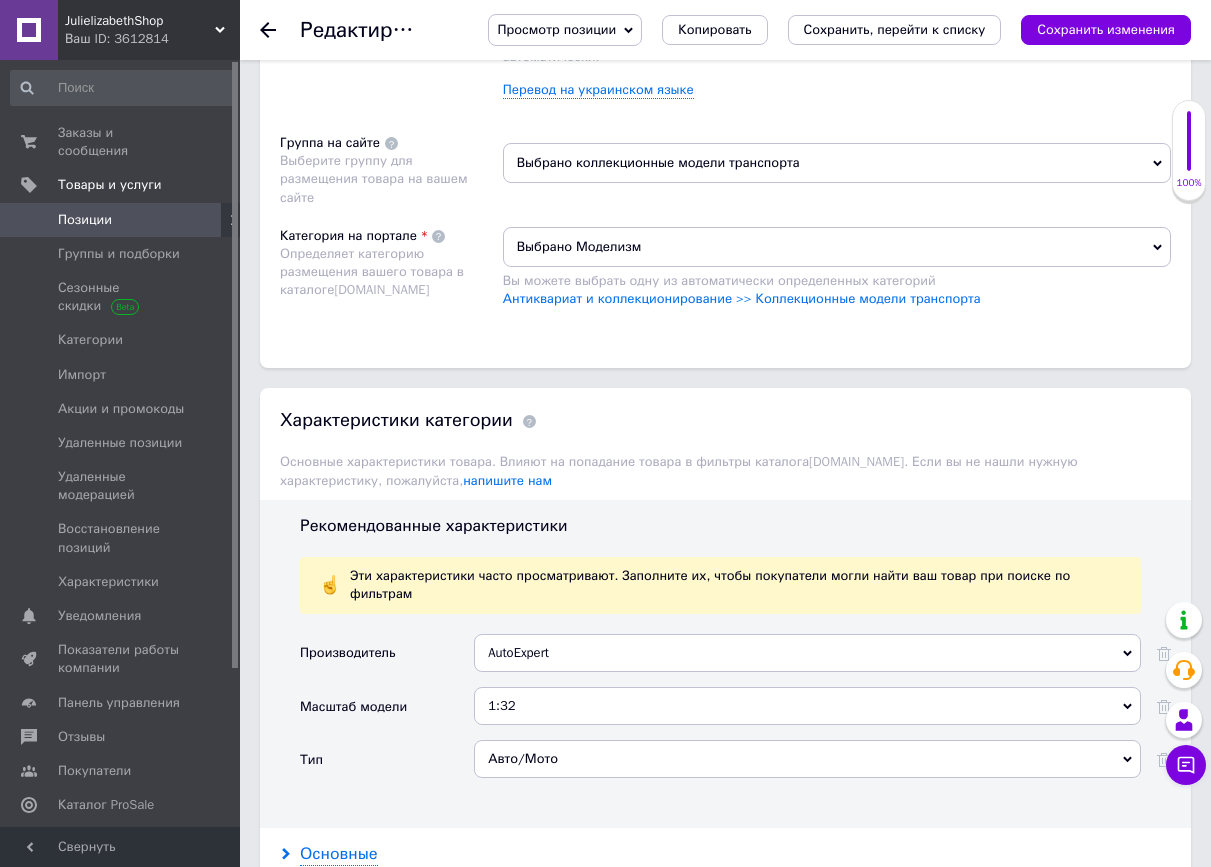 click on "Основные" at bounding box center [339, 854] 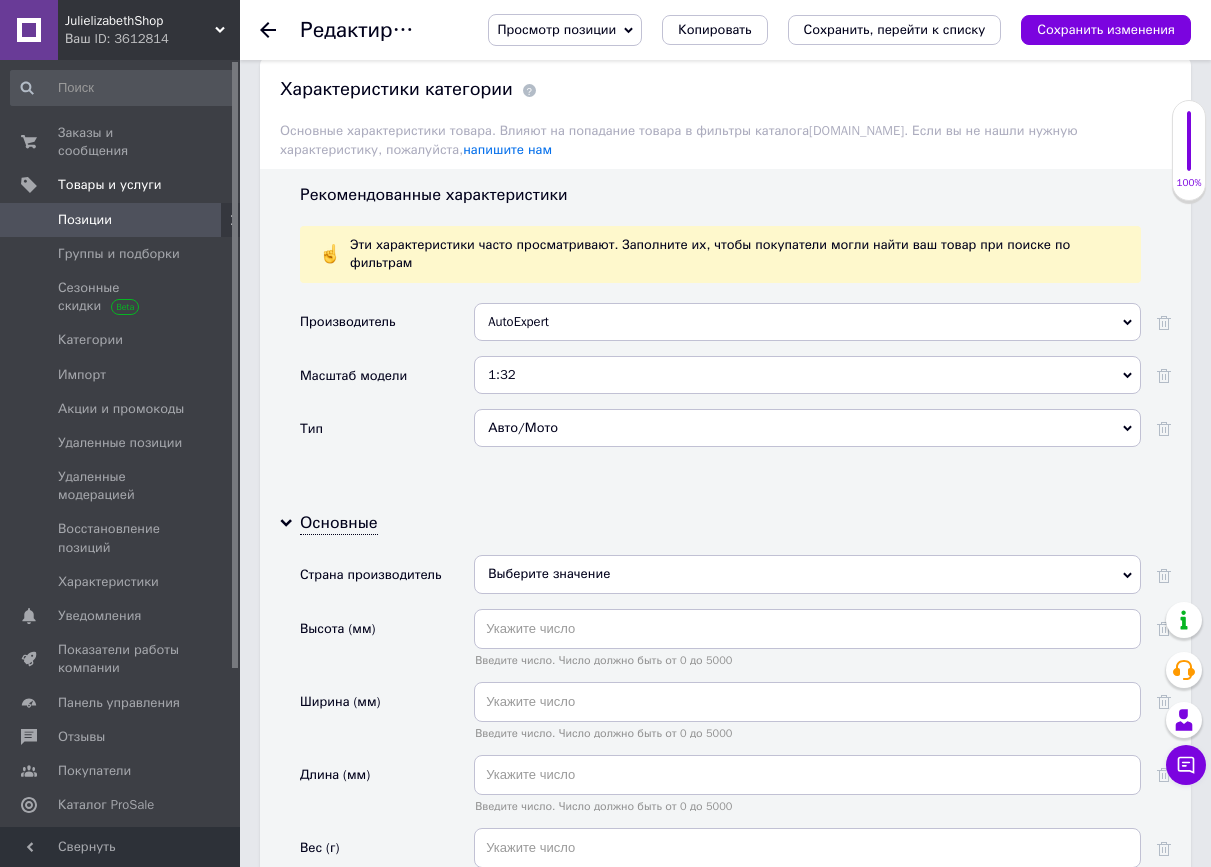 scroll, scrollTop: 1800, scrollLeft: 0, axis: vertical 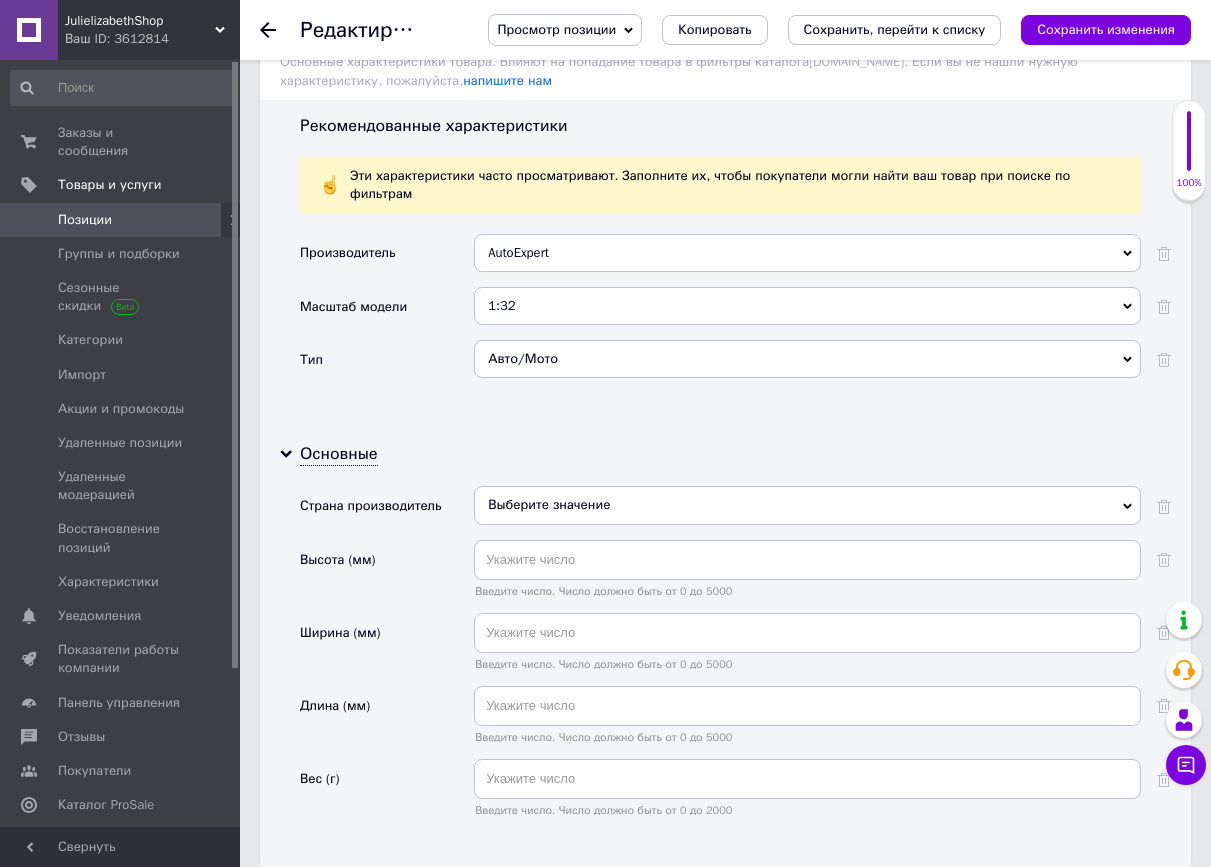 click on "Выберите значение" at bounding box center [807, 505] 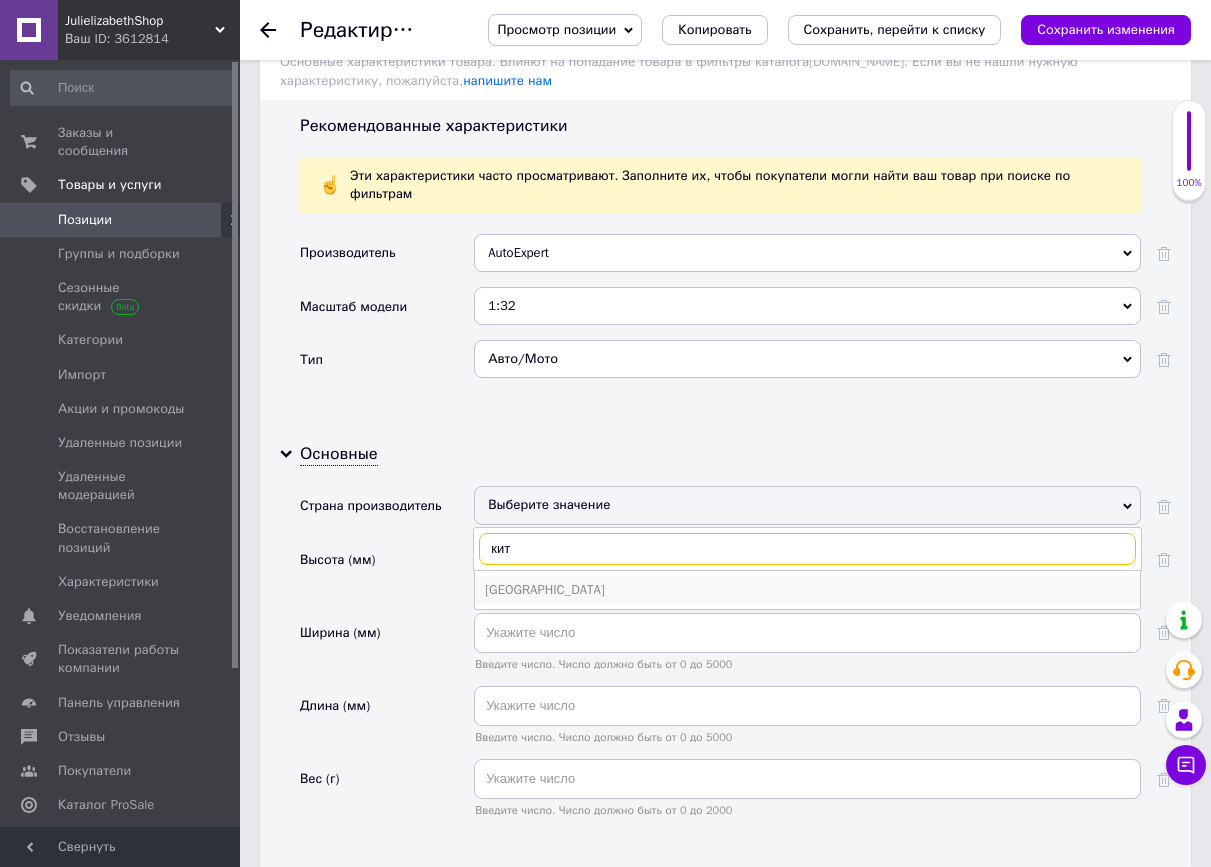 type on "кит" 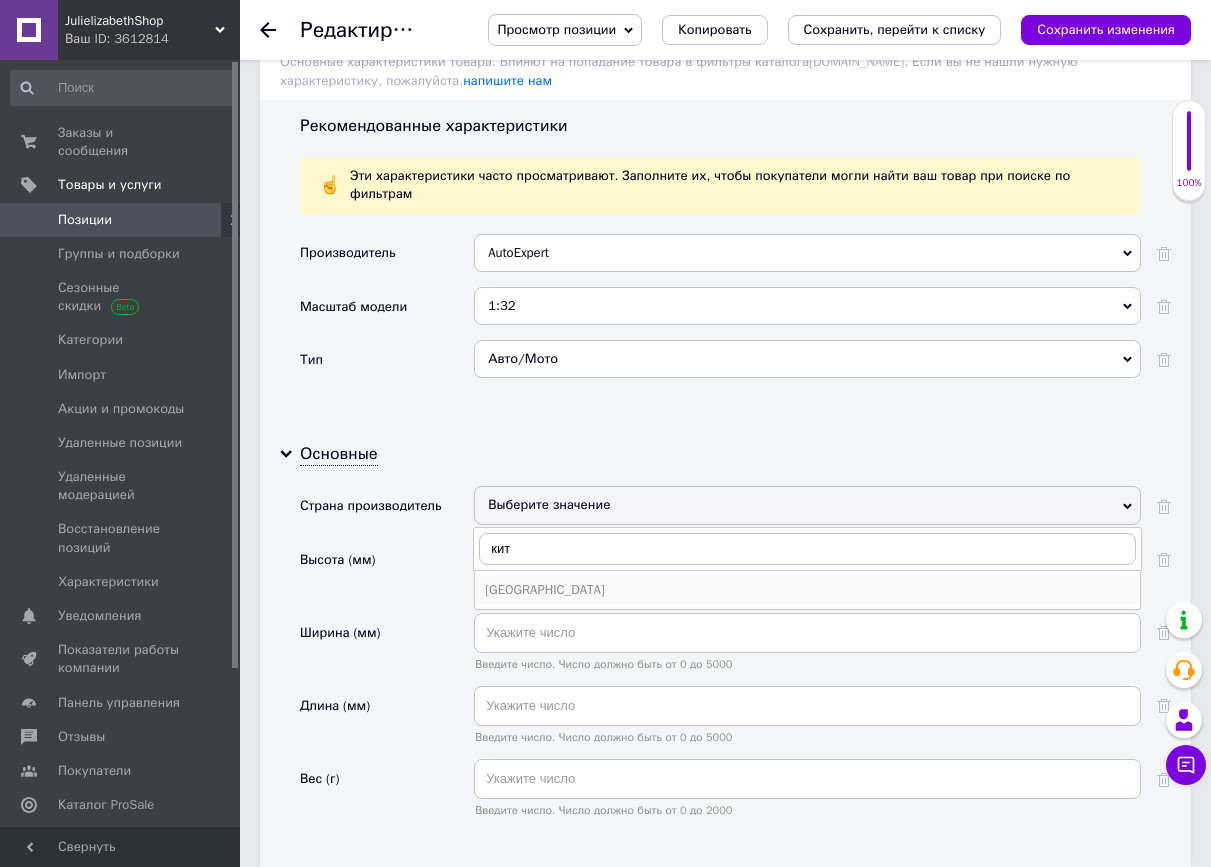 click on "[GEOGRAPHIC_DATA]" at bounding box center (807, 590) 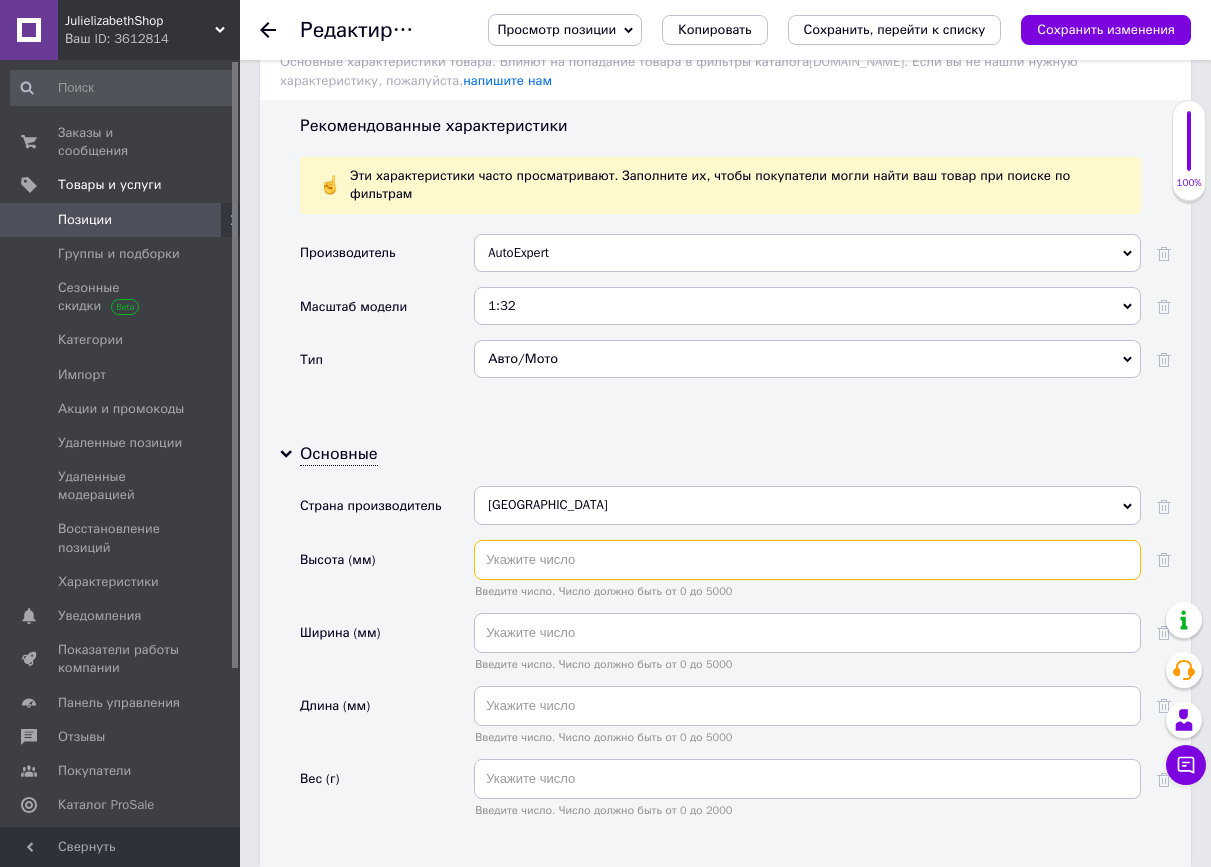click at bounding box center [807, 560] 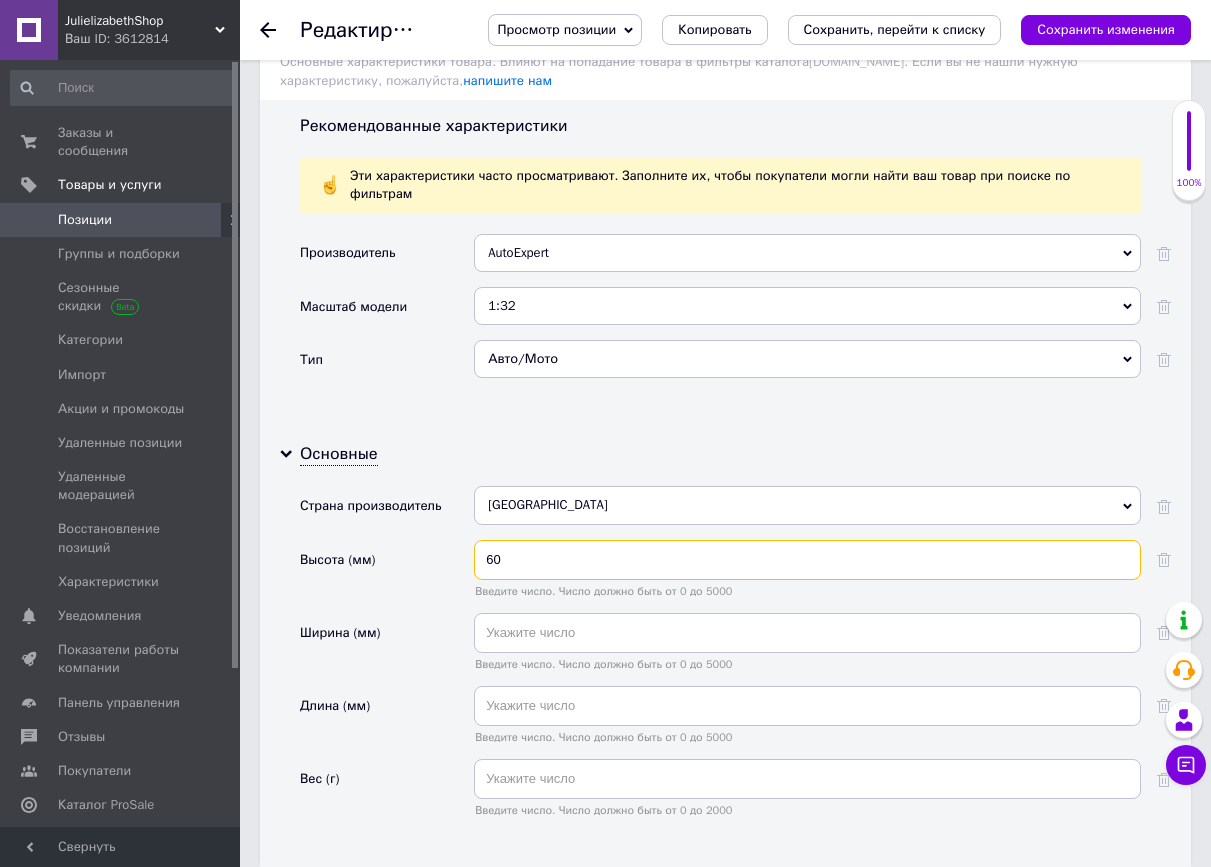 type on "60" 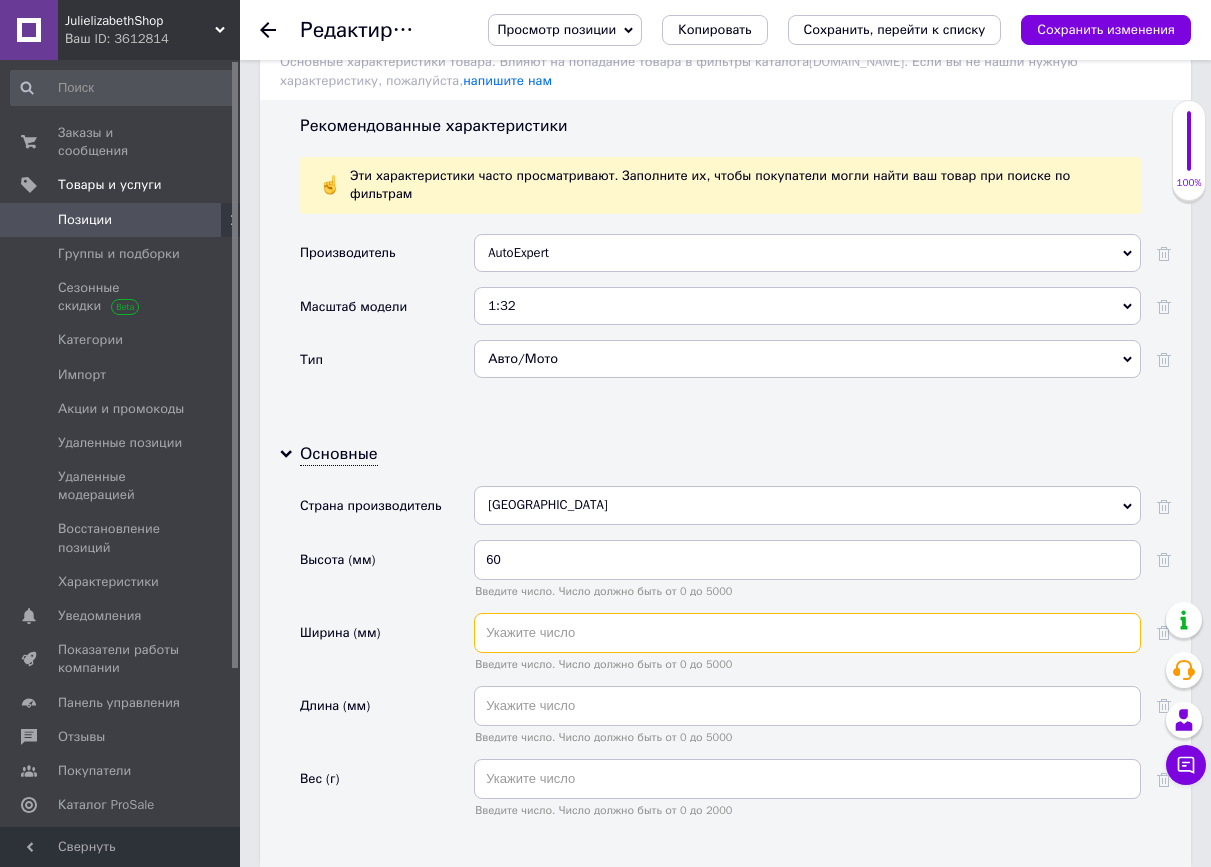 click at bounding box center [807, 633] 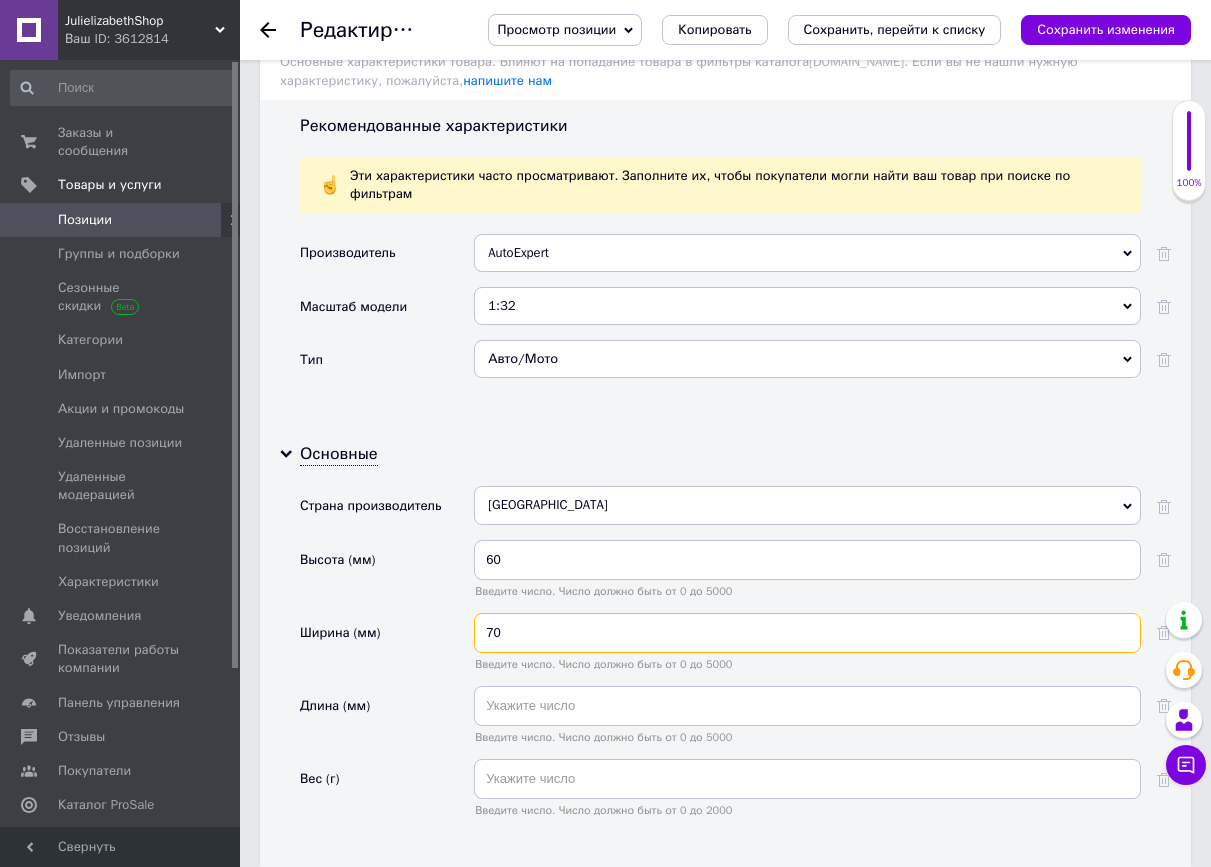 type on "70" 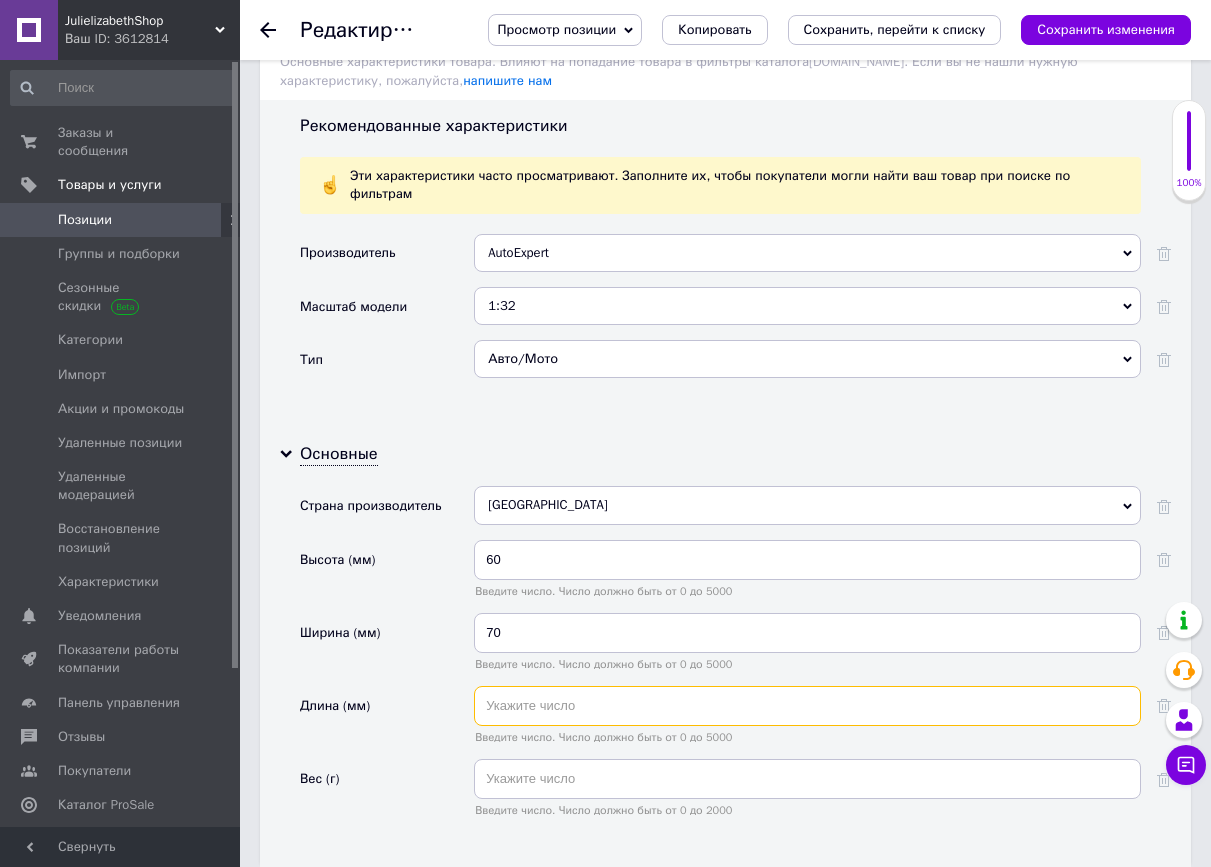 click at bounding box center [807, 706] 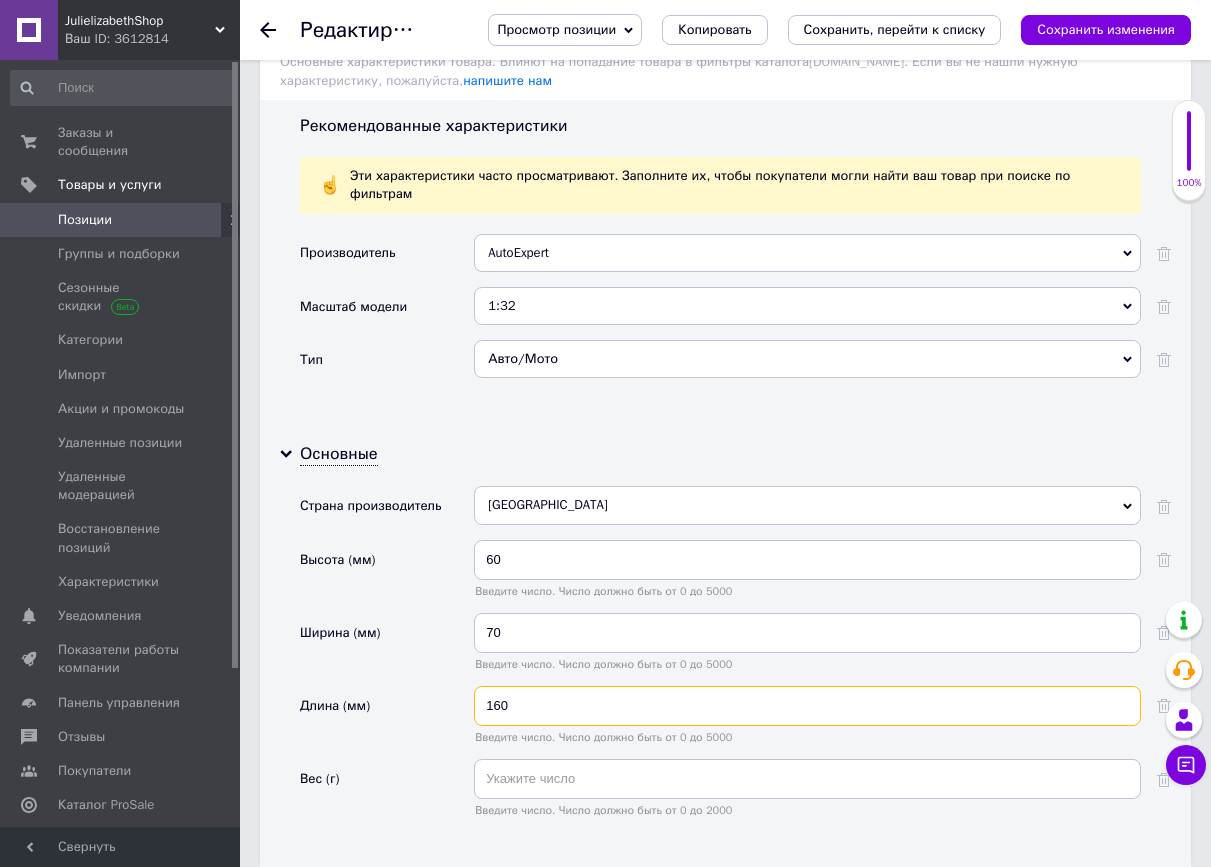 type on "160" 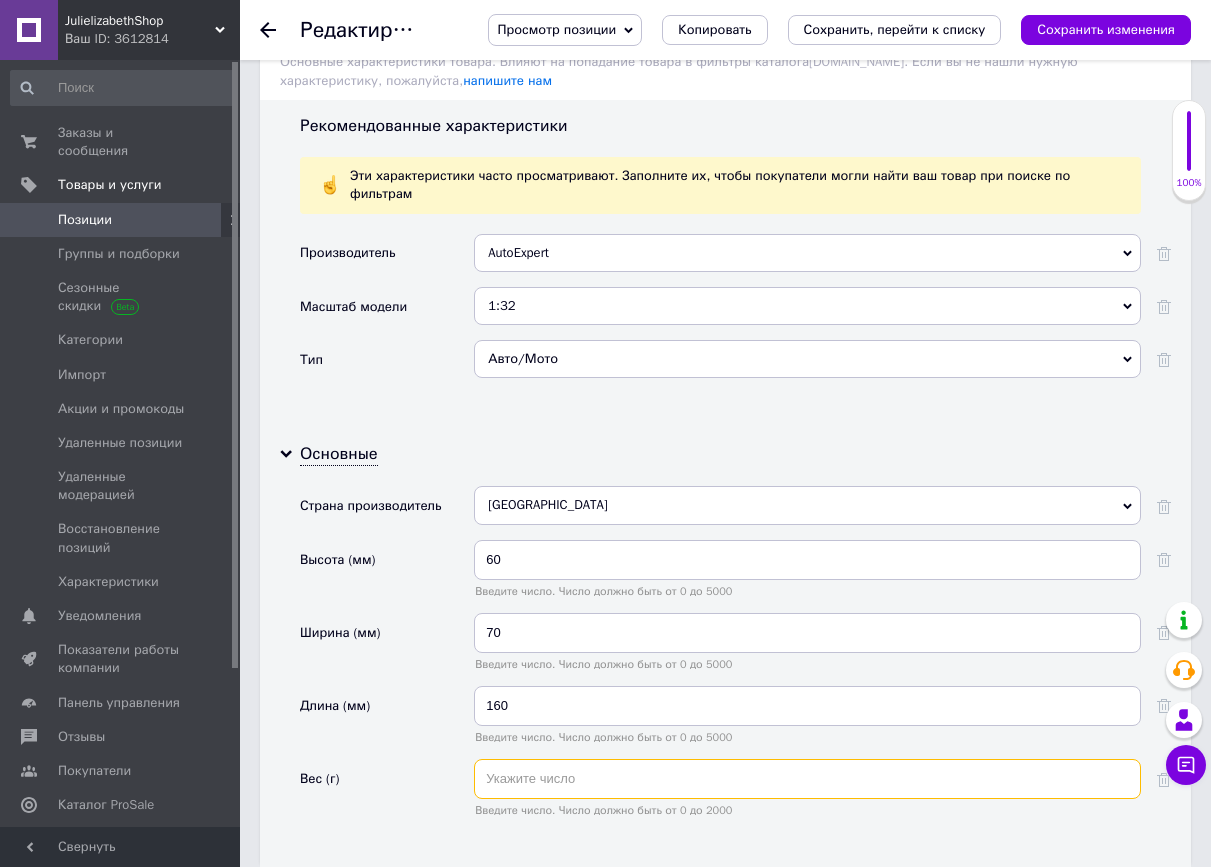click at bounding box center [807, 779] 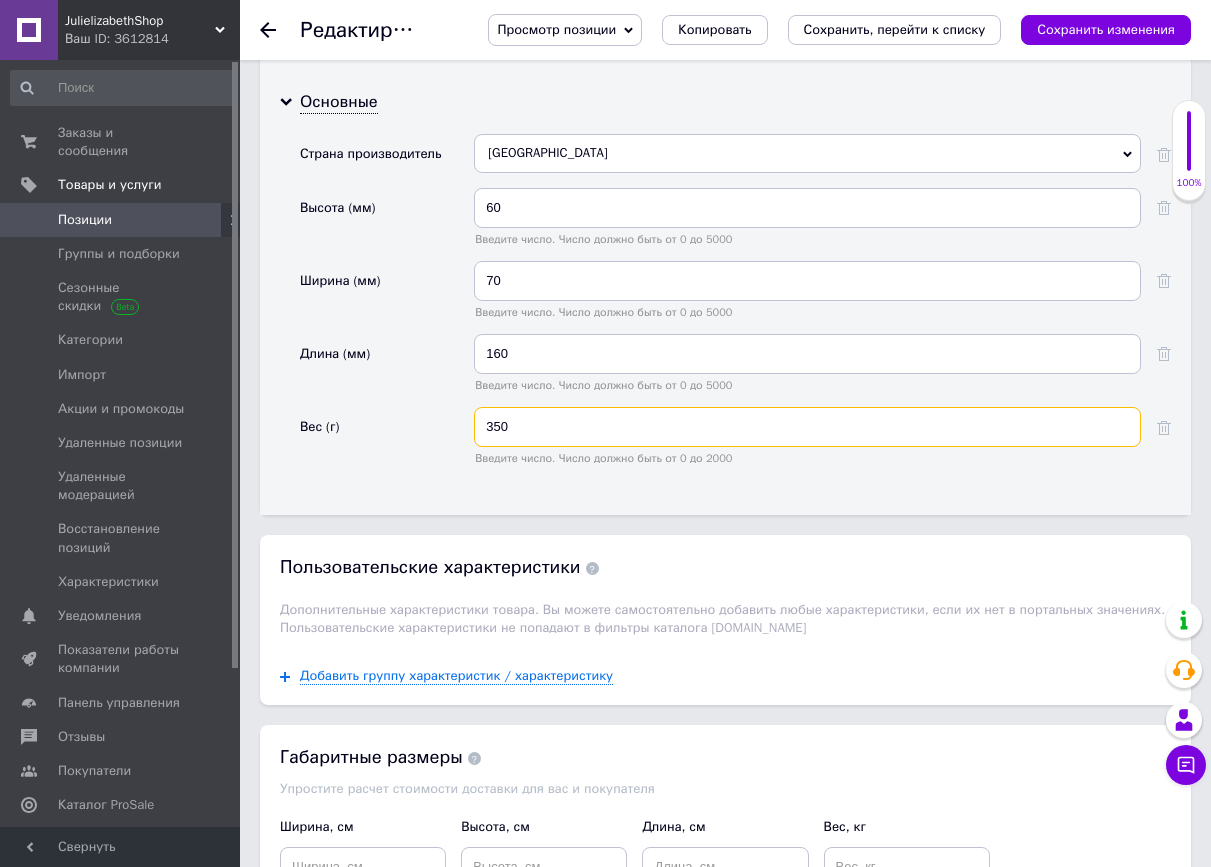 scroll, scrollTop: 2200, scrollLeft: 0, axis: vertical 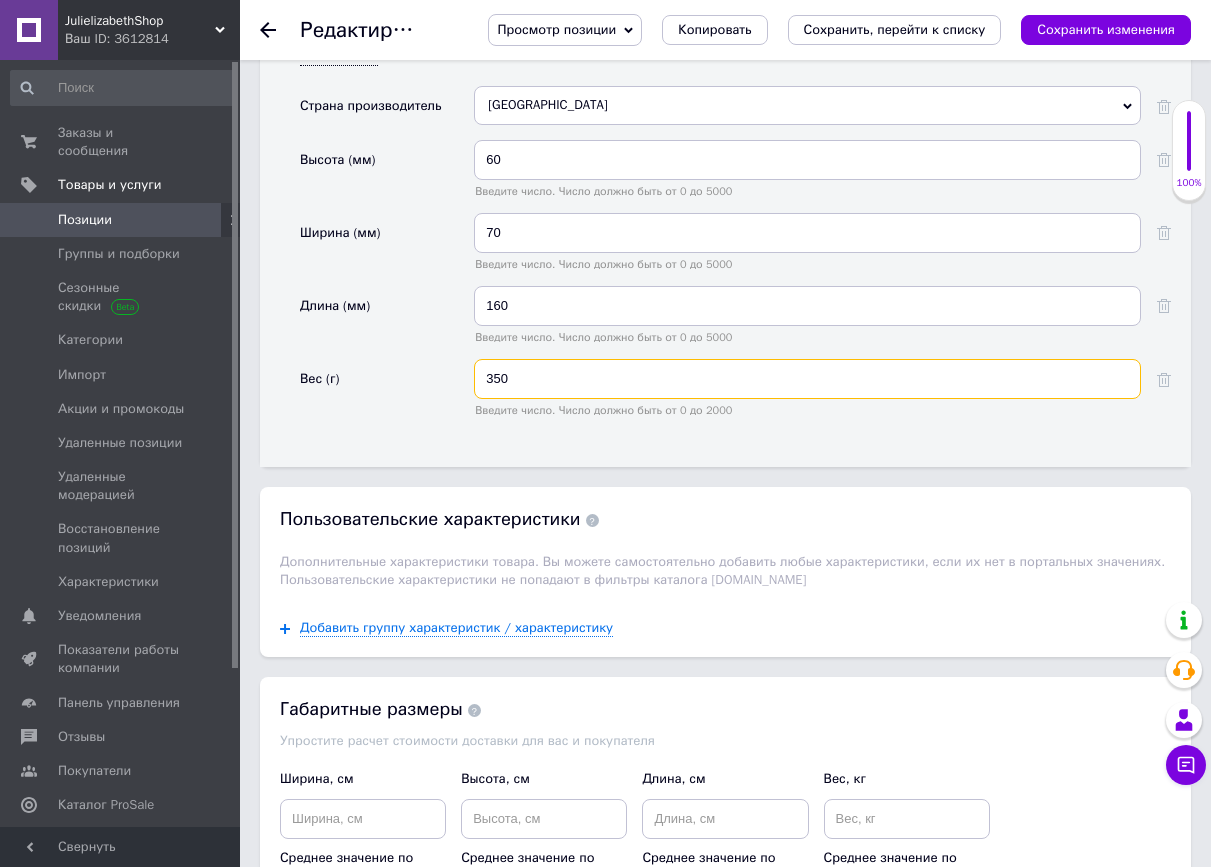 type on "350" 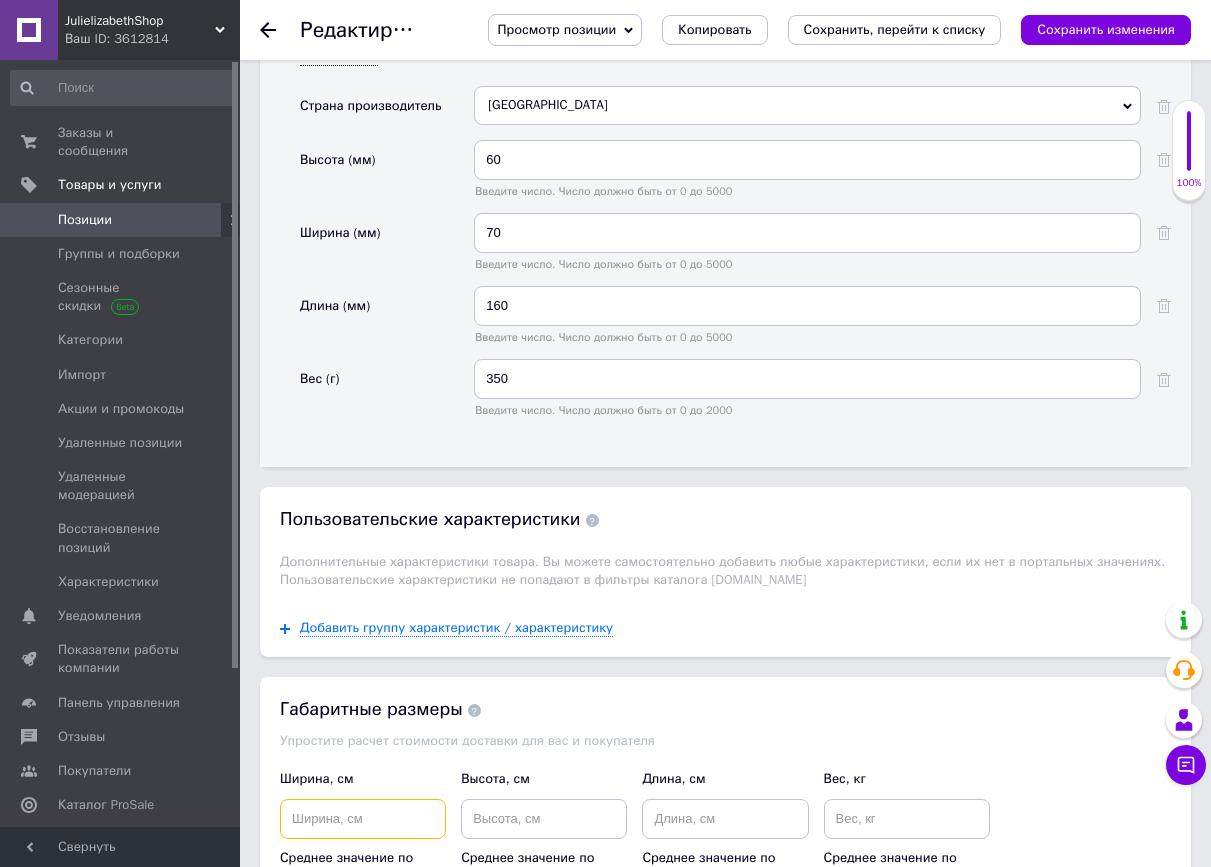 click at bounding box center (363, 819) 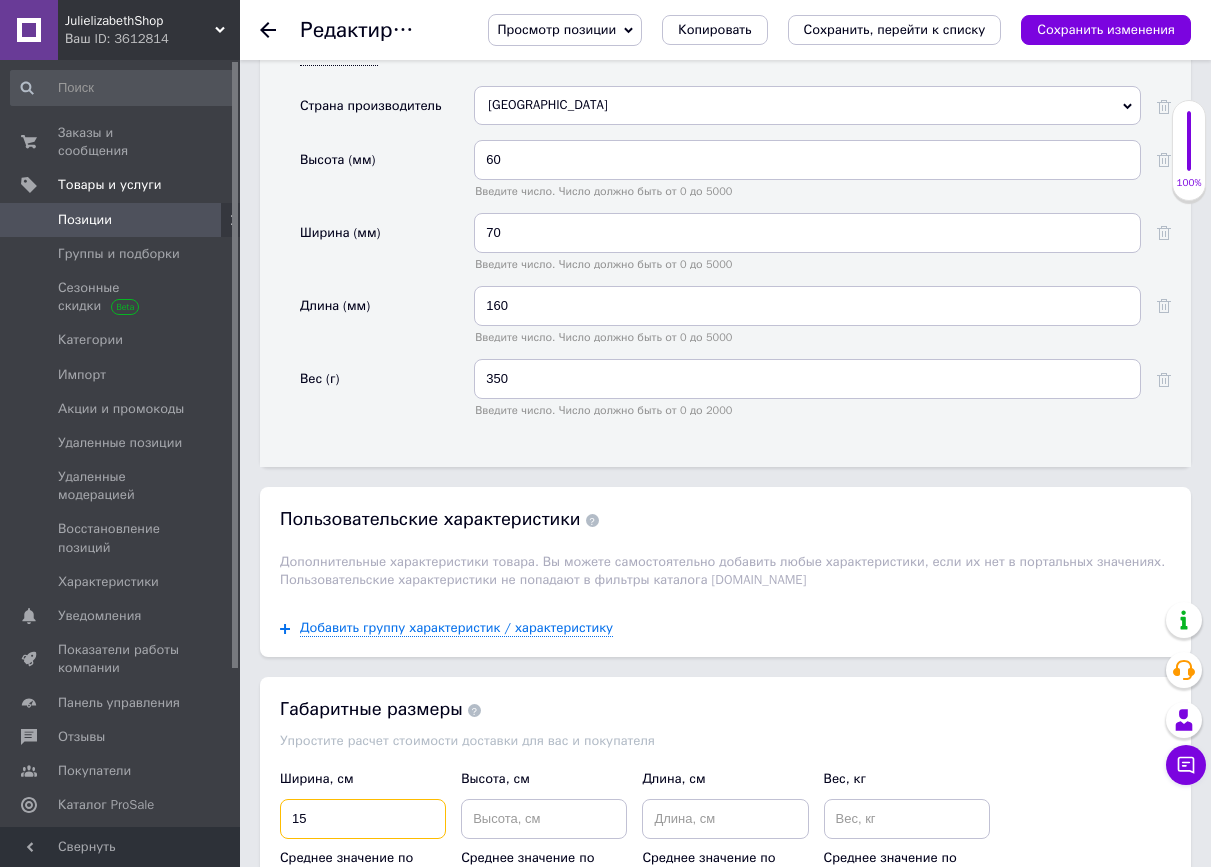 type on "15" 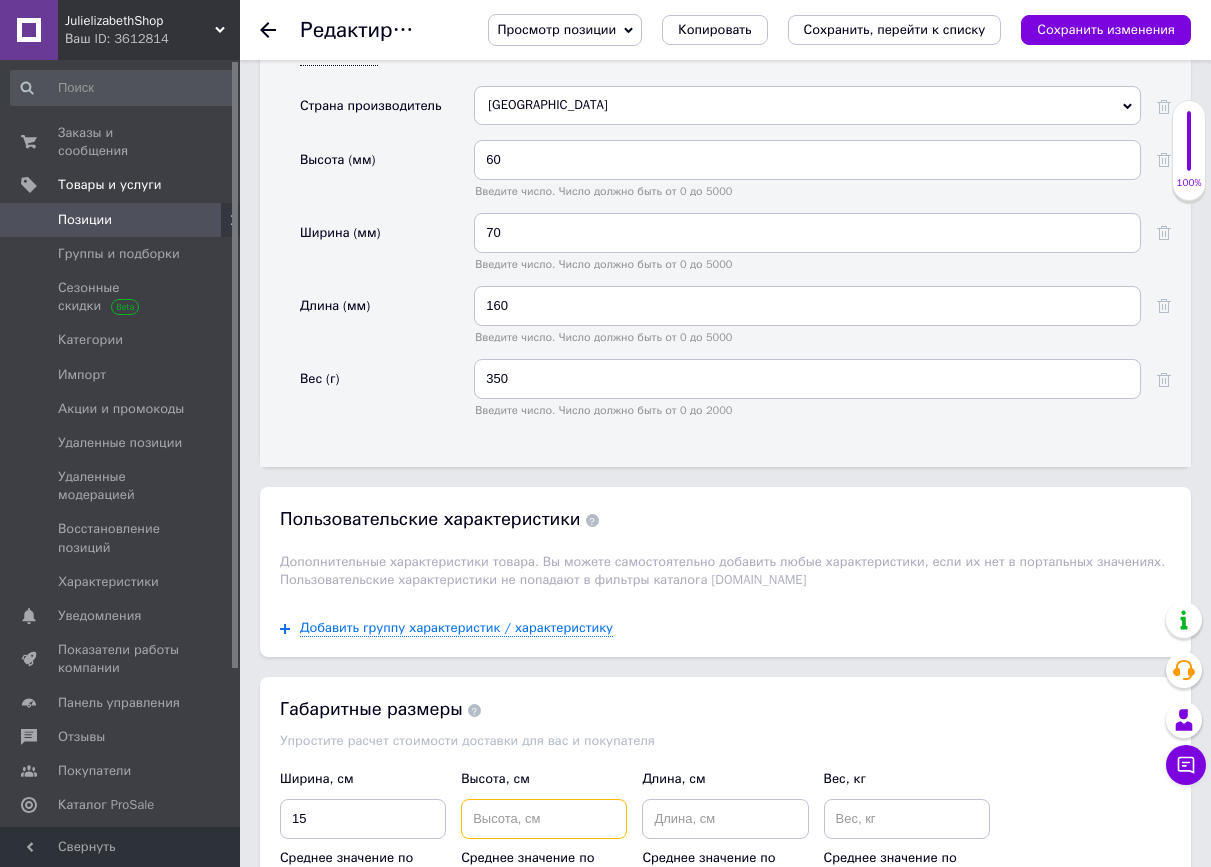 click at bounding box center [544, 819] 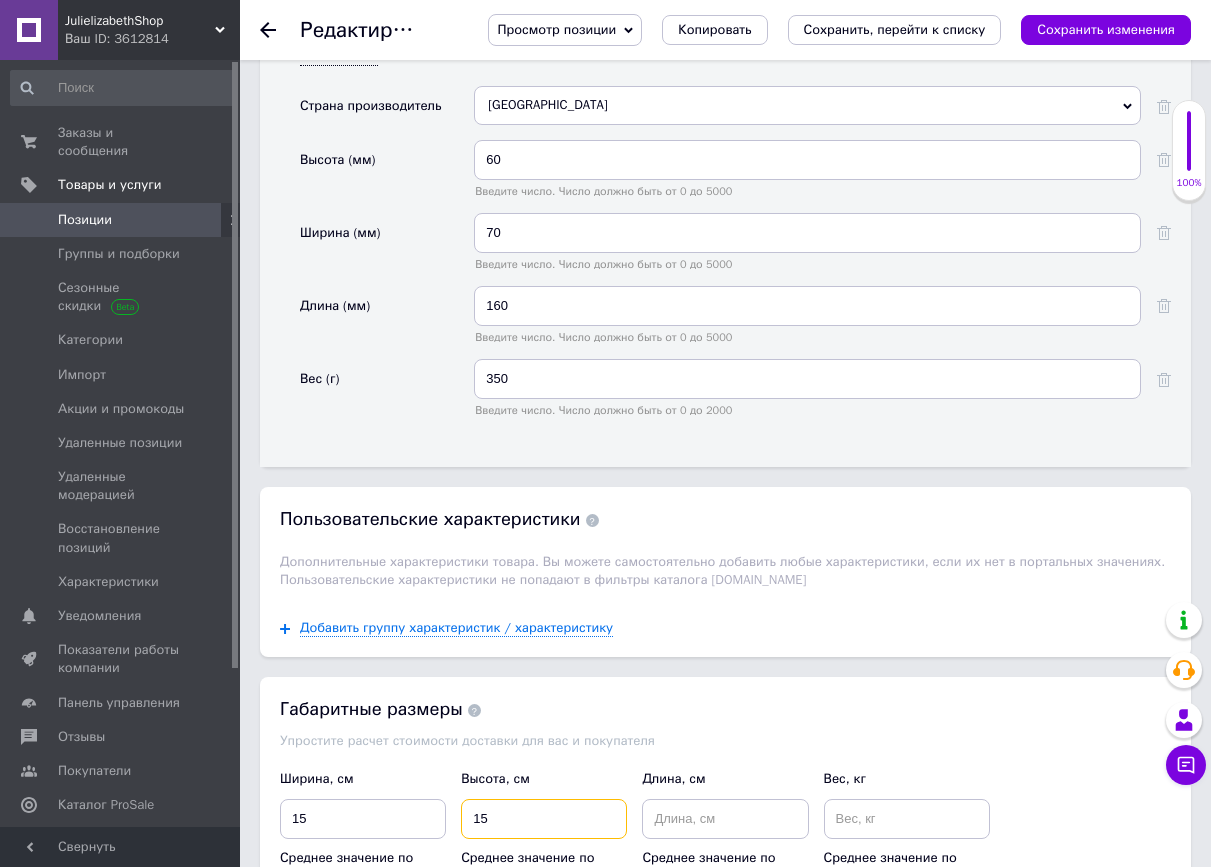type on "15" 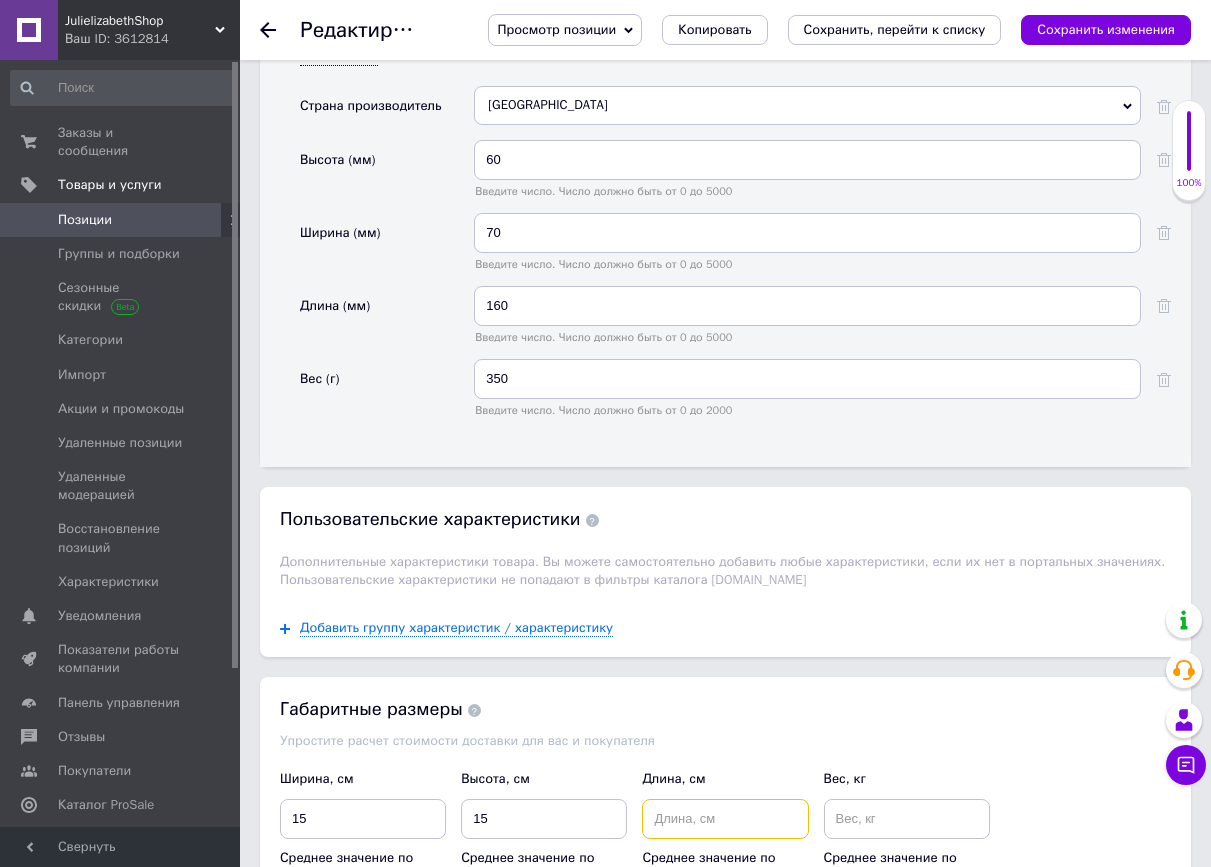 click at bounding box center [725, 819] 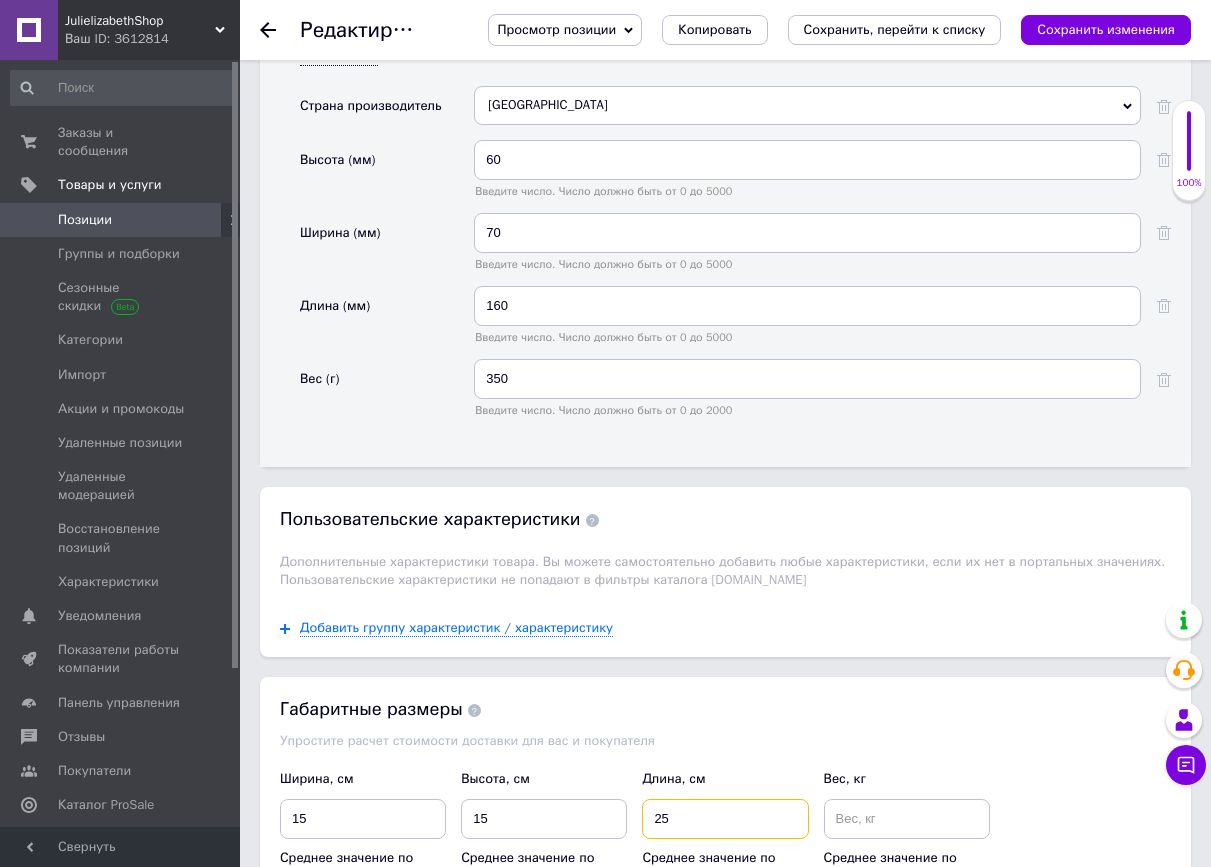 type on "25" 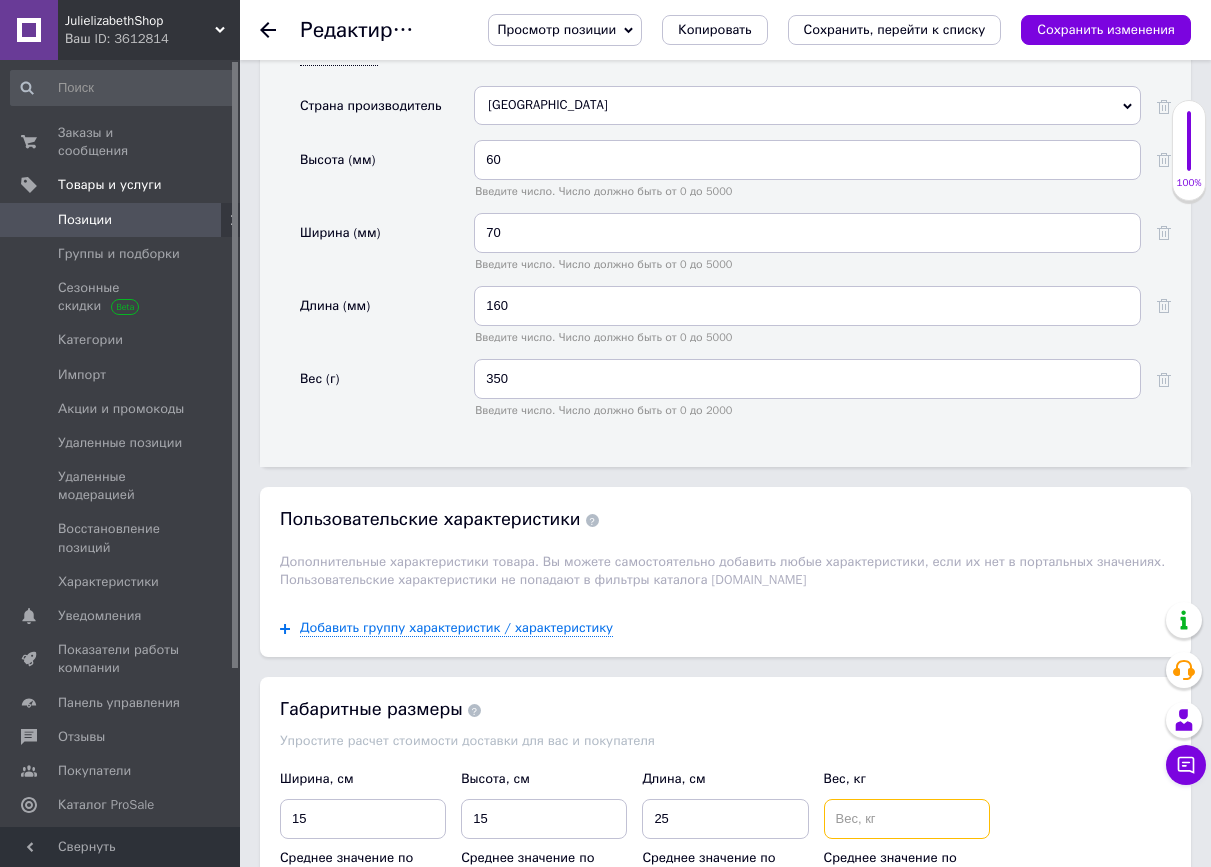 click at bounding box center (907, 819) 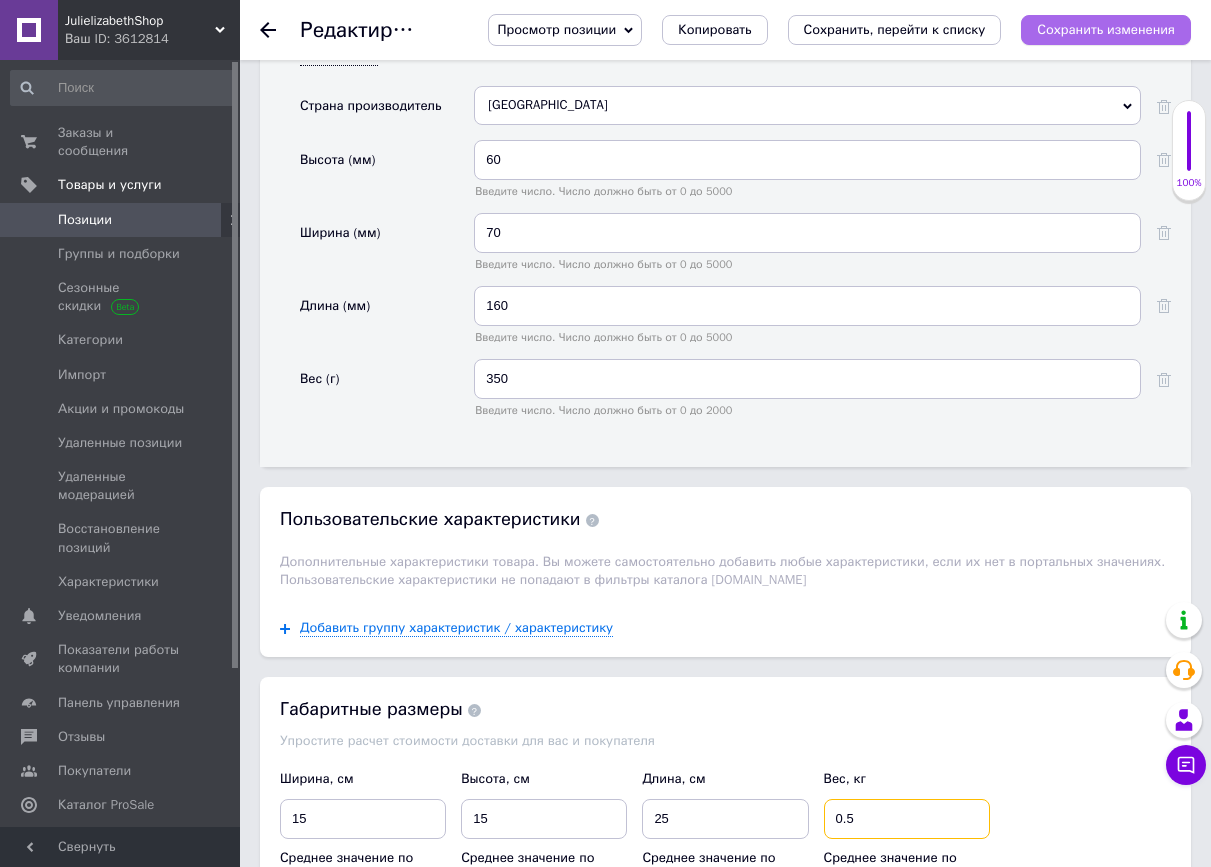 type on "0.5" 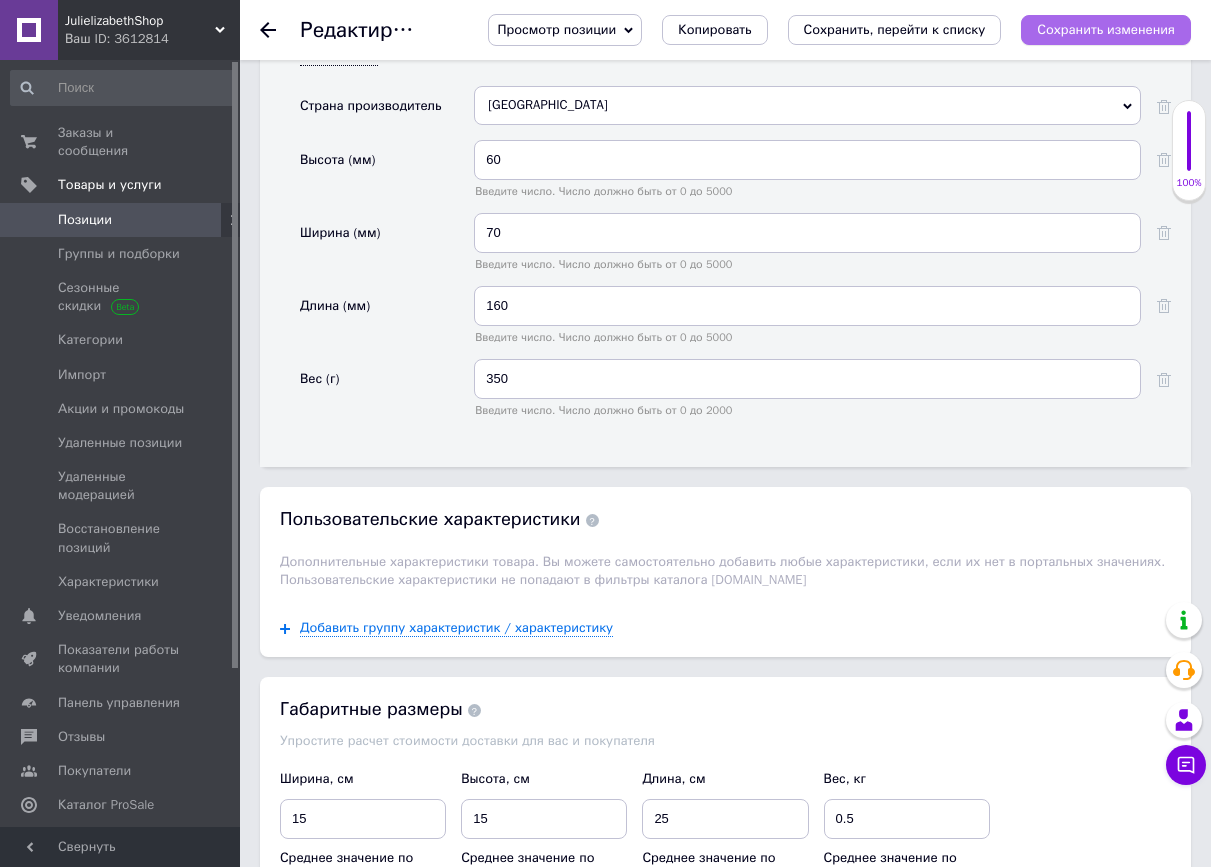click on "Сохранить изменения" at bounding box center (1106, 29) 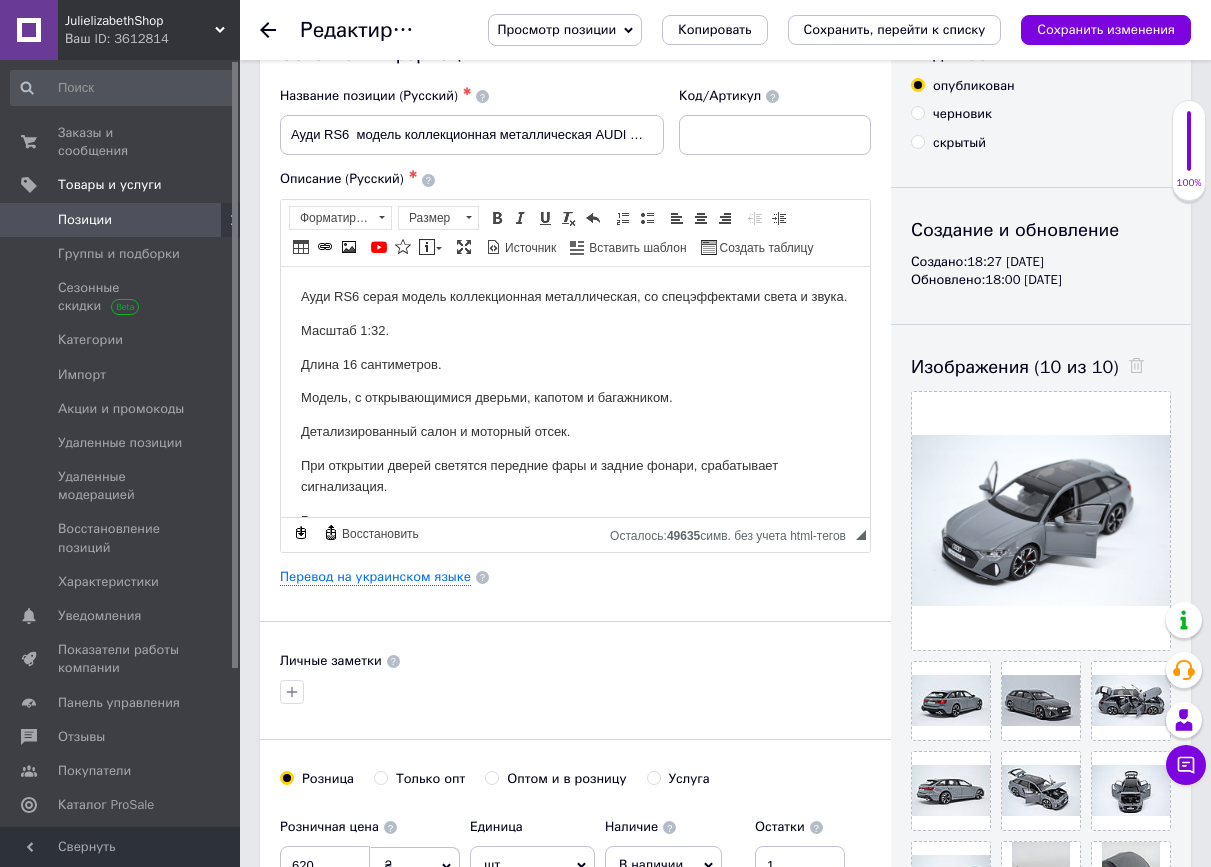 scroll, scrollTop: 0, scrollLeft: 0, axis: both 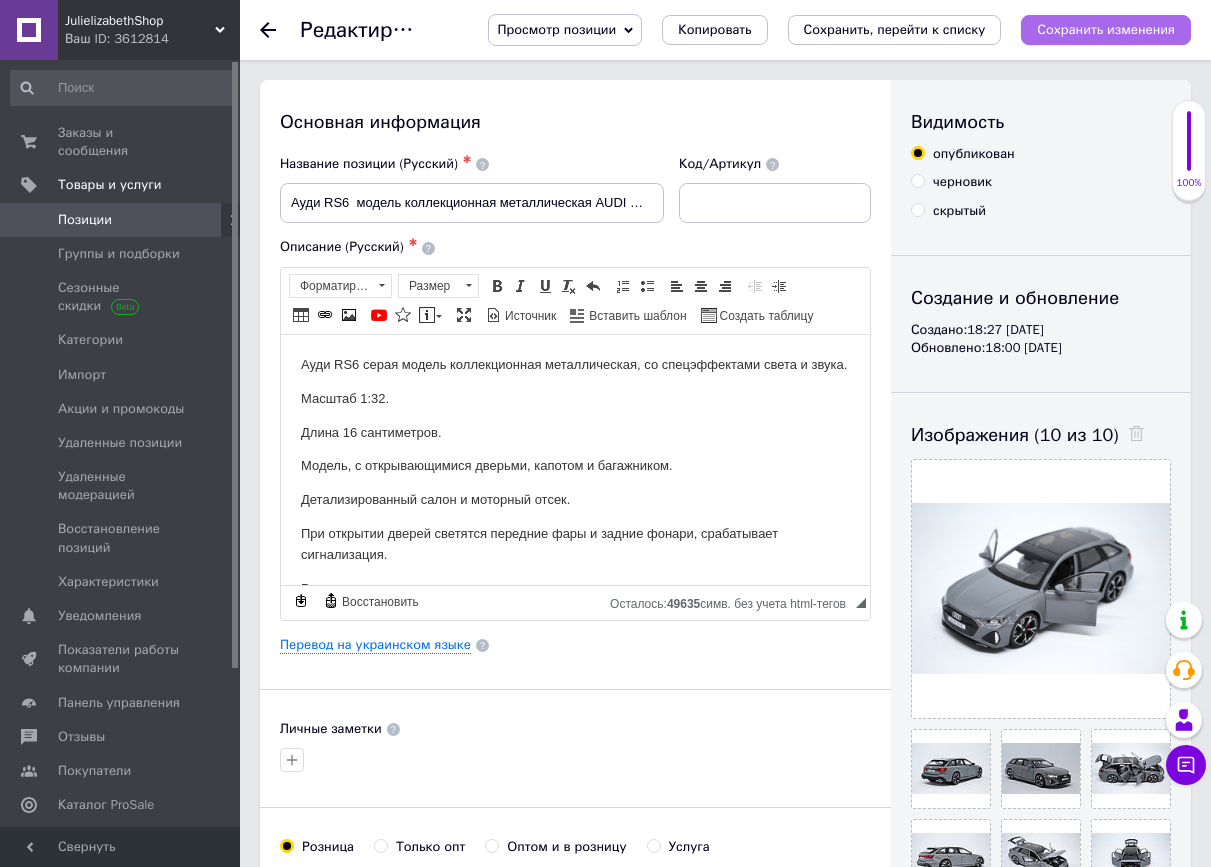 click on "Сохранить изменения" at bounding box center [1106, 29] 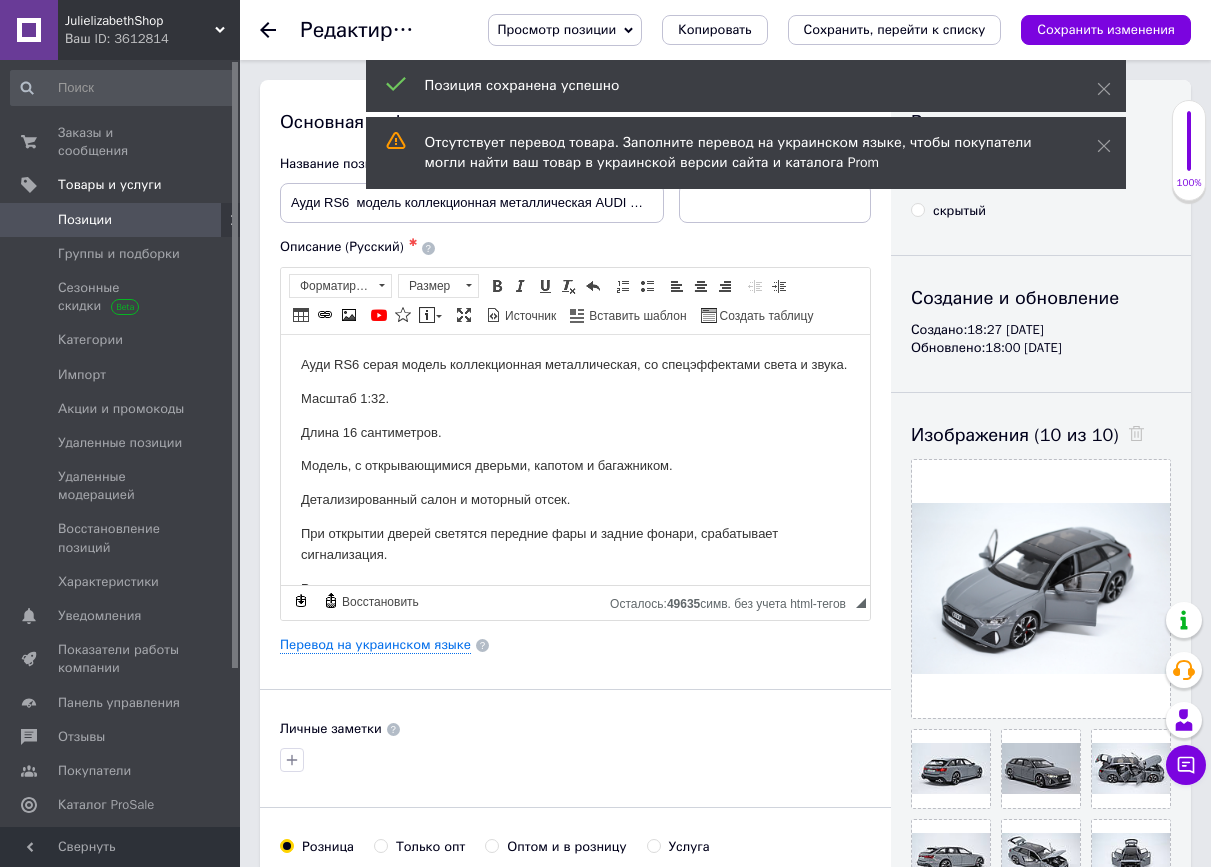 click 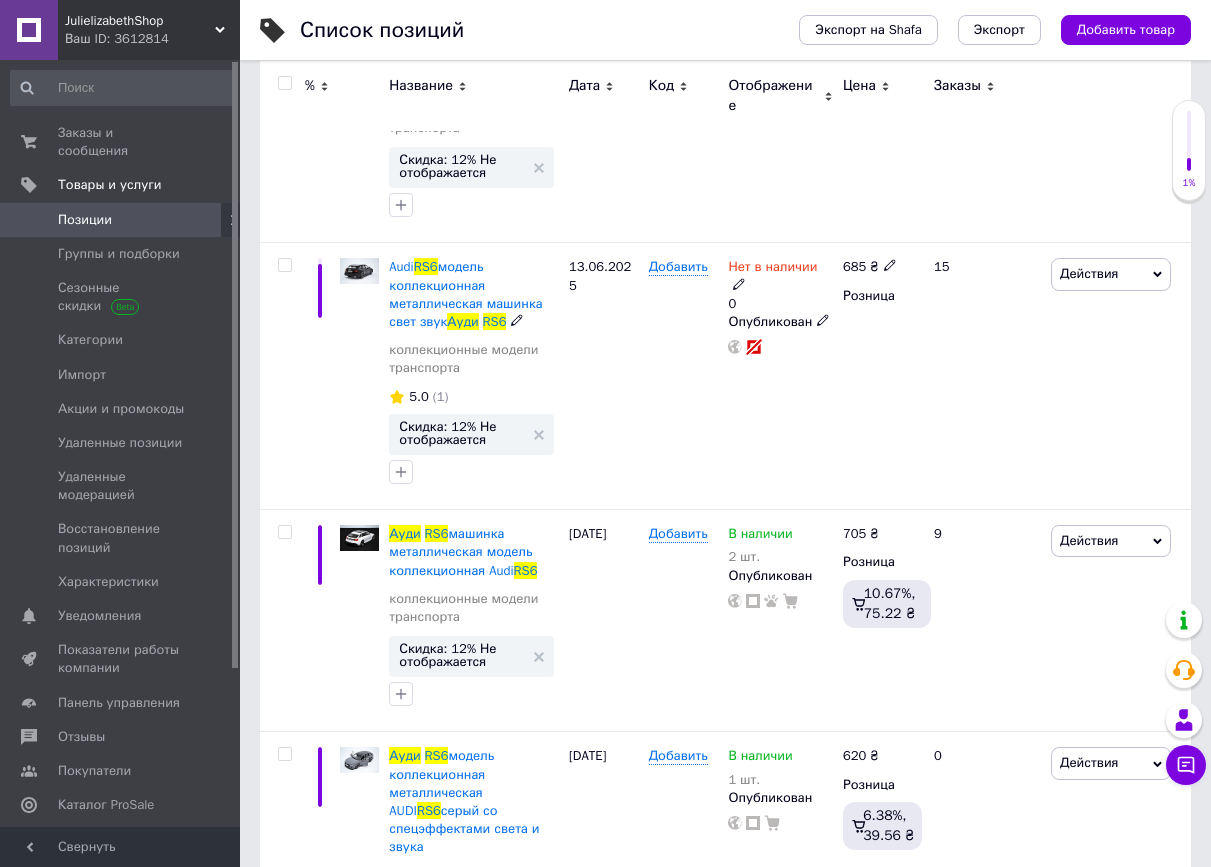 scroll, scrollTop: 497, scrollLeft: 0, axis: vertical 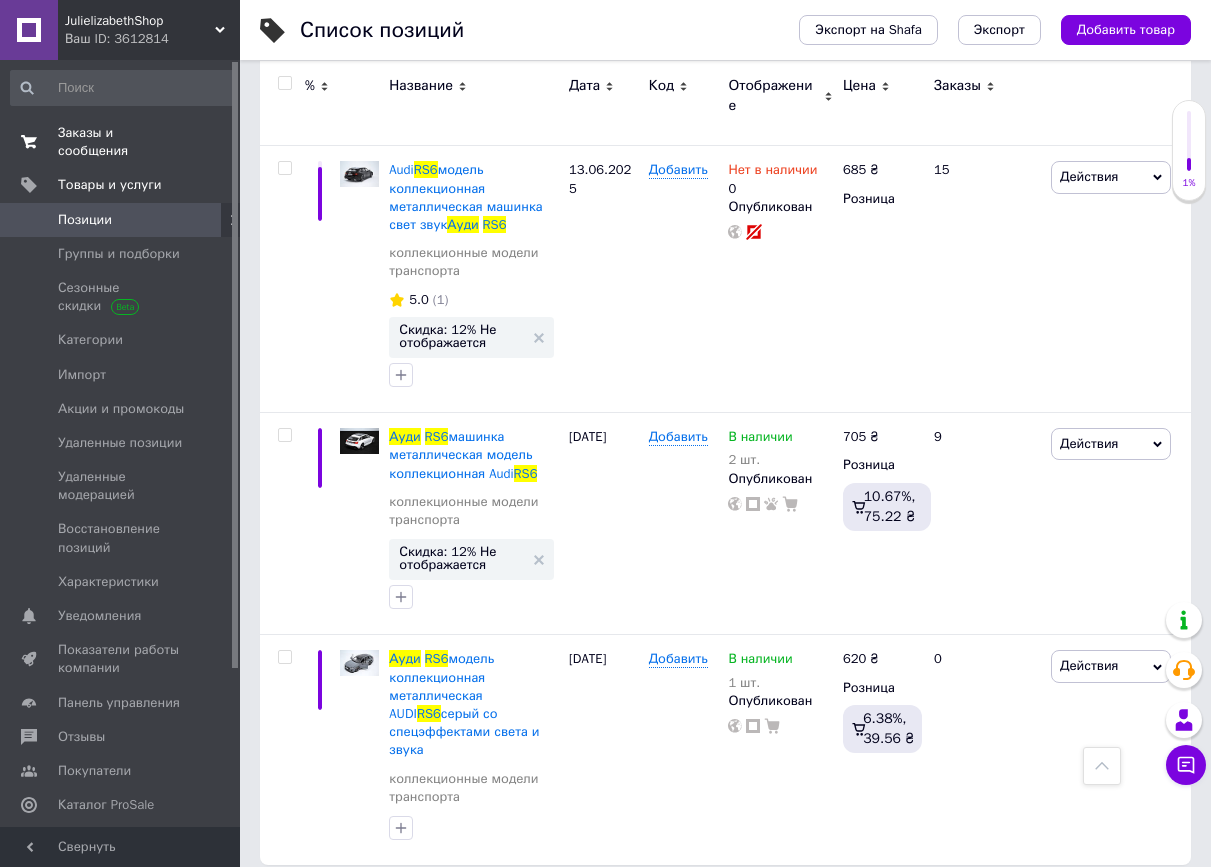 click on "Заказы и сообщения" at bounding box center (121, 142) 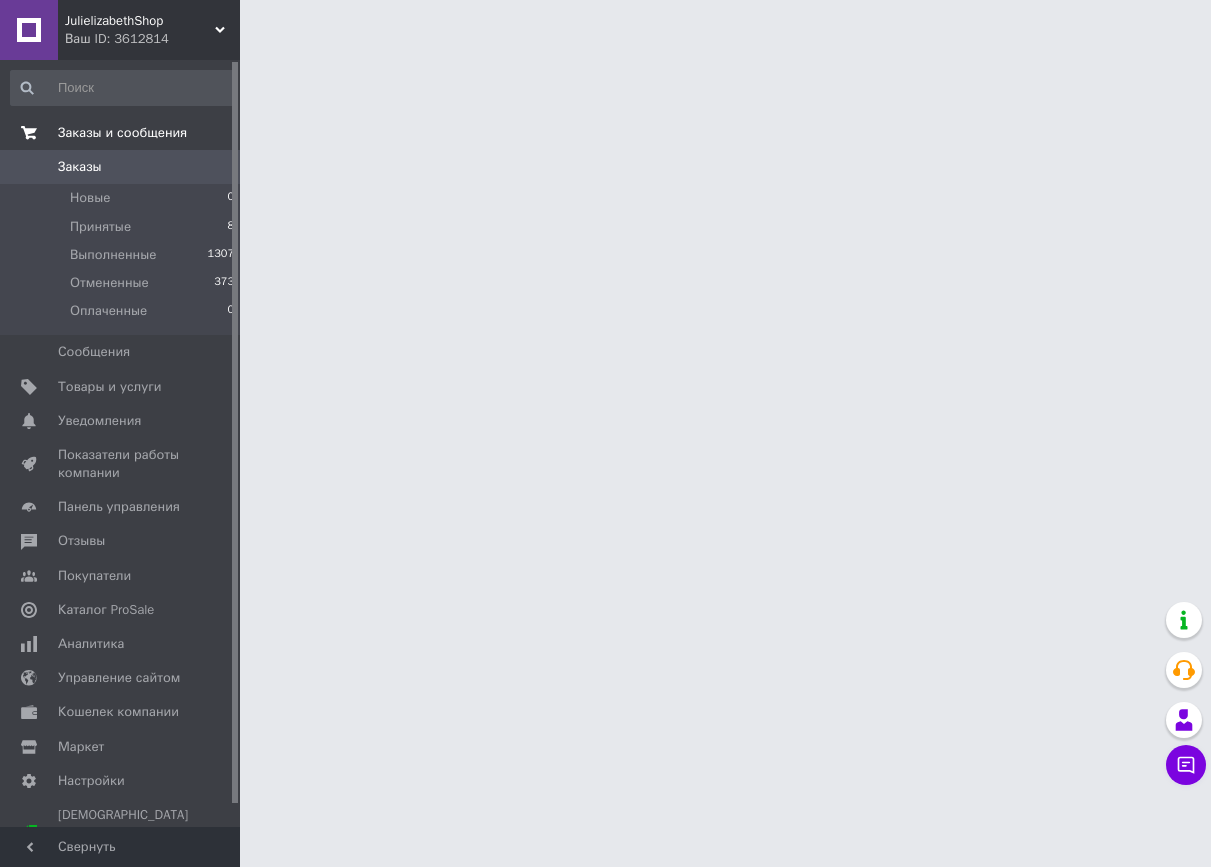scroll, scrollTop: 0, scrollLeft: 0, axis: both 